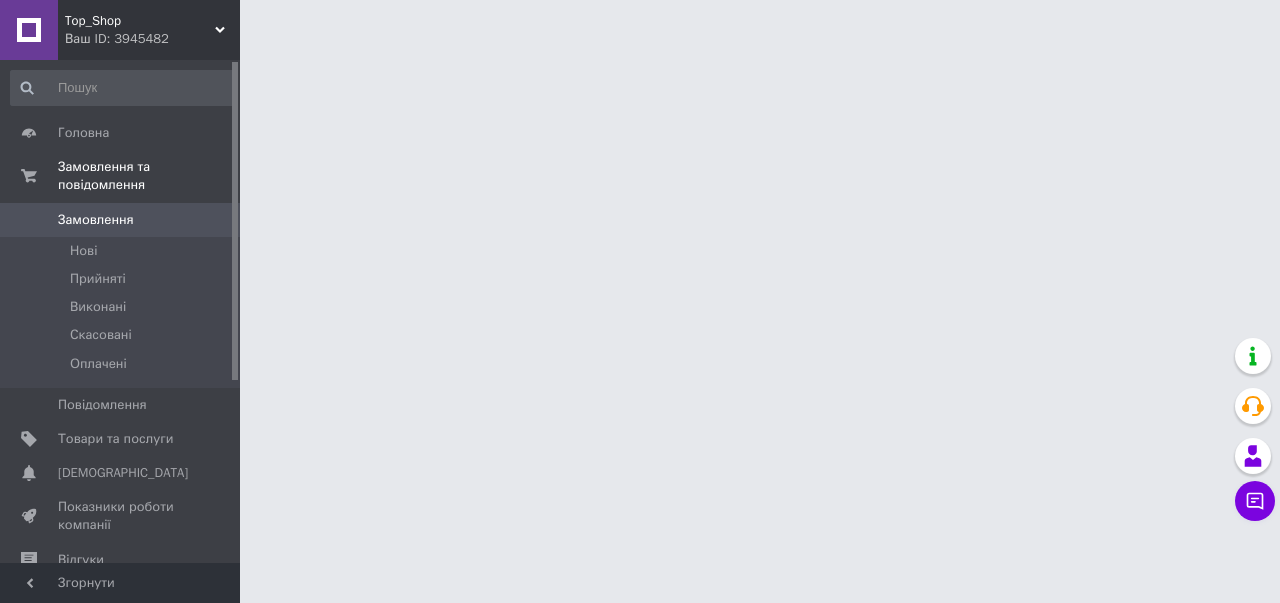 scroll, scrollTop: 0, scrollLeft: 0, axis: both 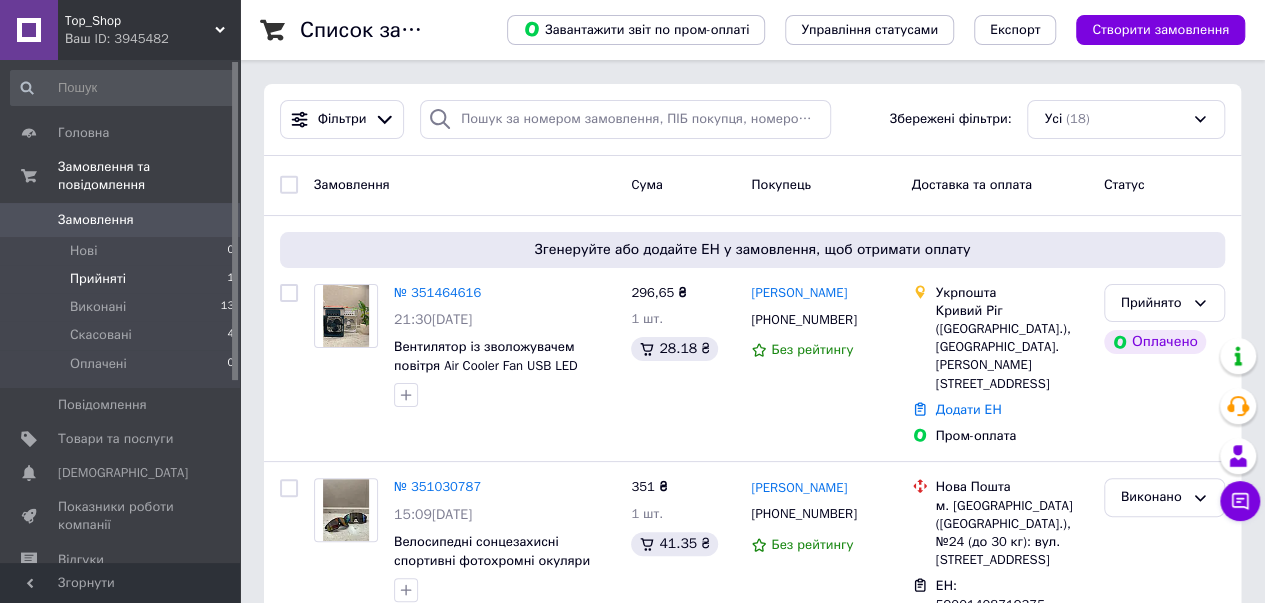 click on "Прийняті 1" at bounding box center (123, 279) 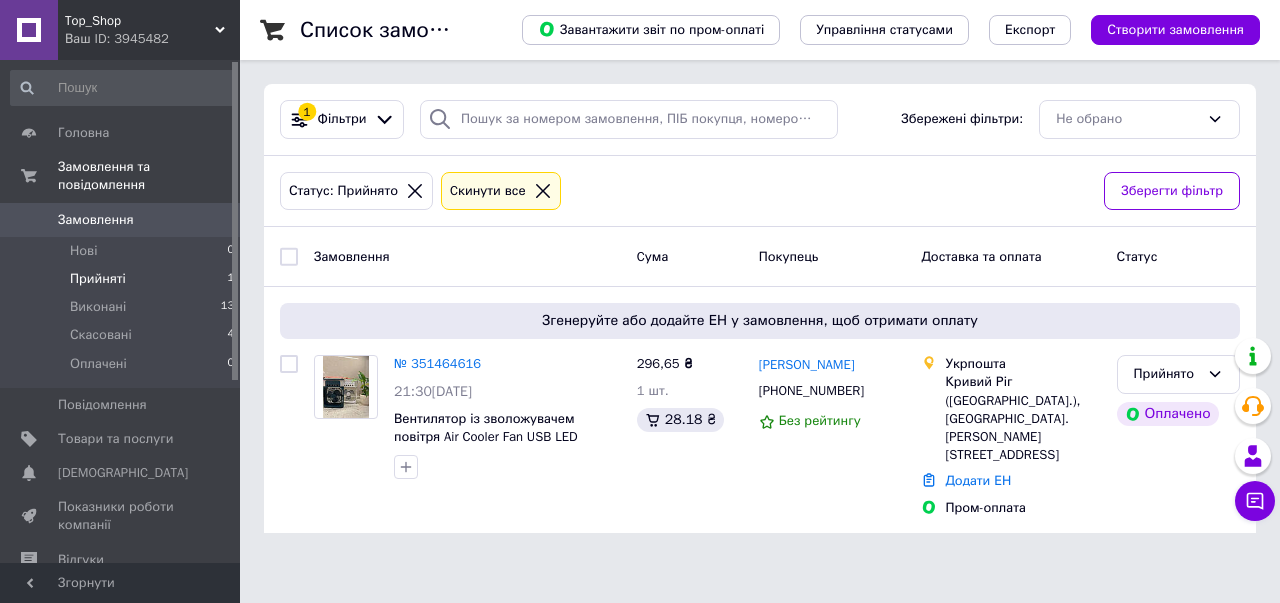 click on "Top_Shop Ваш ID: 3945482 Сайт Top_Shop Кабінет покупця Перевірити стан системи Сторінка на порталі Довідка Вийти Головна Замовлення та повідомлення Замовлення 0 Нові 0 Прийняті 1 Виконані 13 Скасовані 4 Оплачені 0 Повідомлення 0 Товари та послуги Сповіщення 0 0 Показники роботи компанії Відгуки Клієнти Каталог ProSale Аналітика Управління сайтом Гаманець компанії Маркет Налаштування Тарифи та рахунки Prom мікс 1 000 Згорнути
Список замовлень   Завантажити звіт по пром-оплаті Управління статусами Експорт 1 Фільтри" at bounding box center (640, 278) 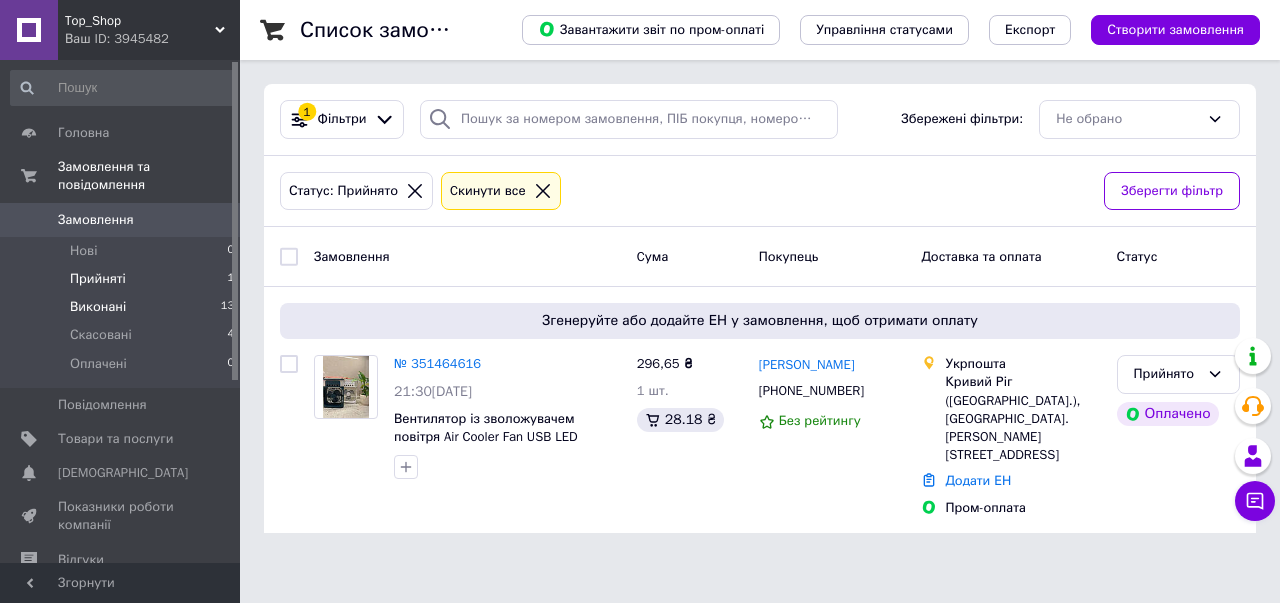 click on "Виконані 13" at bounding box center (123, 307) 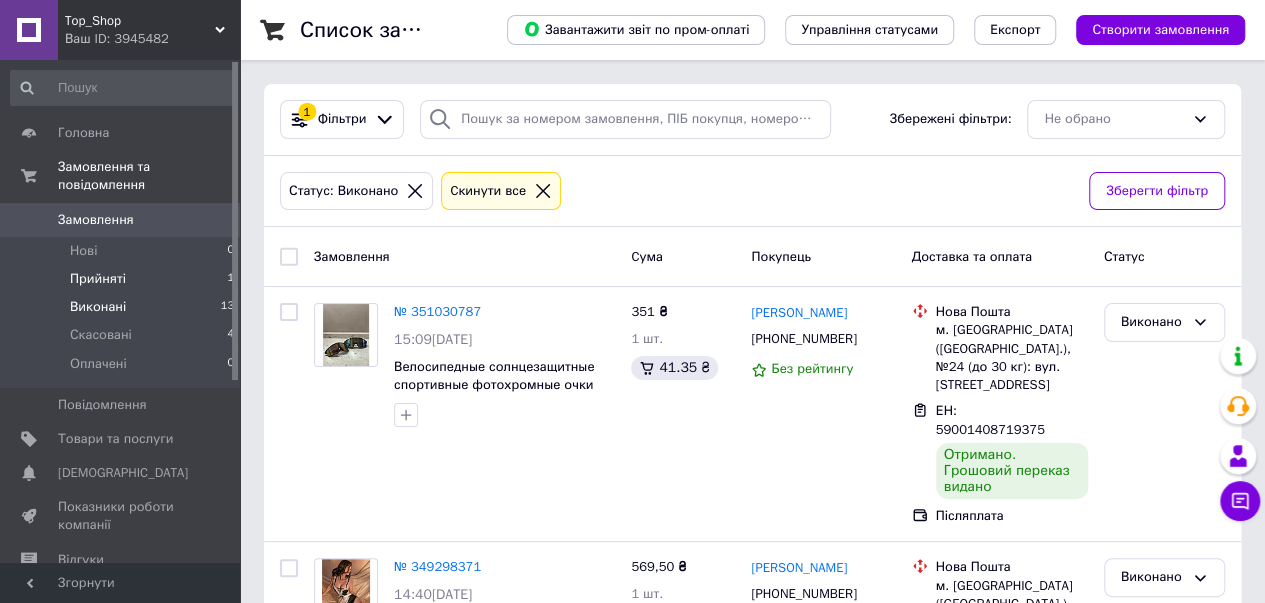 click on "Прийняті 1" at bounding box center (123, 279) 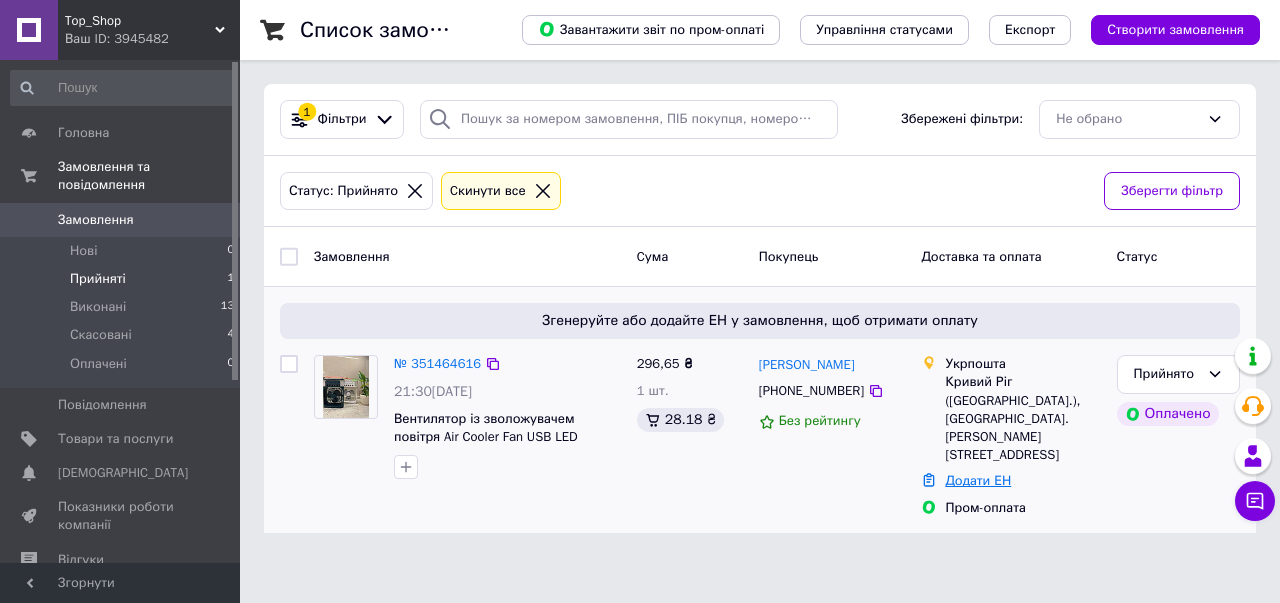 click on "Додати ЕН" at bounding box center [978, 480] 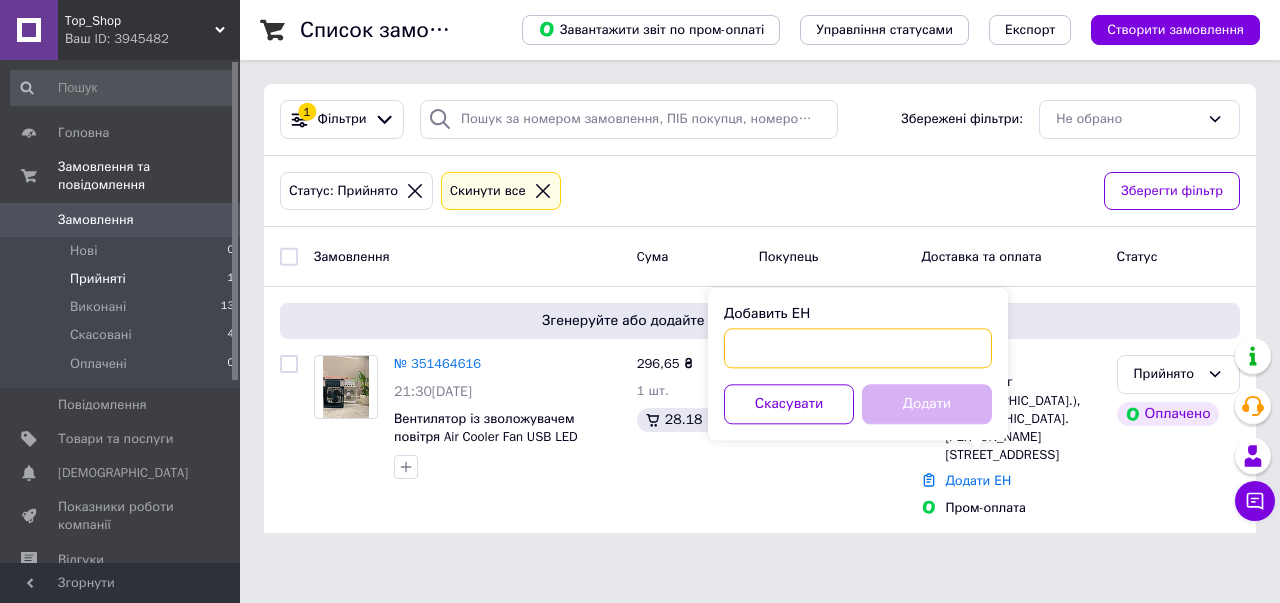 click on "Добавить ЕН" at bounding box center (858, 348) 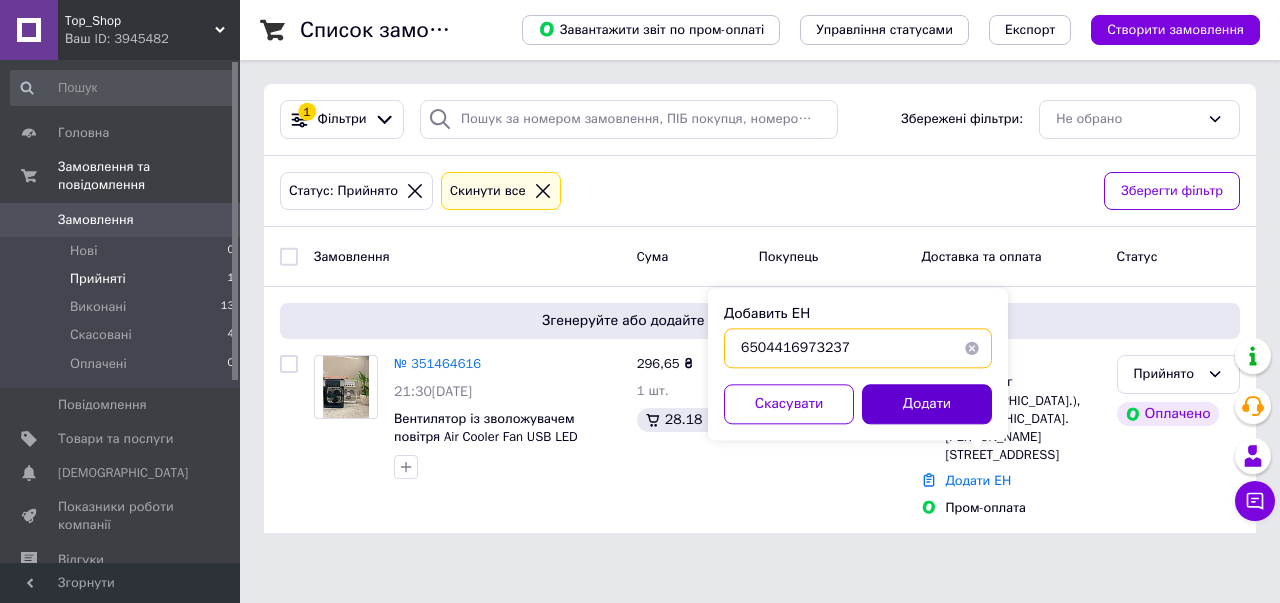 type on "6504416973237" 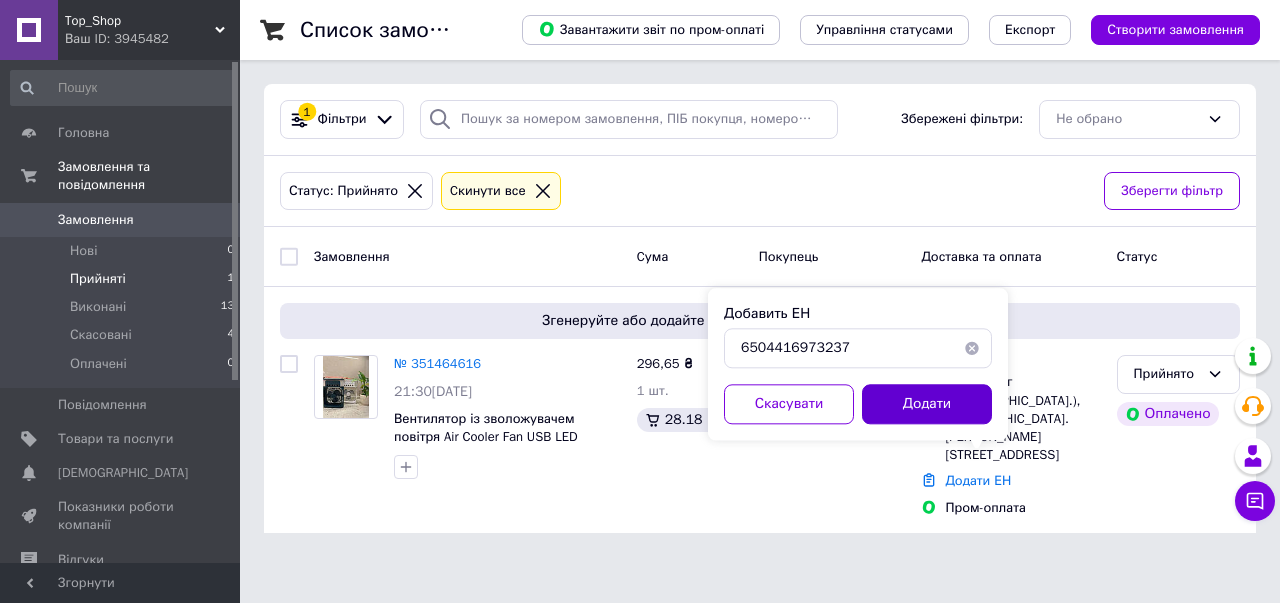 click on "Додати" at bounding box center (927, 404) 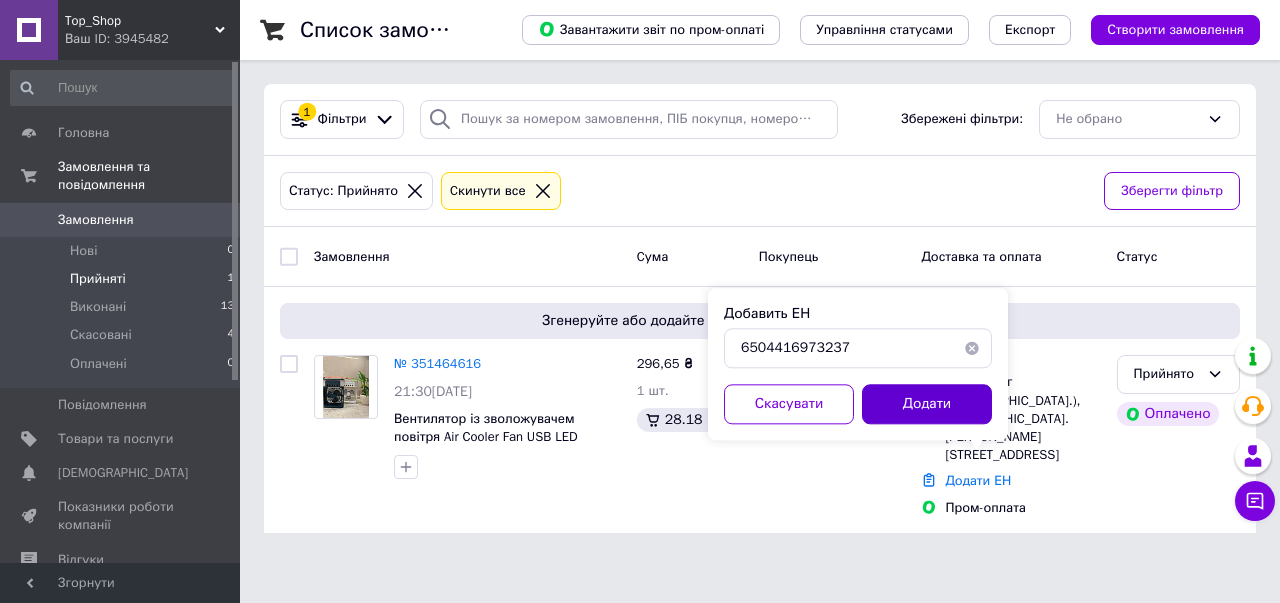 click on "Додати" at bounding box center [927, 404] 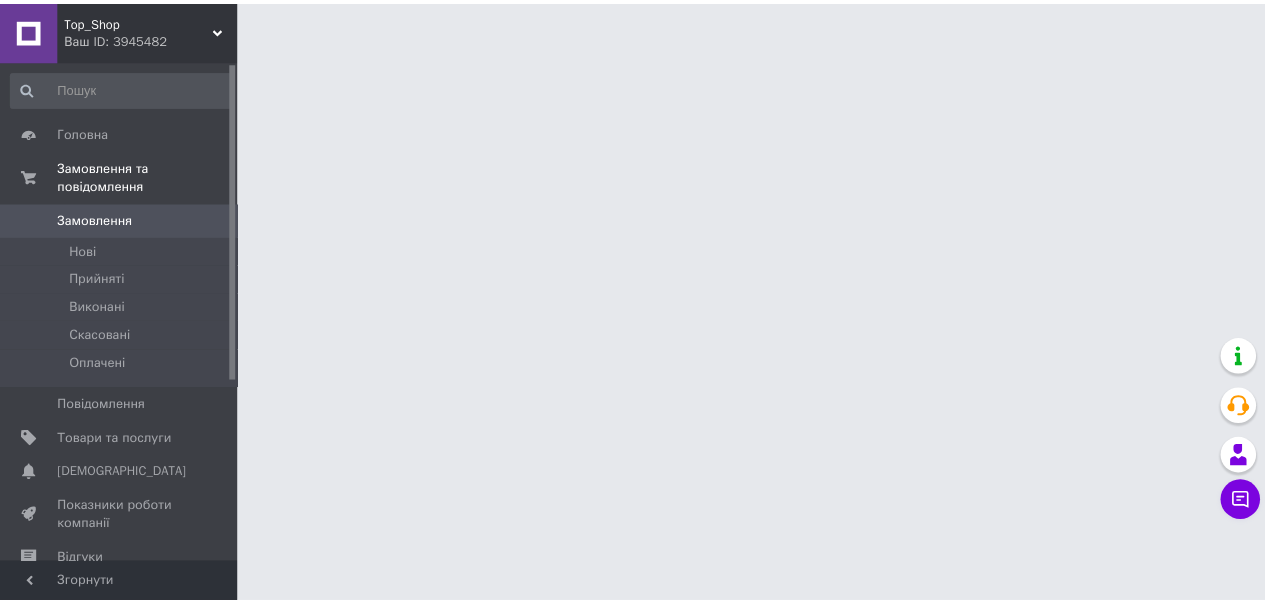 scroll, scrollTop: 0, scrollLeft: 0, axis: both 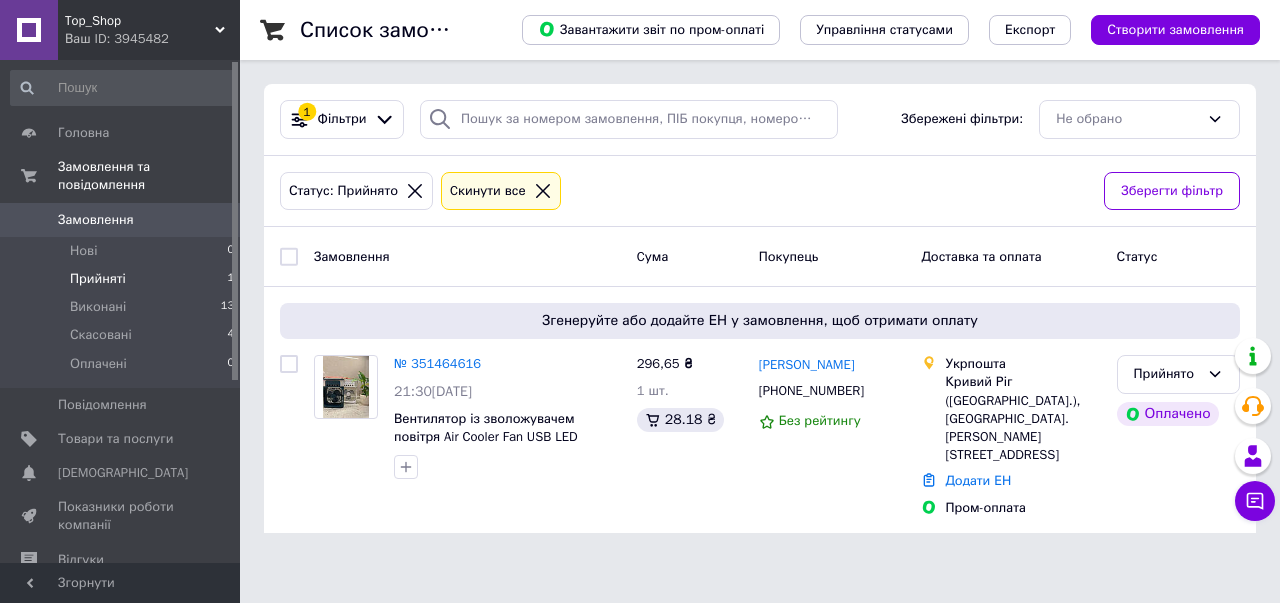 click on "Прийняті 1" at bounding box center [123, 279] 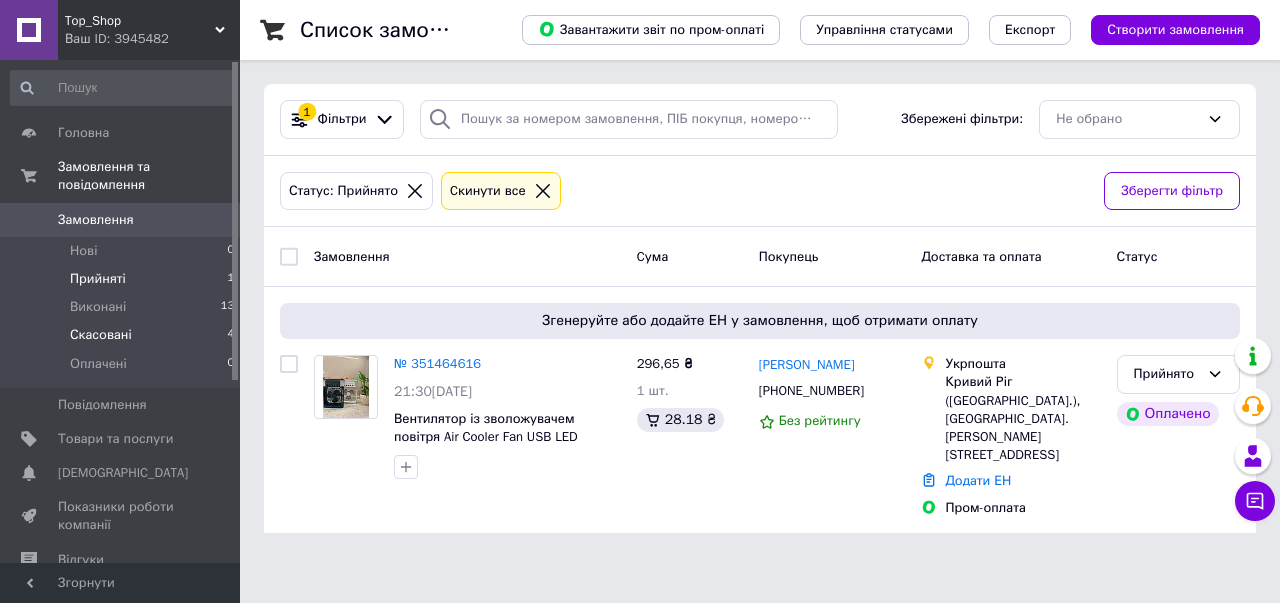 click on "Скасовані 4" at bounding box center (123, 335) 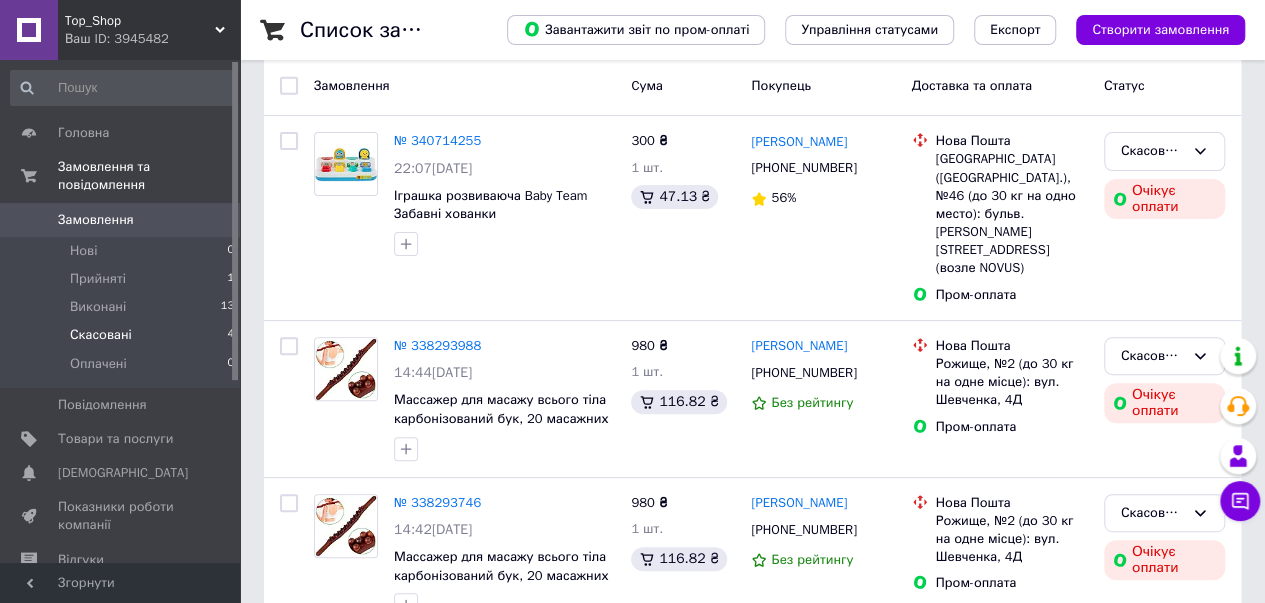 scroll, scrollTop: 0, scrollLeft: 0, axis: both 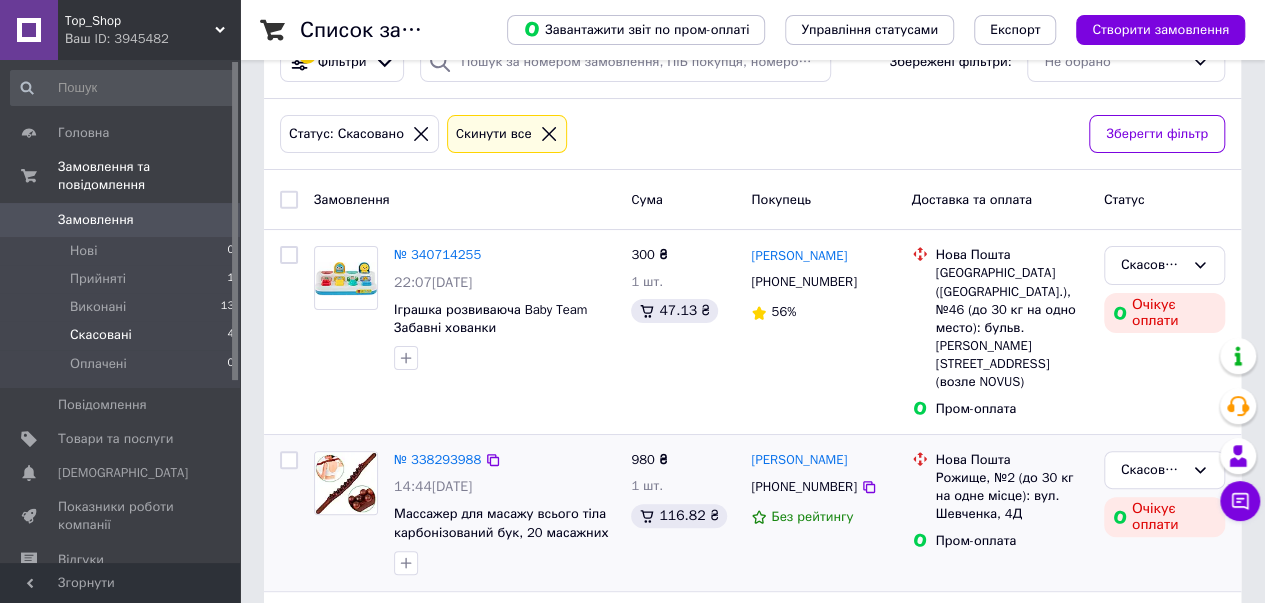 click on "Очікує оплати" at bounding box center [1164, 517] 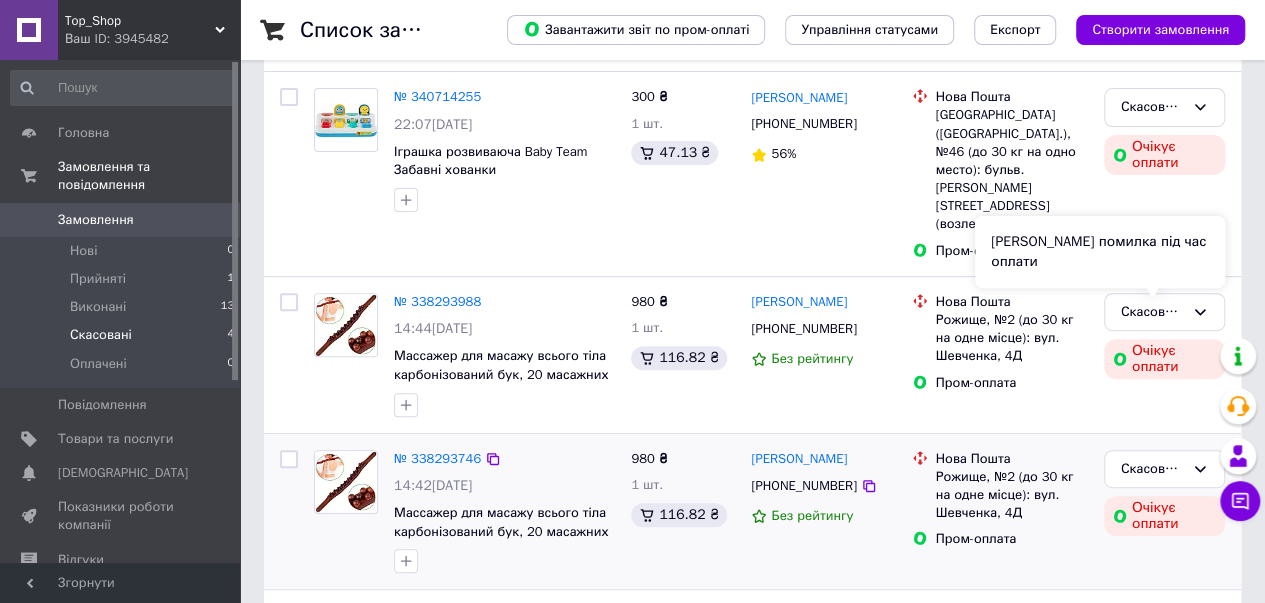 click on "Очікує оплати" at bounding box center (1164, 516) 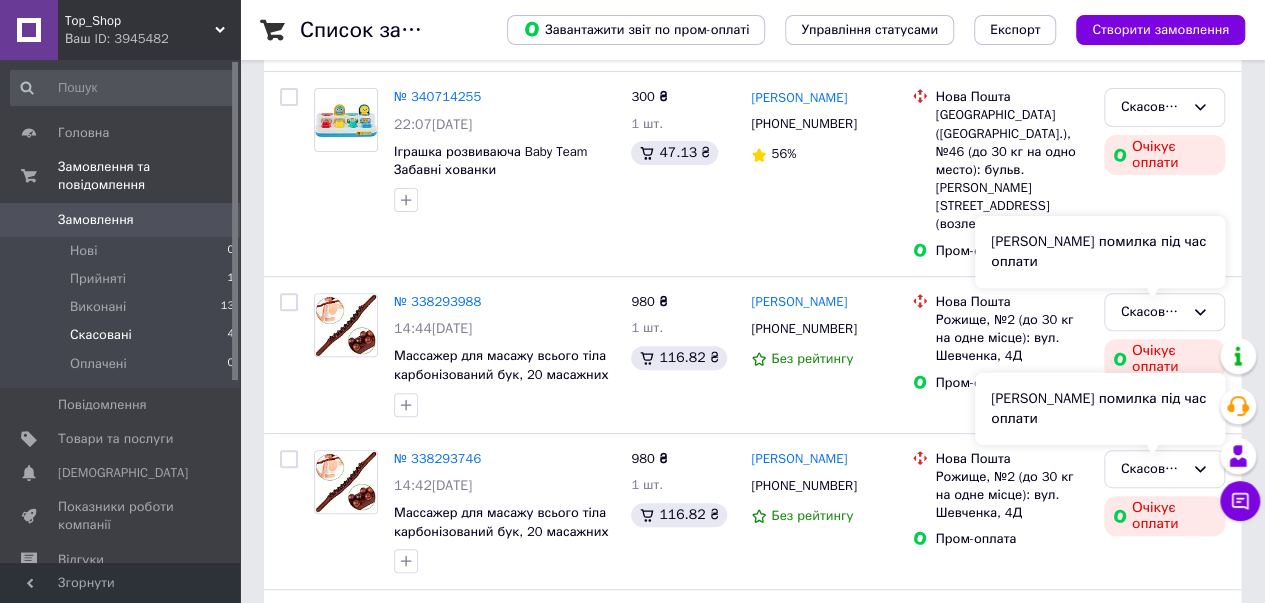 click on "Сталася помилка під час оплати" at bounding box center [1100, 409] 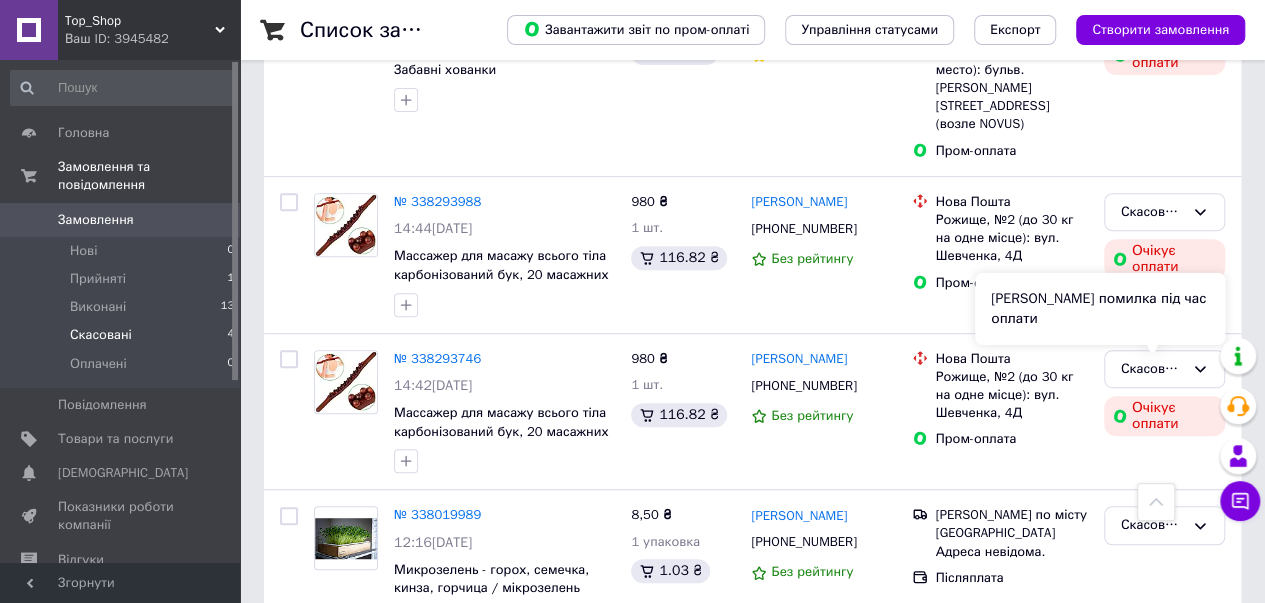 scroll, scrollTop: 316, scrollLeft: 0, axis: vertical 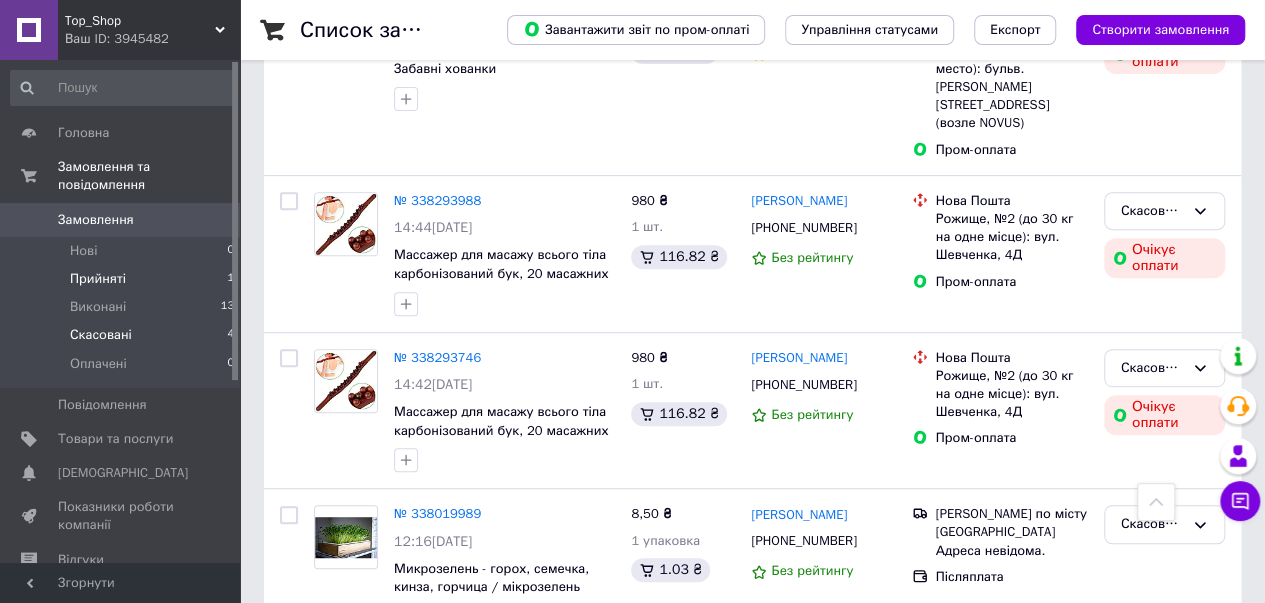 click on "Прийняті 1" at bounding box center (123, 279) 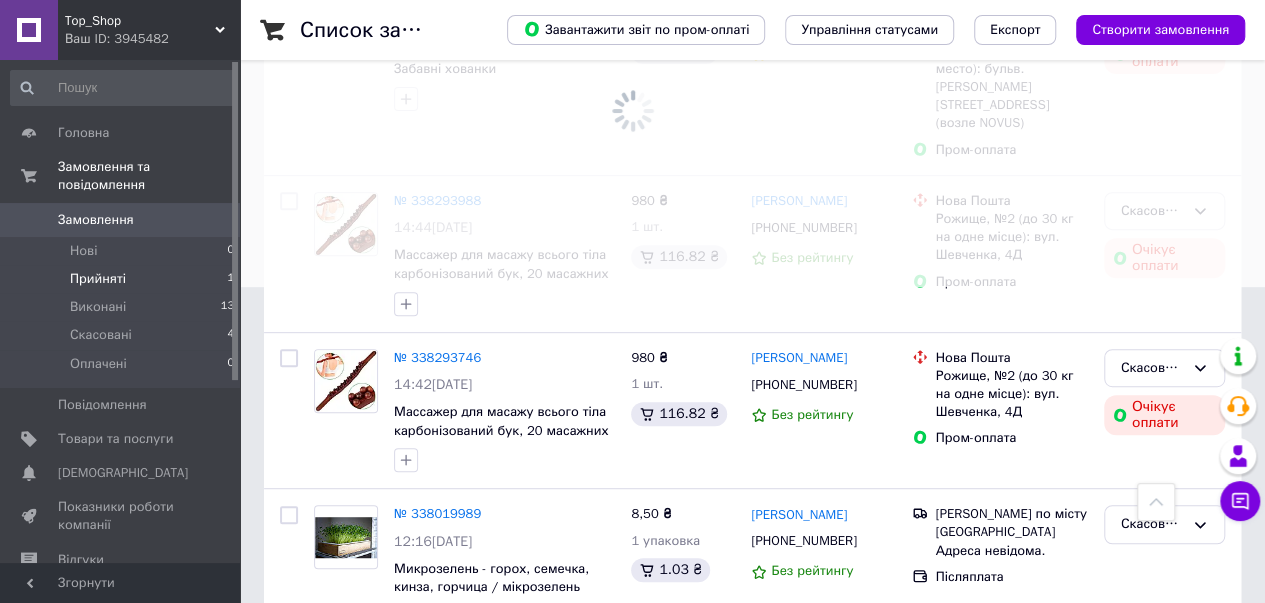 scroll, scrollTop: 0, scrollLeft: 0, axis: both 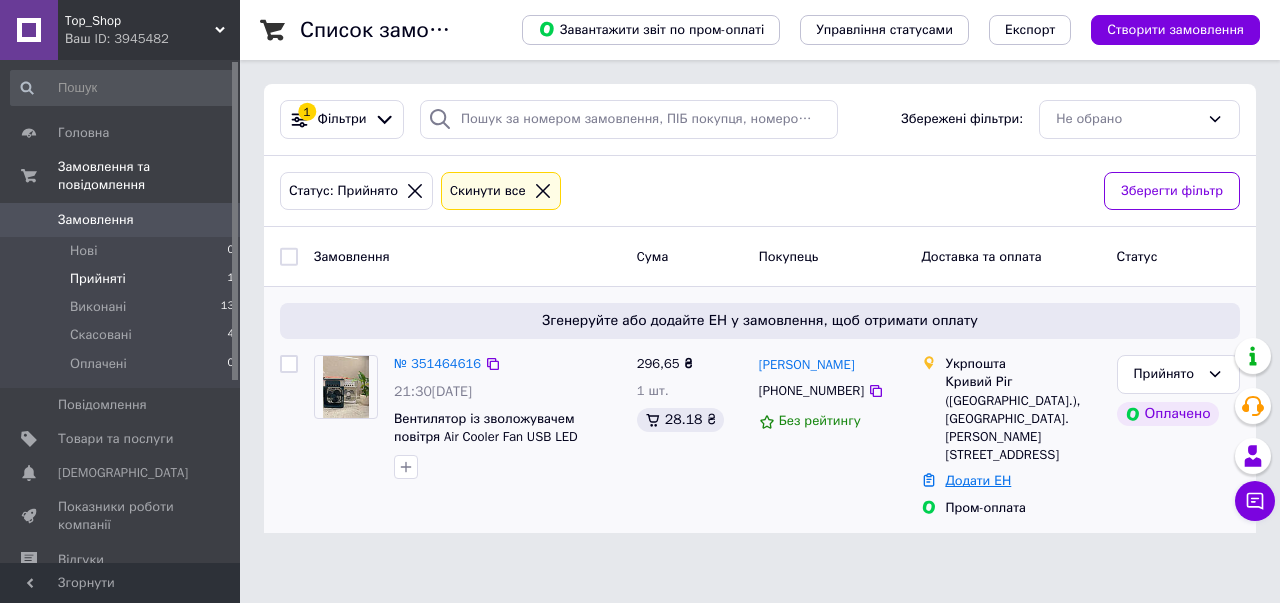 click on "Додати ЕН" at bounding box center (978, 480) 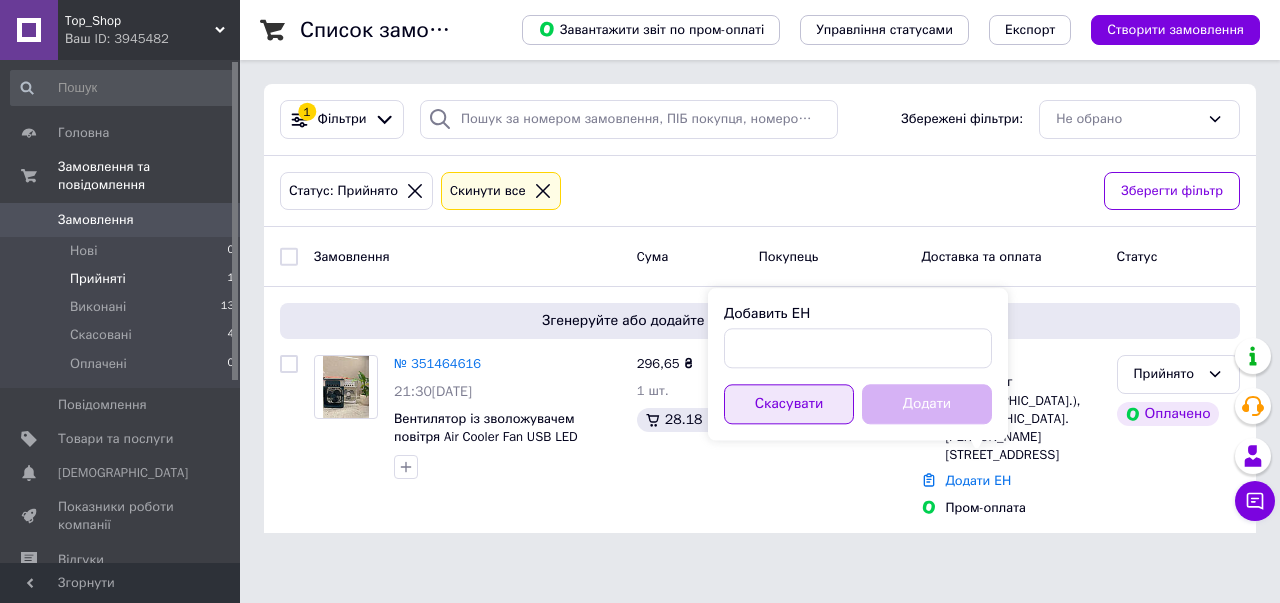 click on "Скасувати" at bounding box center [789, 404] 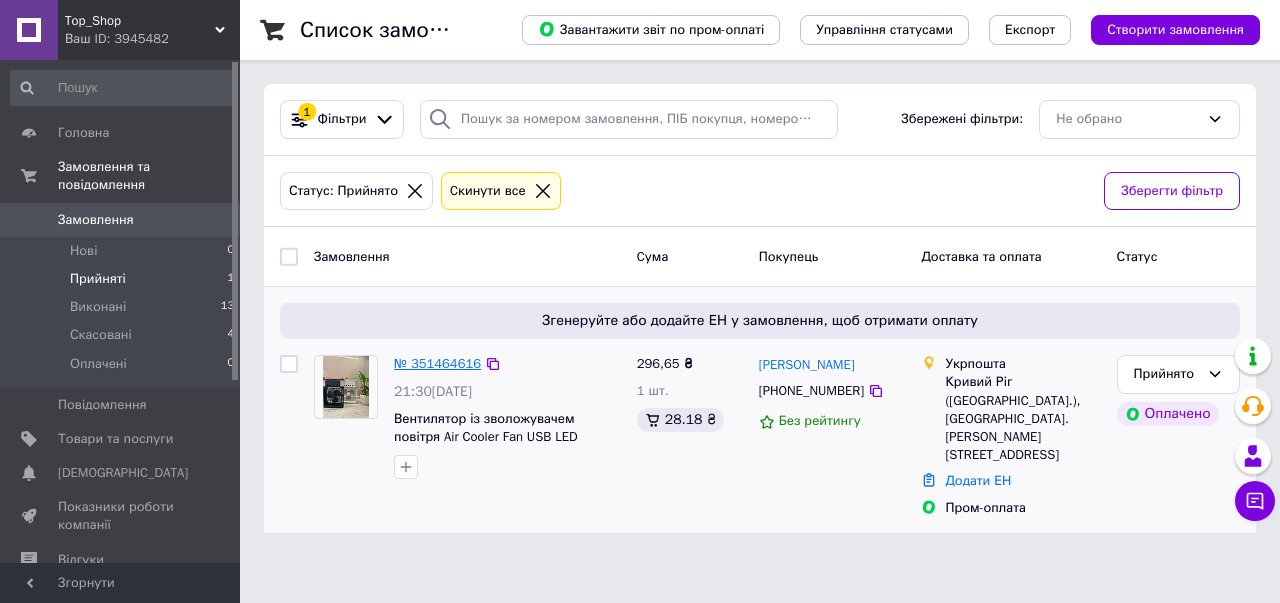 click on "№ 351464616" at bounding box center [437, 363] 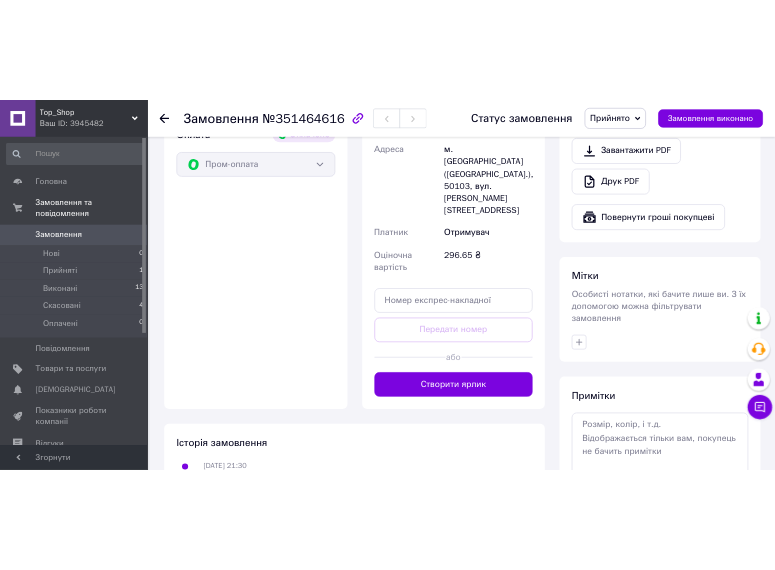 scroll, scrollTop: 1378, scrollLeft: 0, axis: vertical 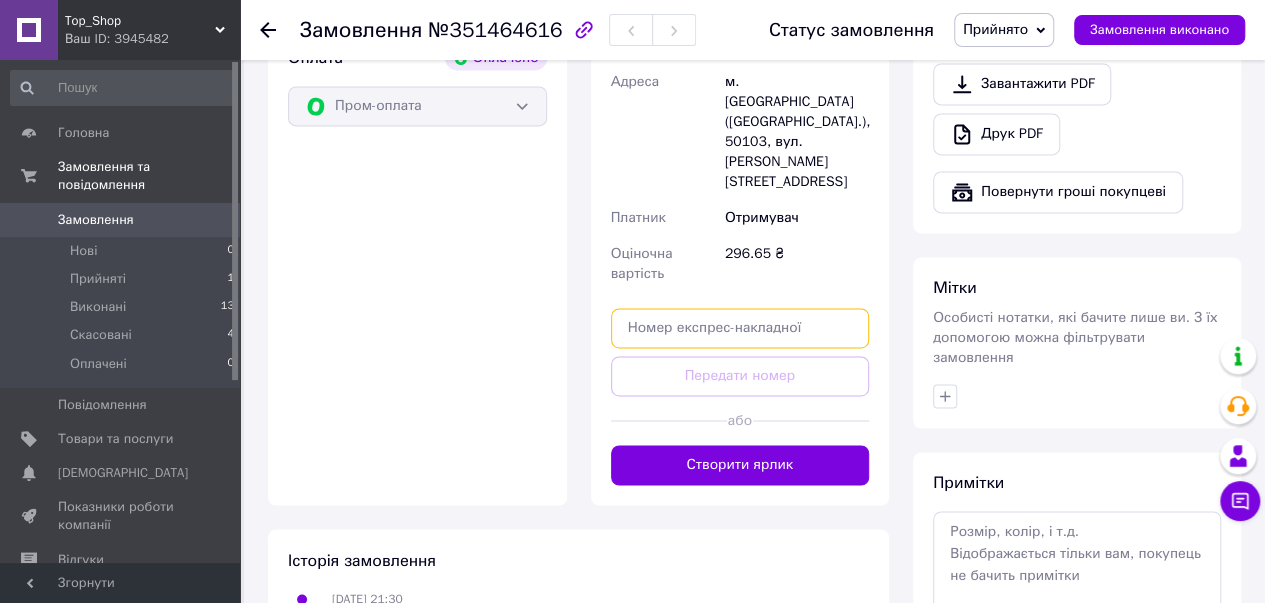 click at bounding box center (740, 328) 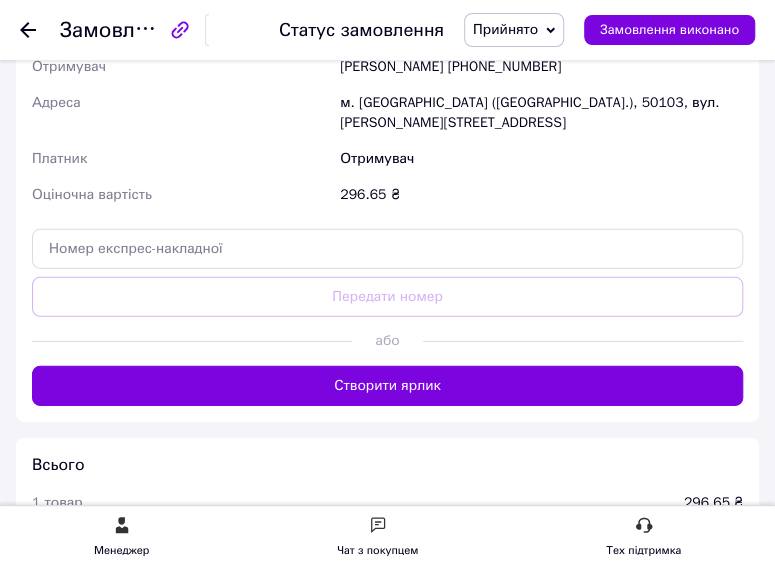 scroll, scrollTop: 1714, scrollLeft: 0, axis: vertical 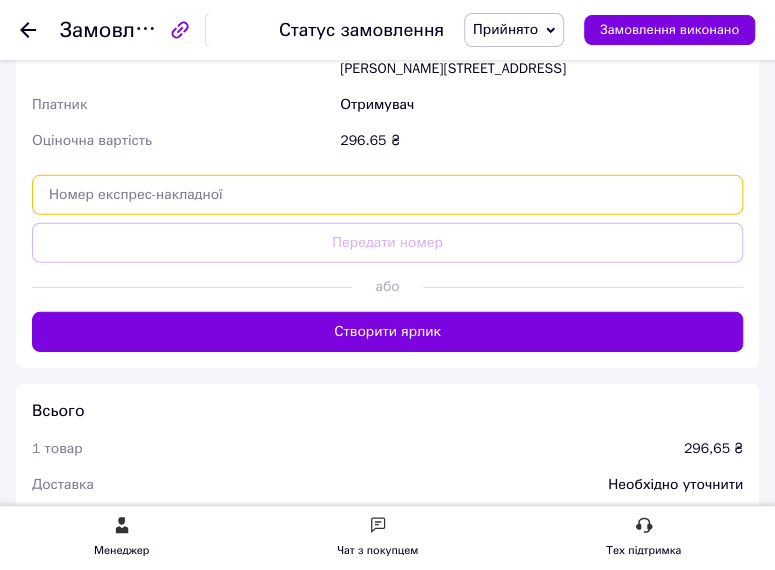 click at bounding box center (387, 195) 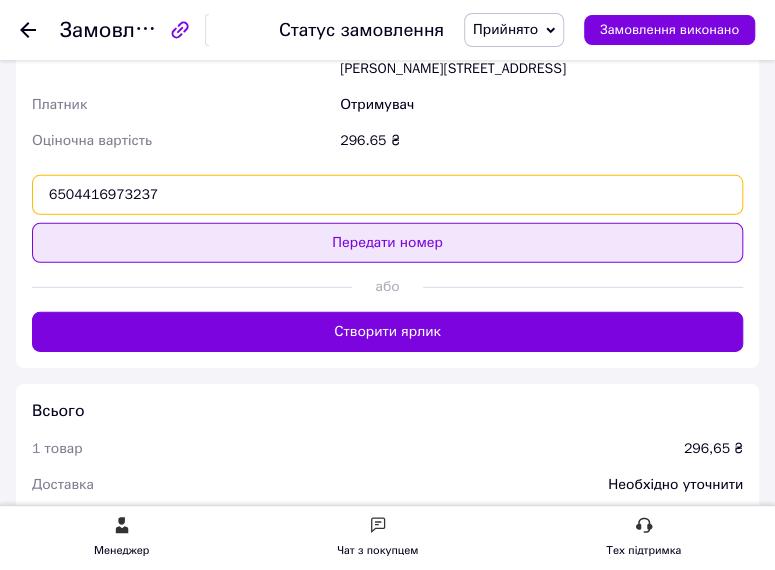 type on "6504416973237" 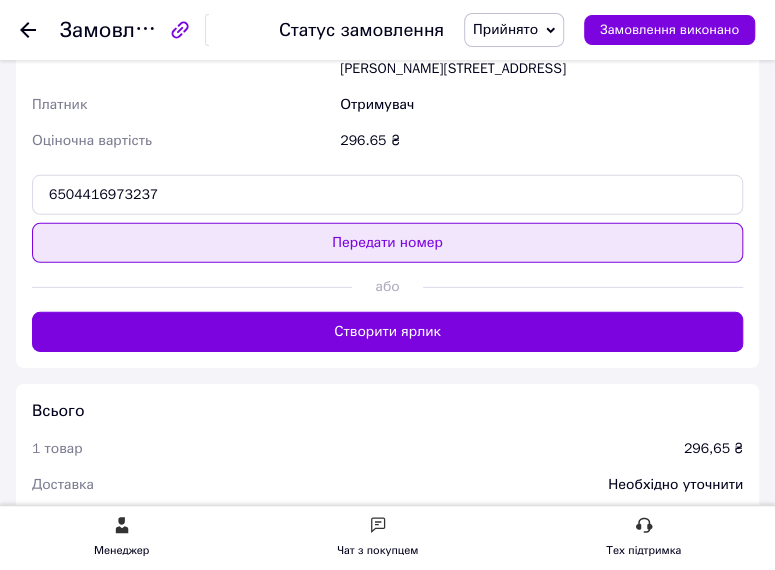 click on "Передати номер" at bounding box center [387, 243] 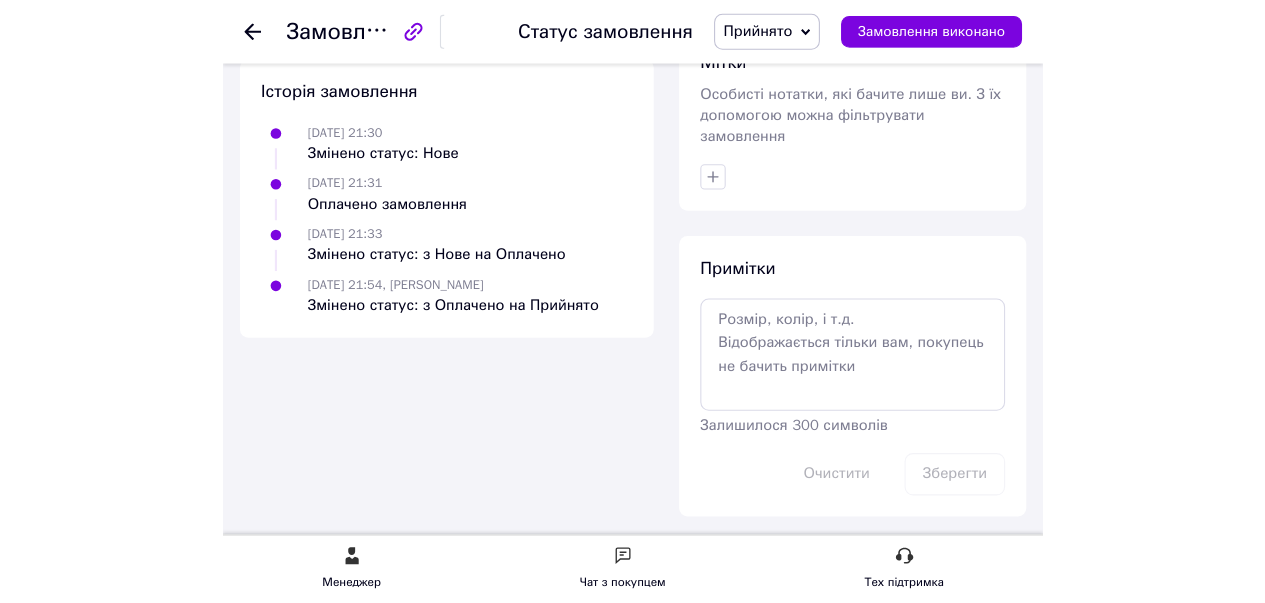 scroll, scrollTop: 1452, scrollLeft: 0, axis: vertical 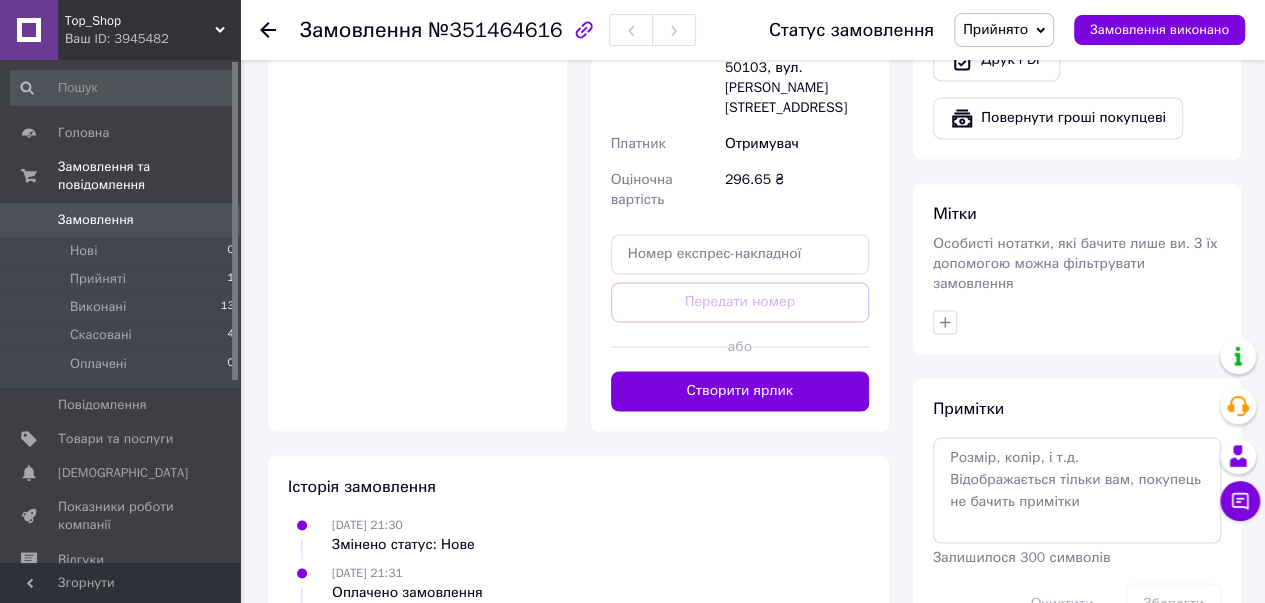 click 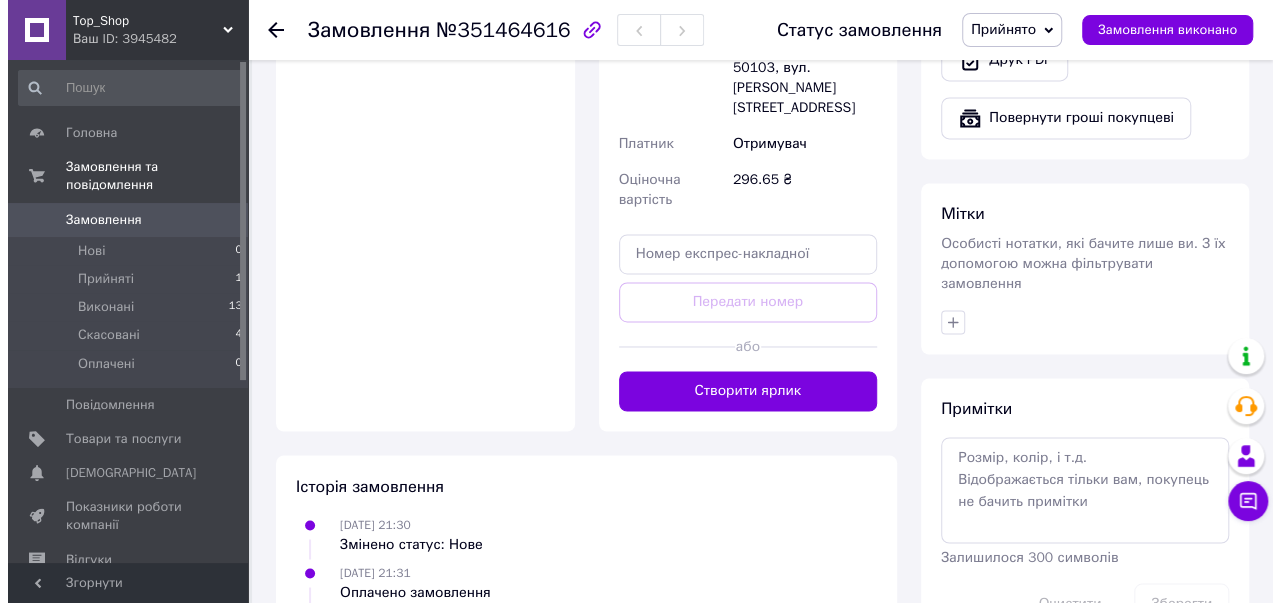 scroll, scrollTop: 0, scrollLeft: 0, axis: both 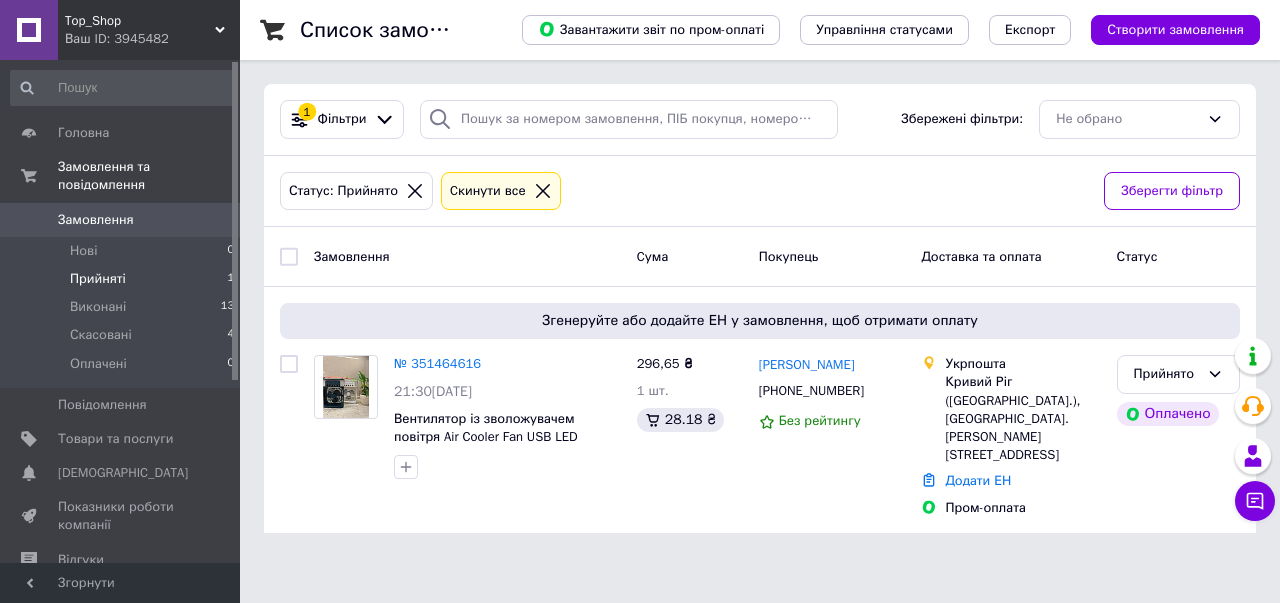 click 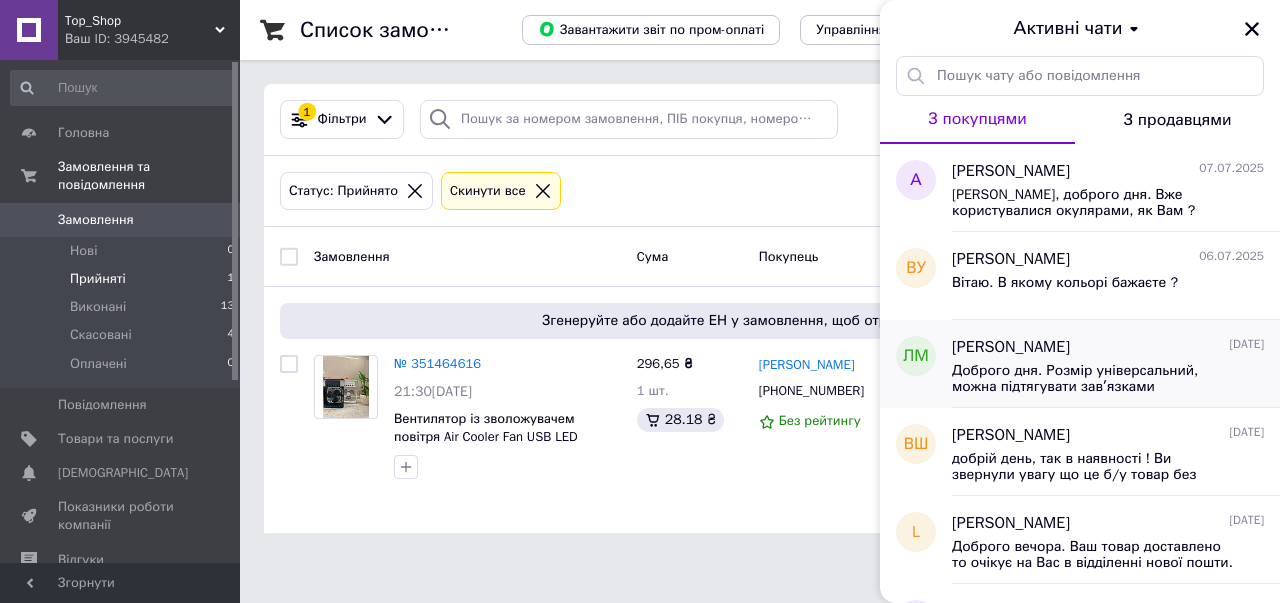 click on "Доброго дня.
Розмір універсальний, можна підтягувати завʼязками" at bounding box center (1094, 379) 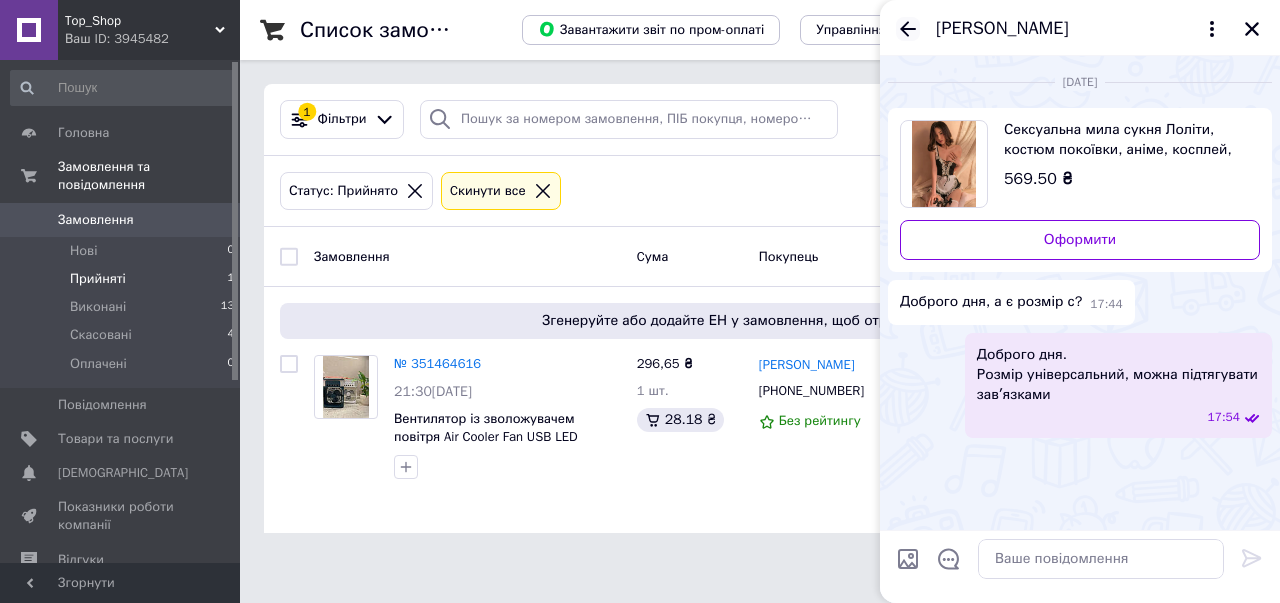 click 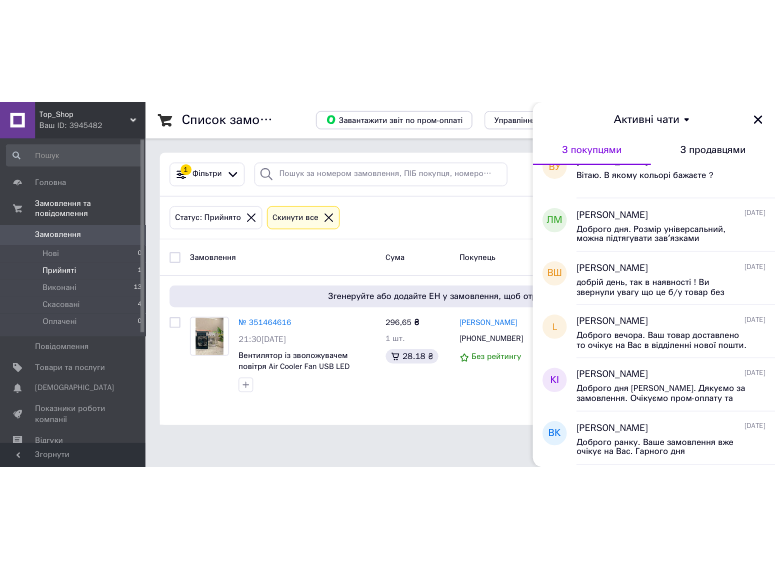 scroll, scrollTop: 0, scrollLeft: 0, axis: both 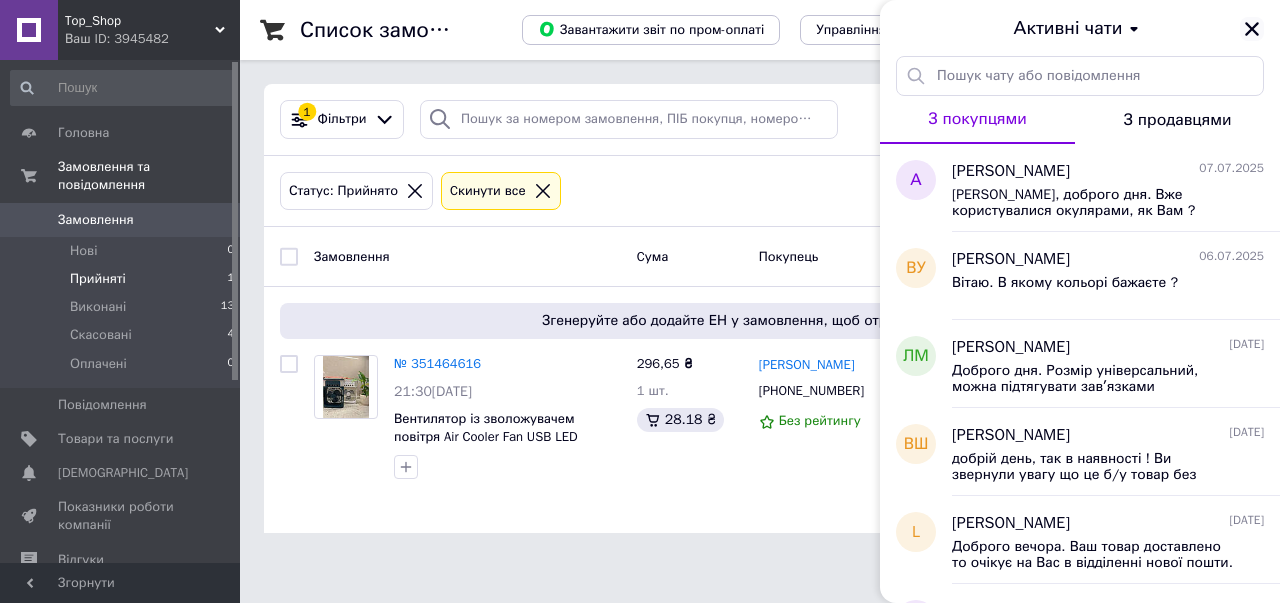 click 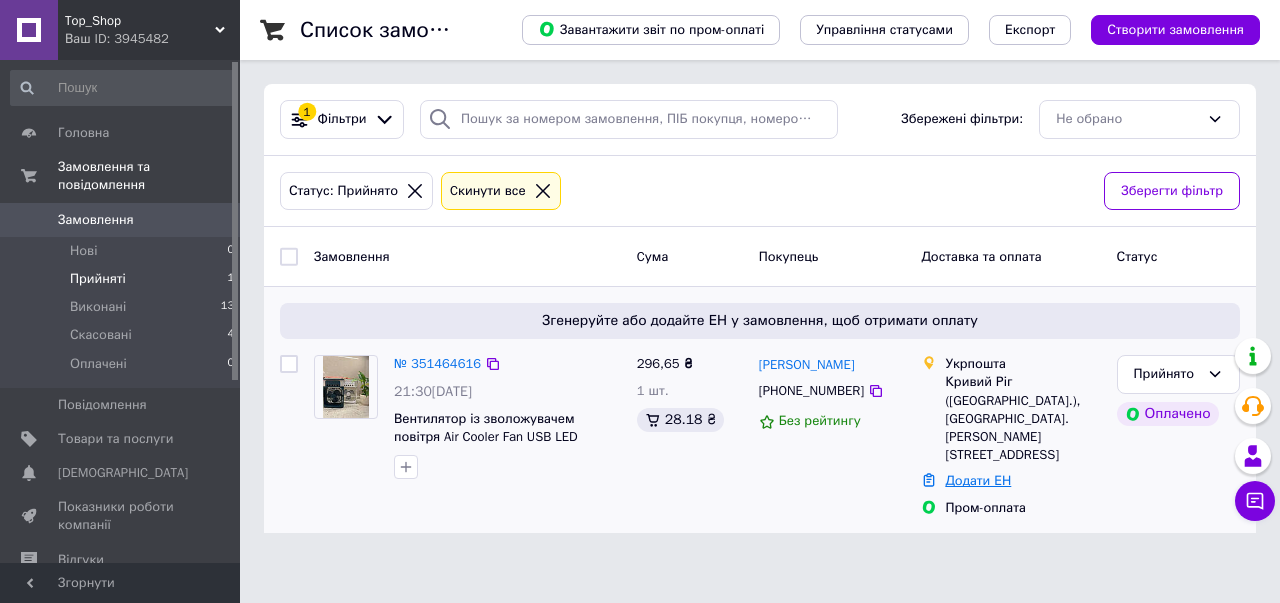 click on "Додати ЕН" at bounding box center (978, 480) 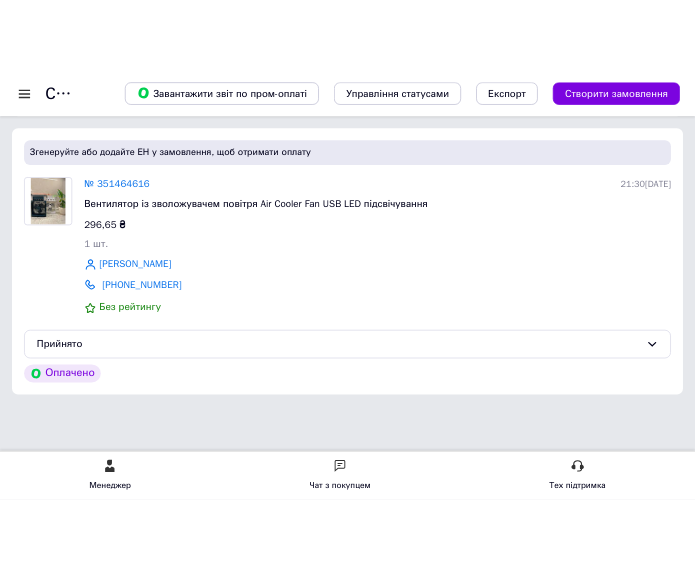 scroll, scrollTop: 0, scrollLeft: 0, axis: both 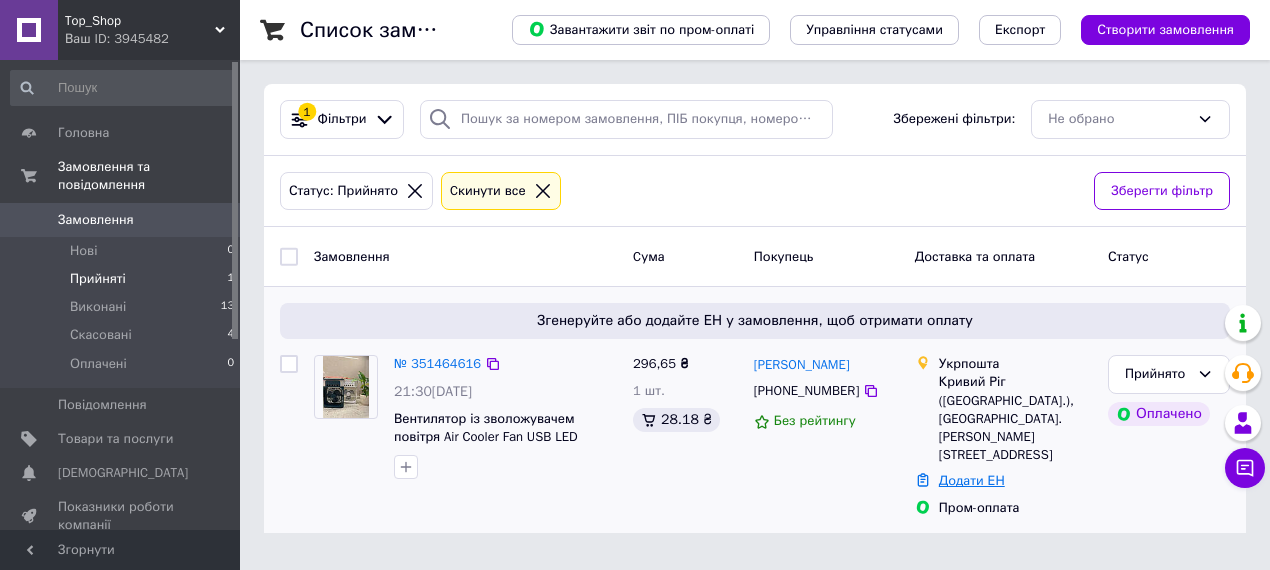 click on "Додати ЕН" at bounding box center [972, 480] 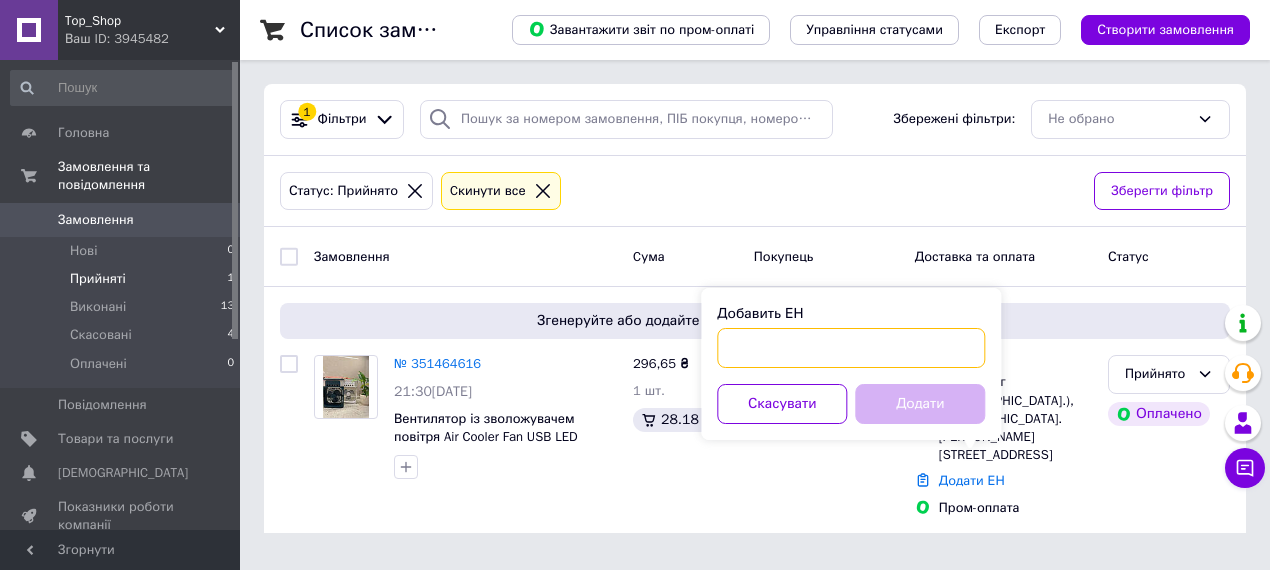 click on "Добавить ЕН" at bounding box center [851, 348] 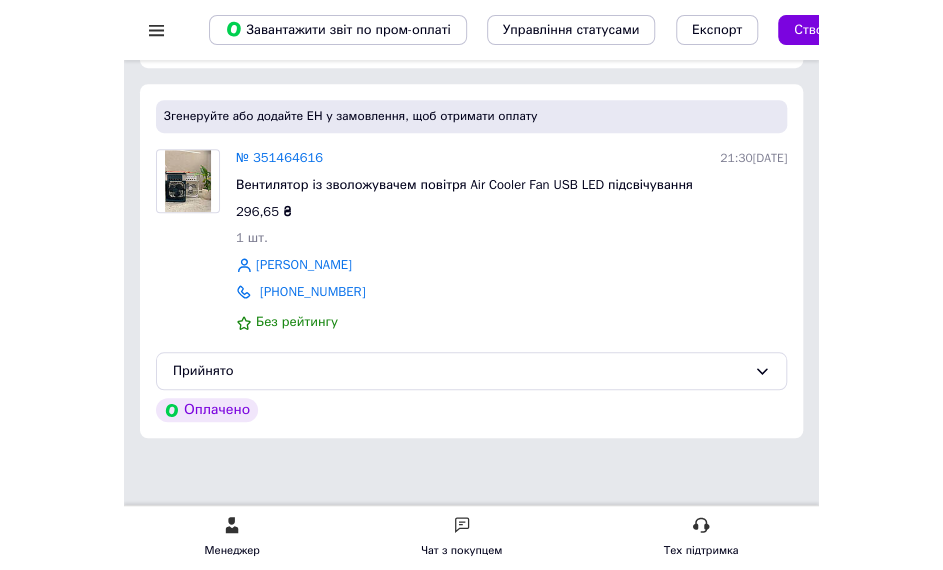 scroll, scrollTop: 250, scrollLeft: 0, axis: vertical 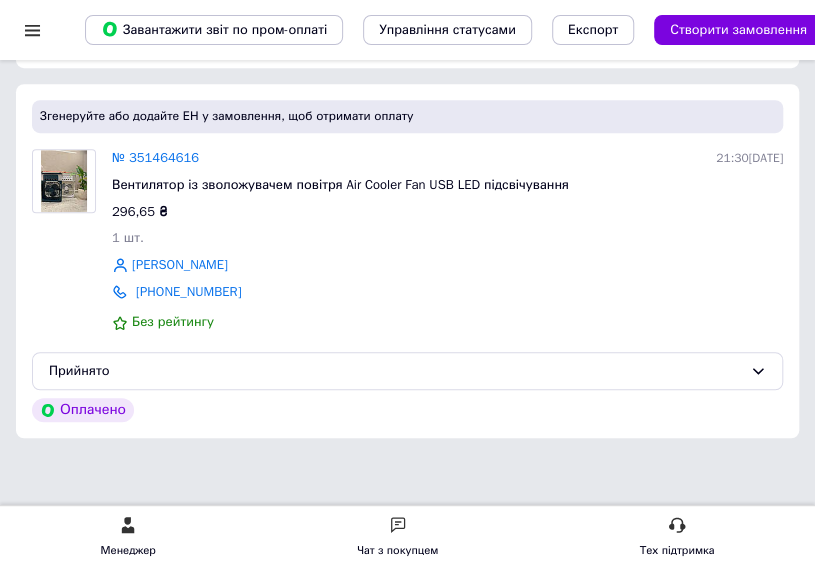 click on "1 шт." at bounding box center (447, 238) 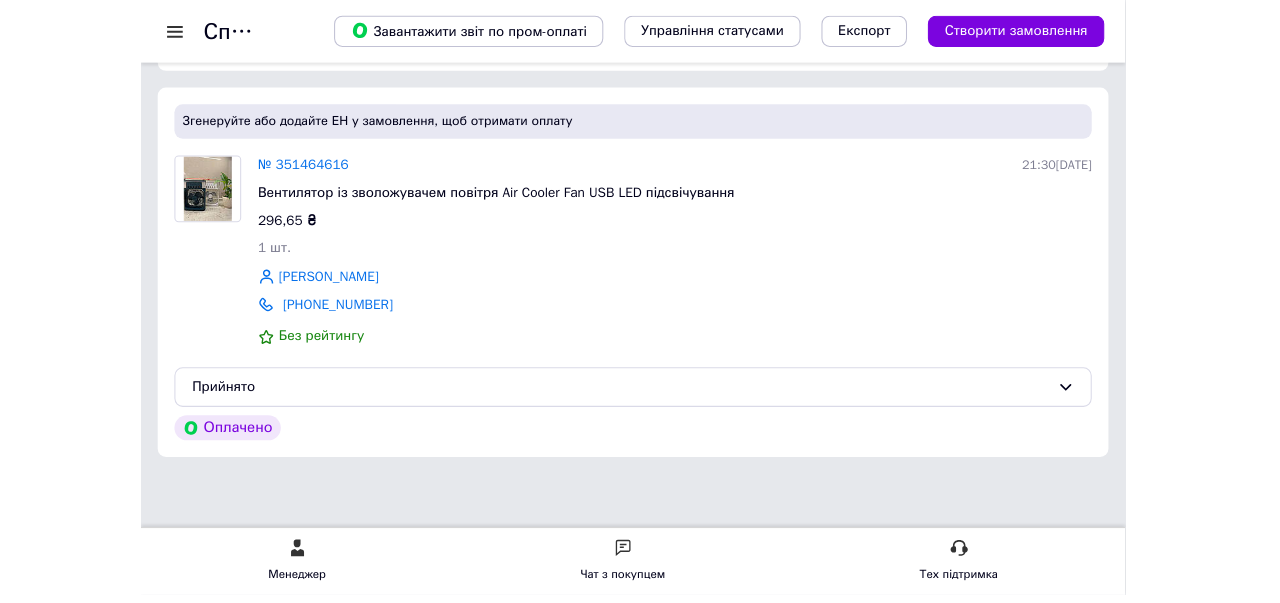 scroll, scrollTop: 0, scrollLeft: 0, axis: both 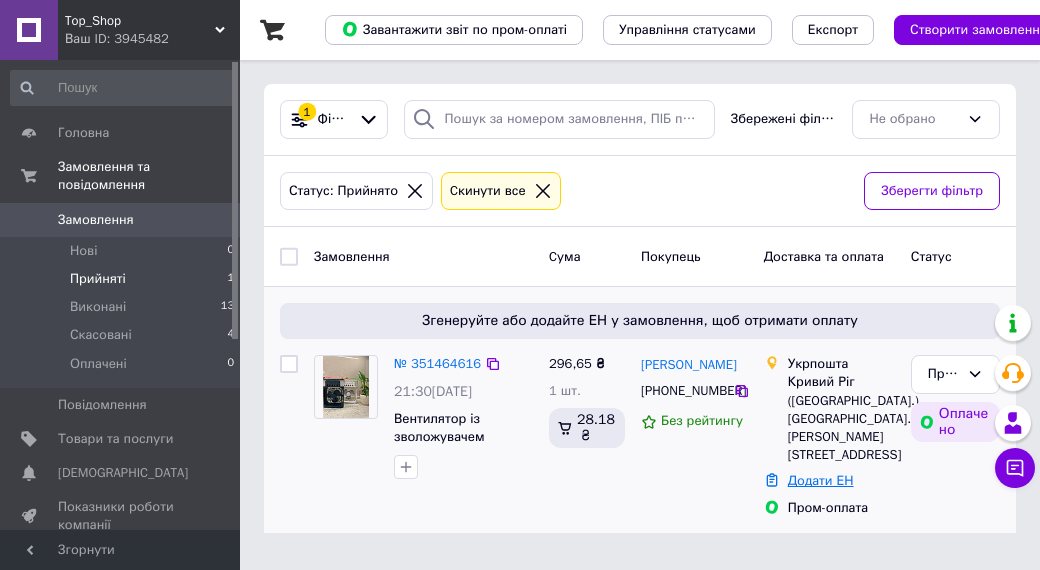 click on "Додати ЕН" at bounding box center [821, 480] 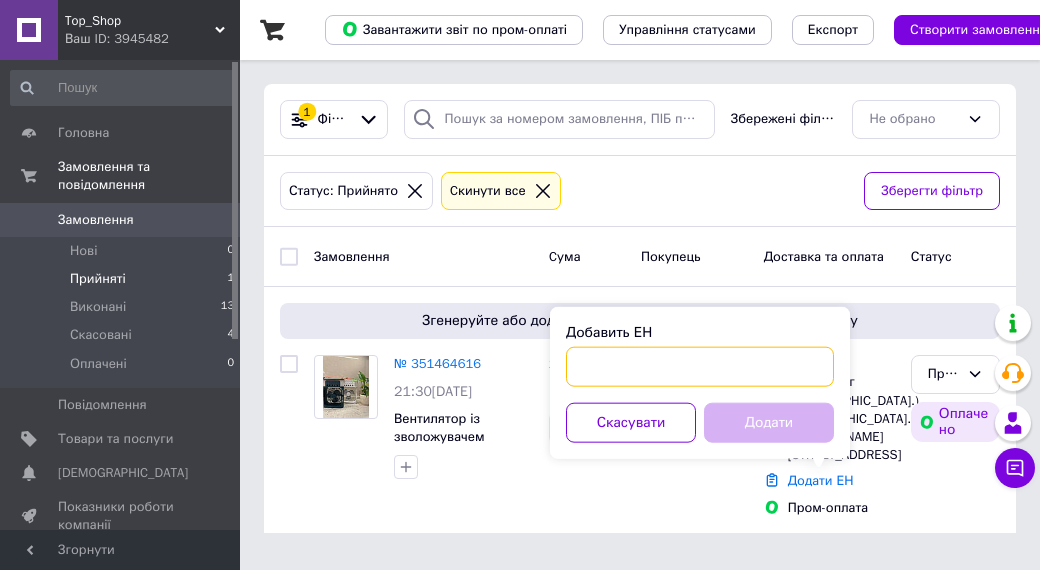 click on "Добавить ЕН" at bounding box center [700, 367] 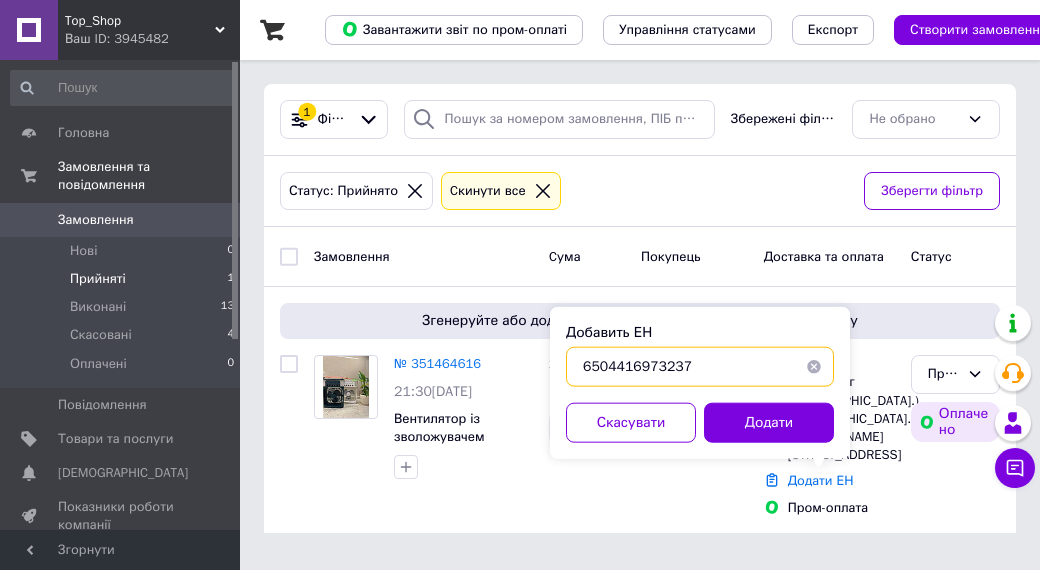 type on "6504416973237" 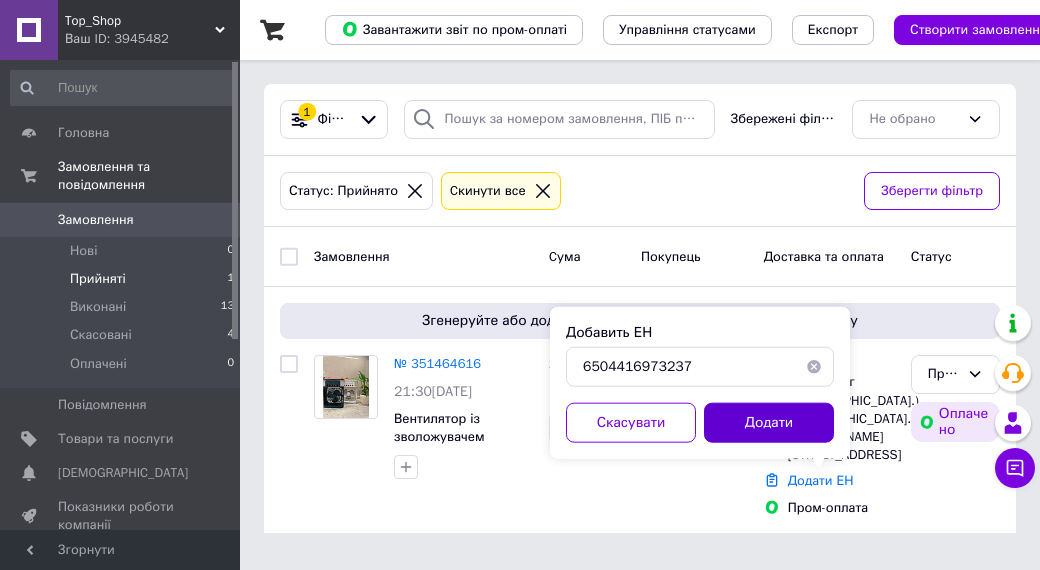 click on "Додати" at bounding box center [769, 423] 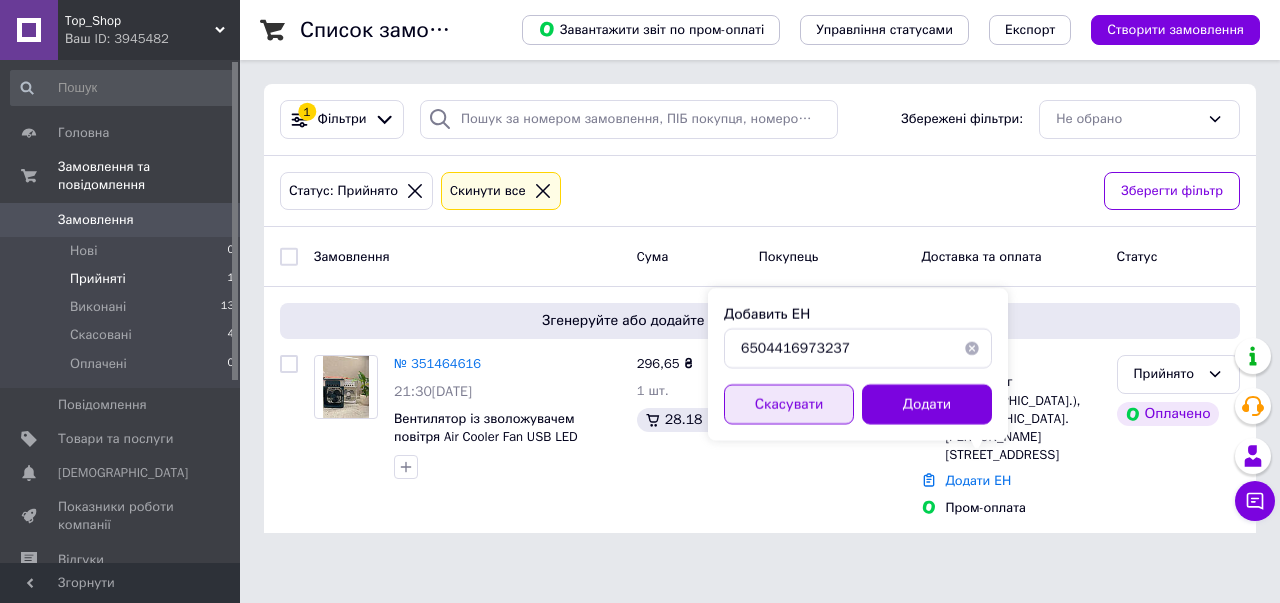 click on "Скасувати" at bounding box center (789, 404) 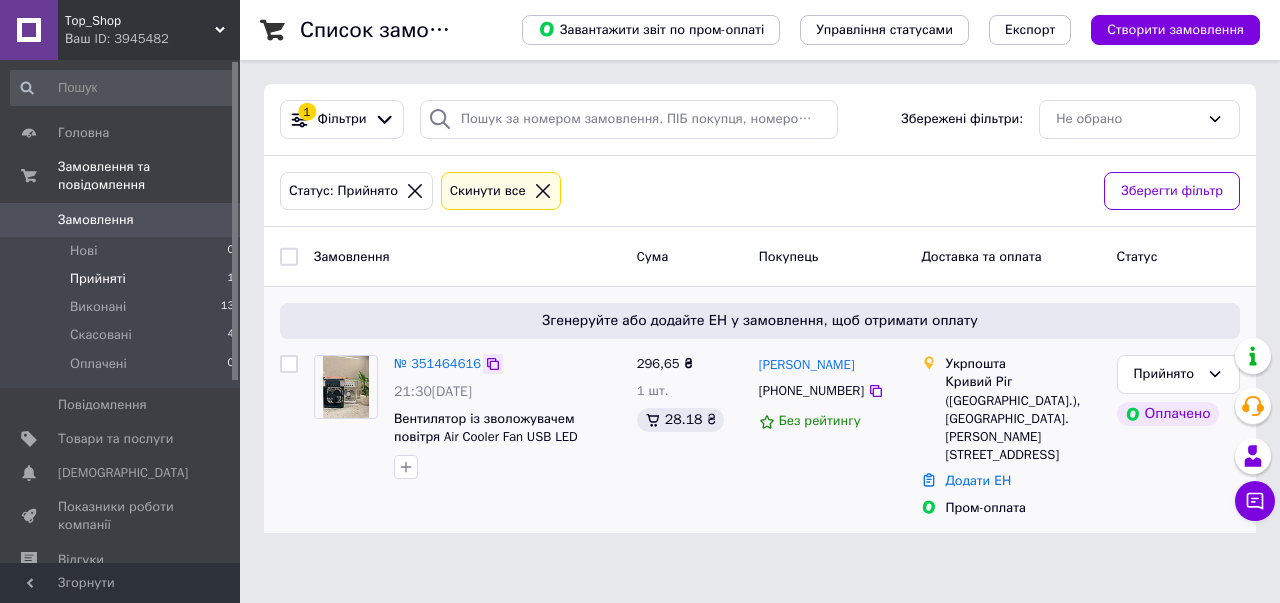 click 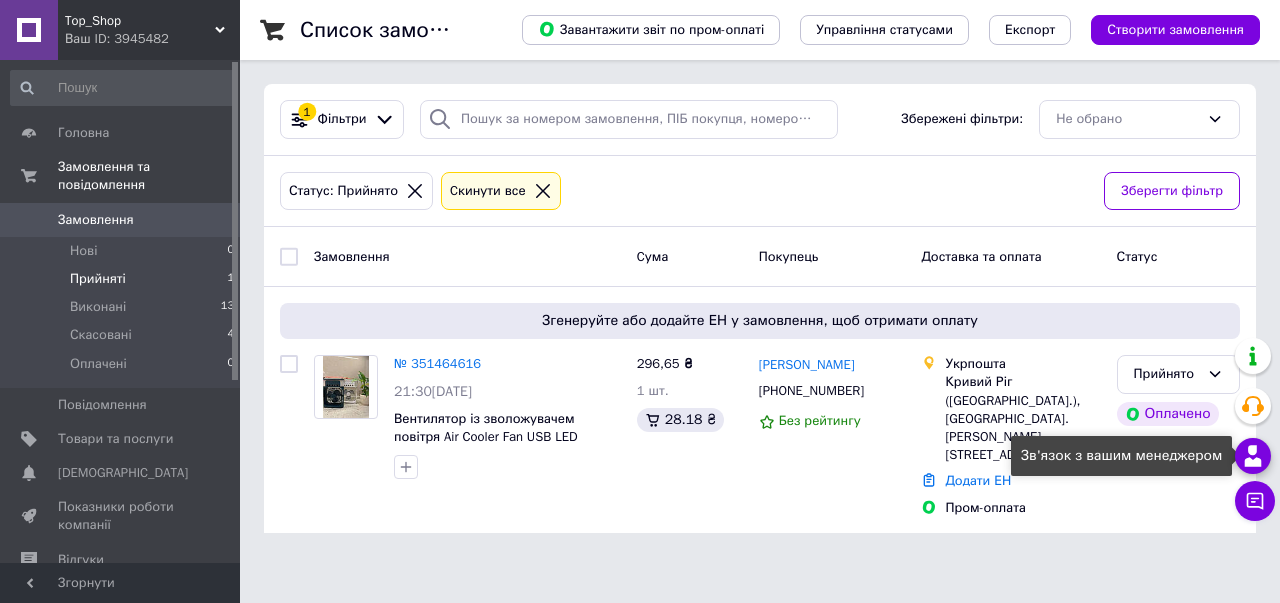 click 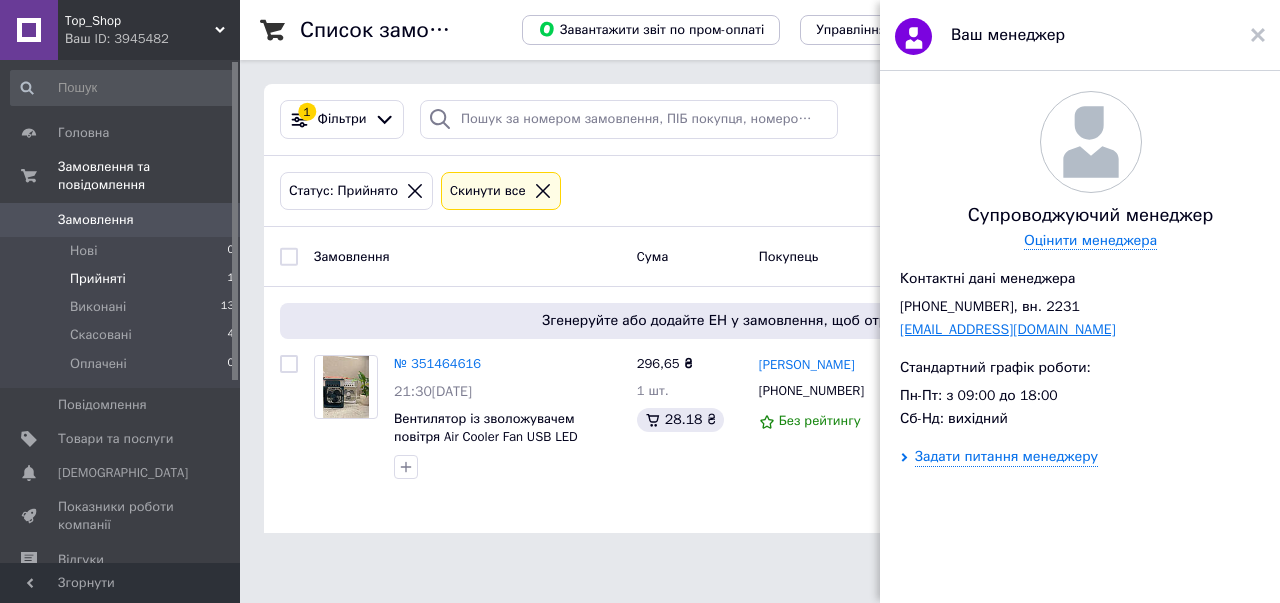 click on "manager@prom.ua" at bounding box center (1008, 329) 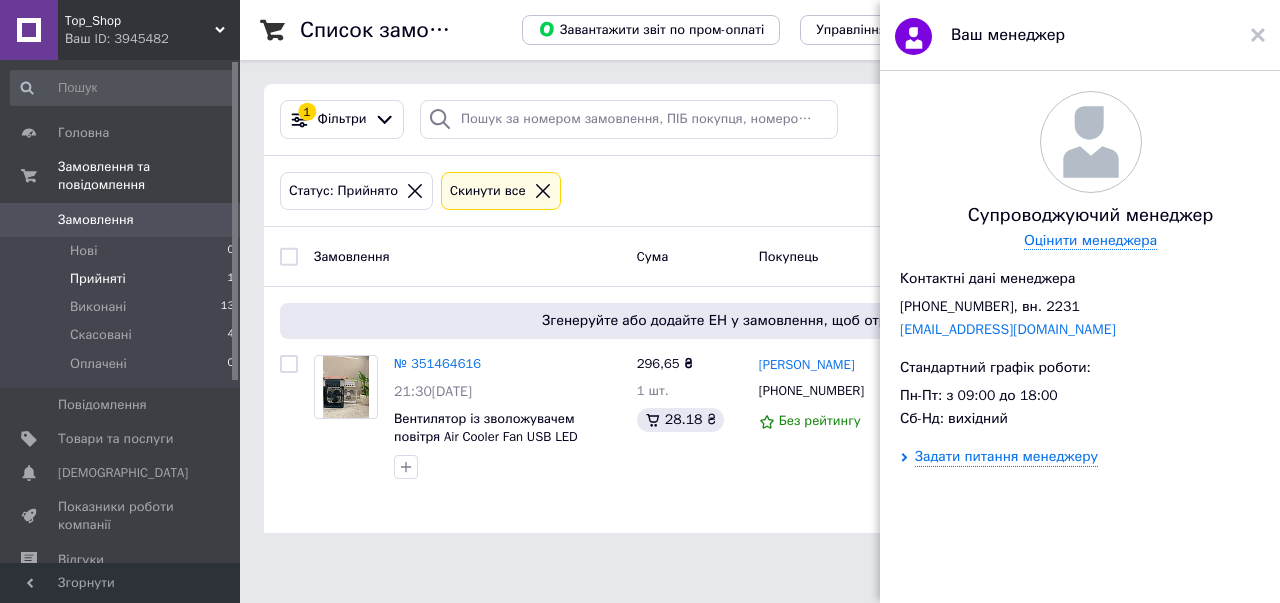 click on "Ваш менеджер" at bounding box center [1080, 35] 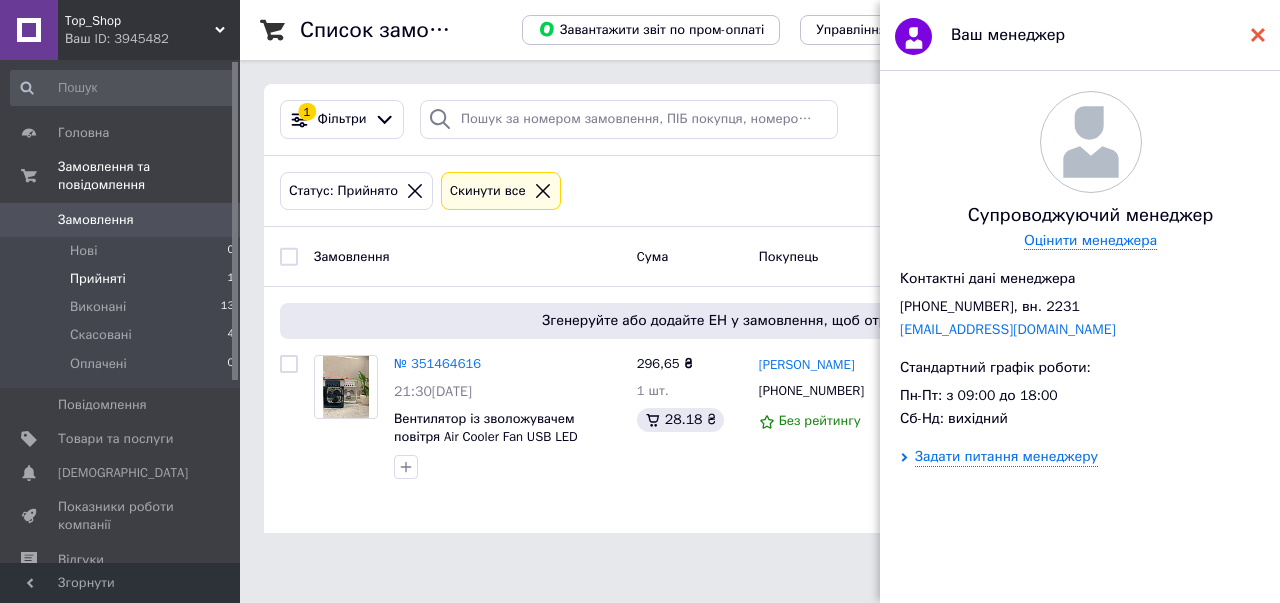 click 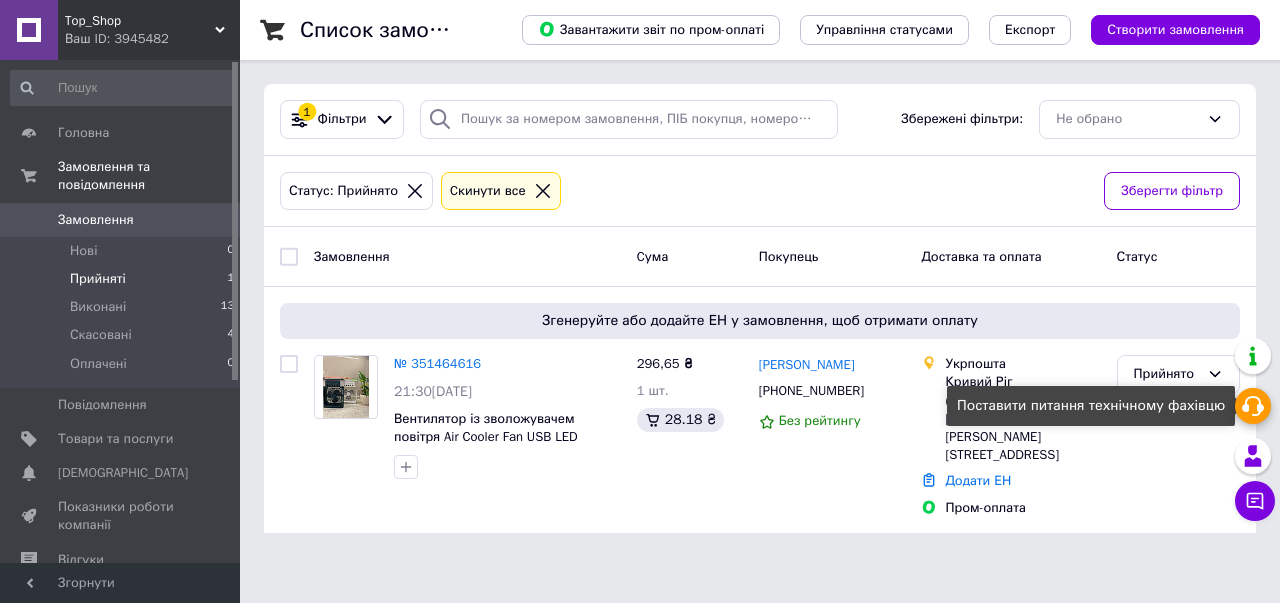 click 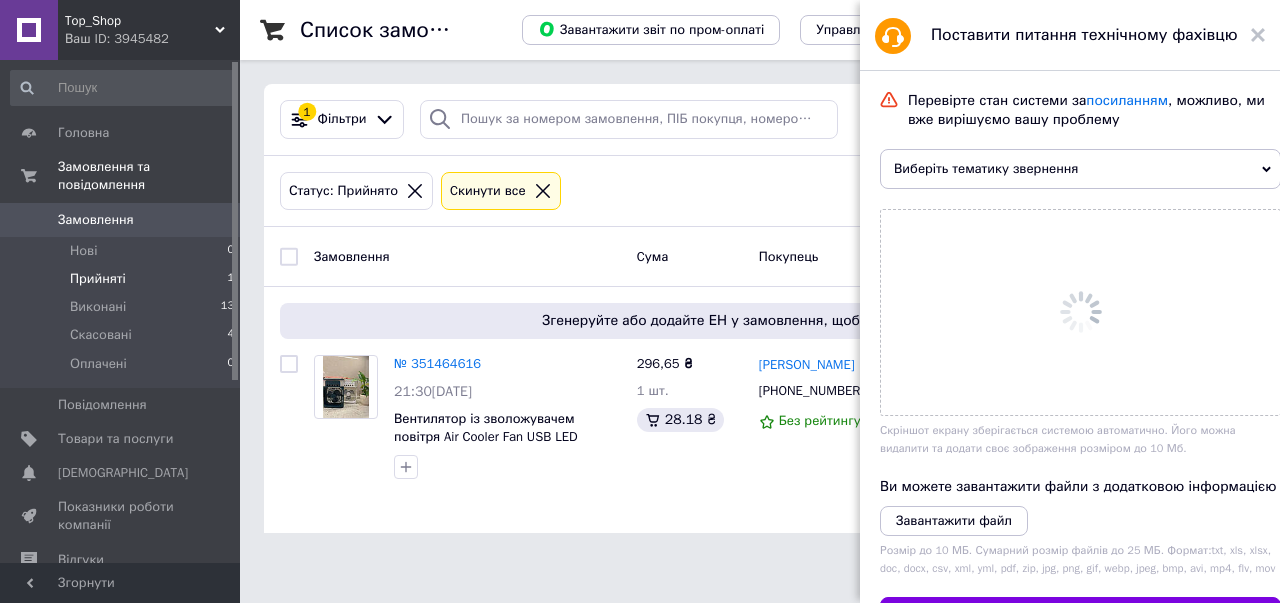 click on "Виберіть тематику звернення" at bounding box center [1080, 169] 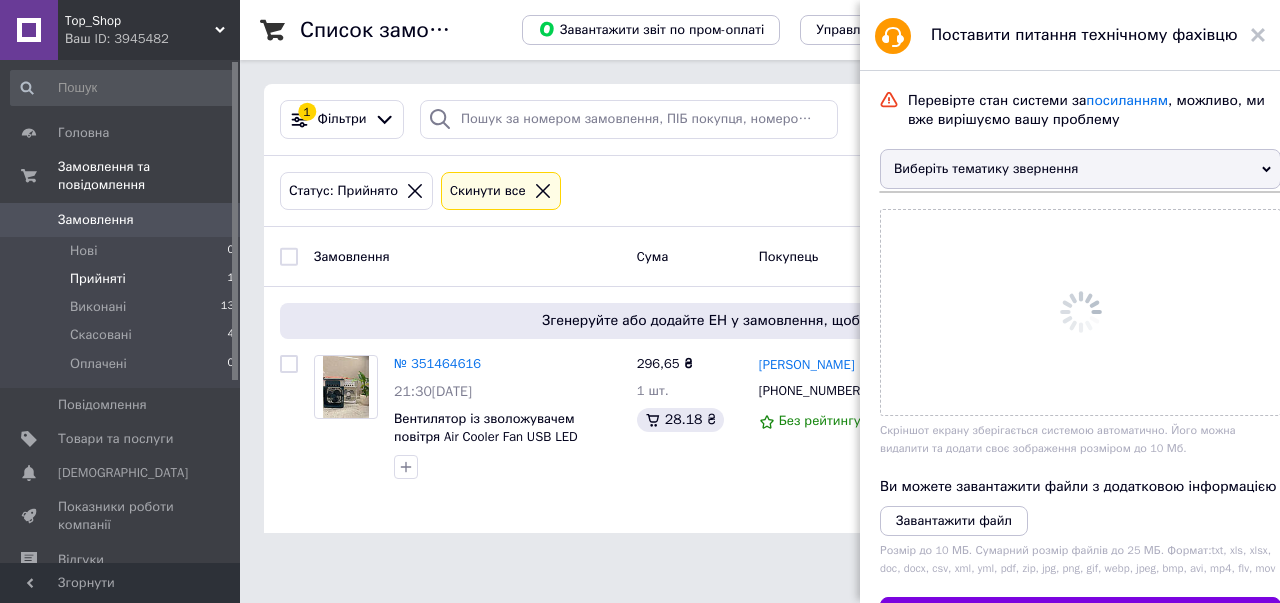 scroll, scrollTop: 0, scrollLeft: 0, axis: both 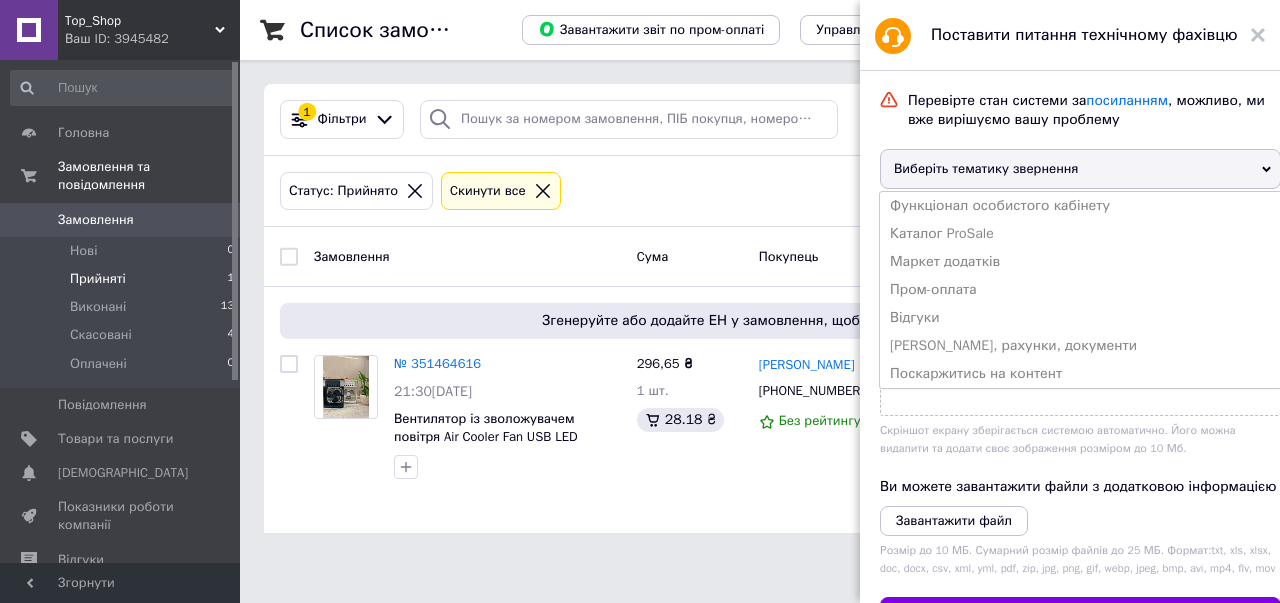 click on "Виберіть тематику звернення" at bounding box center [1080, 169] 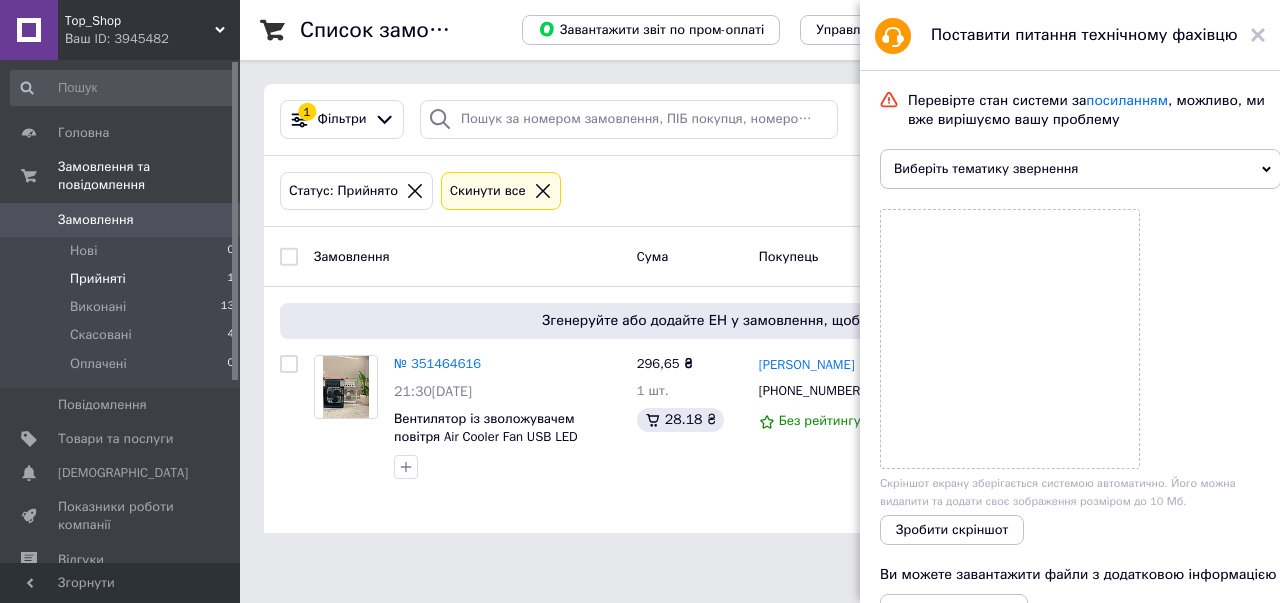 click on "Виберіть тематику звернення" at bounding box center [1080, 169] 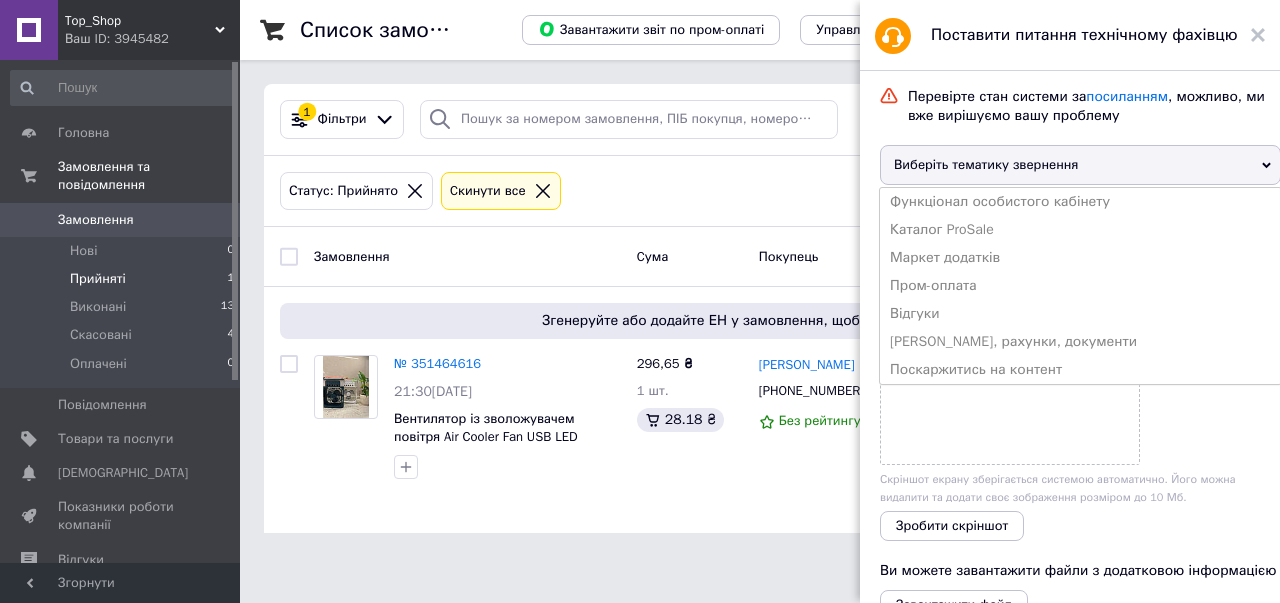 scroll, scrollTop: 0, scrollLeft: 0, axis: both 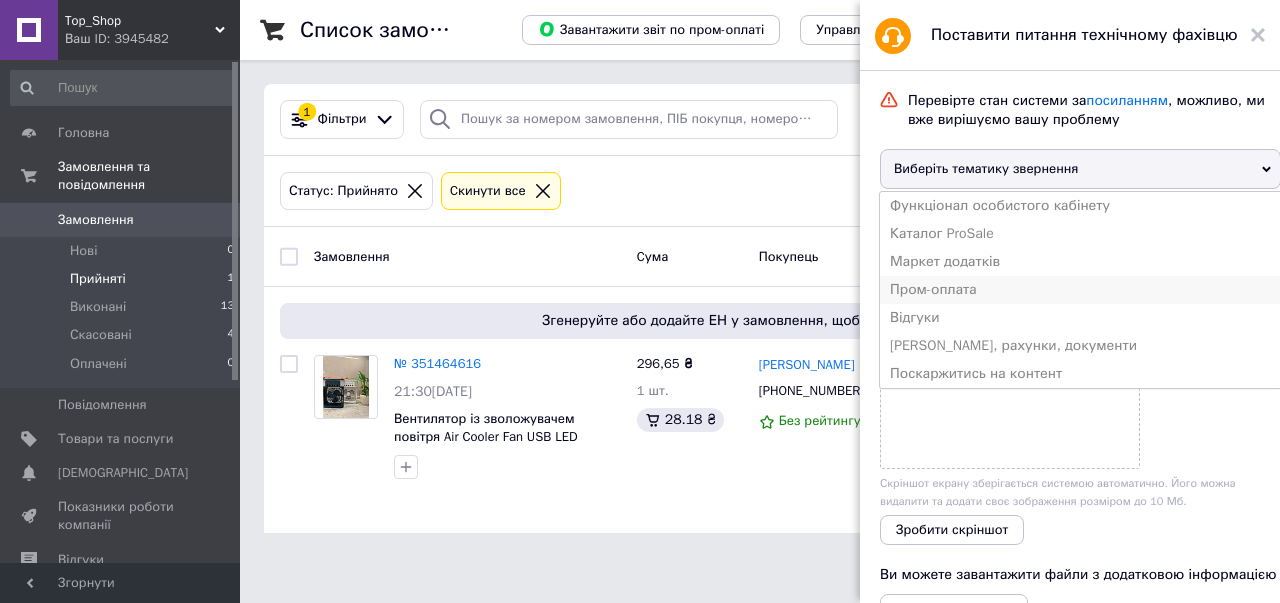 click on "Пром-оплата" at bounding box center [1080, 290] 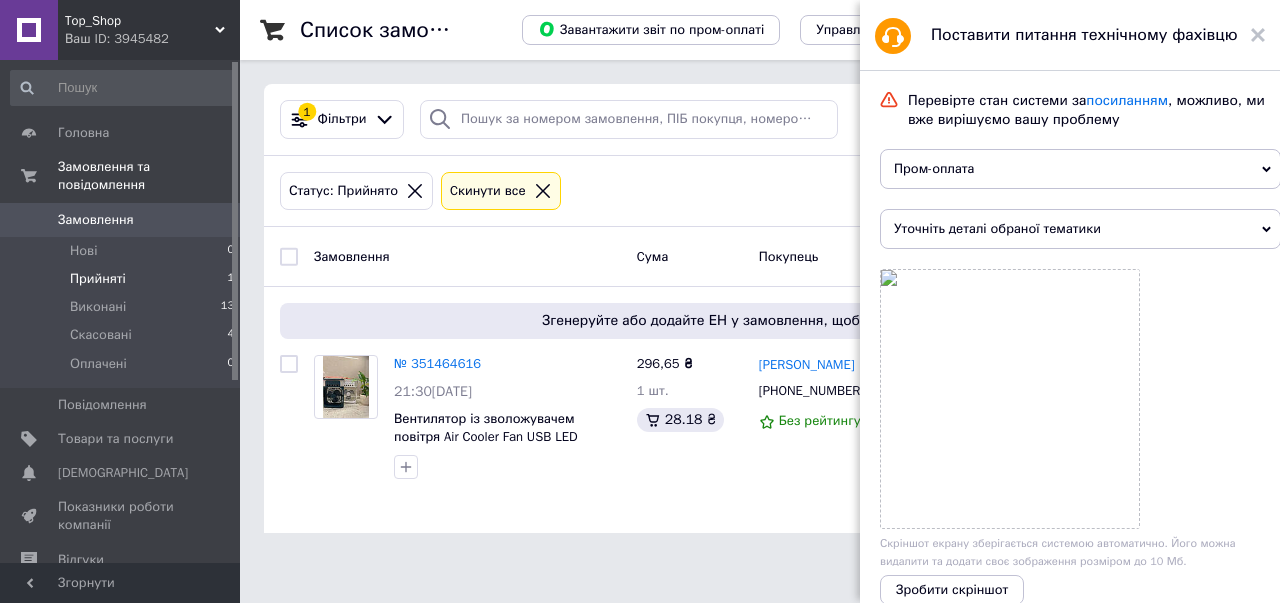 click on "Уточніть деталі обраної тематики" at bounding box center (1080, 229) 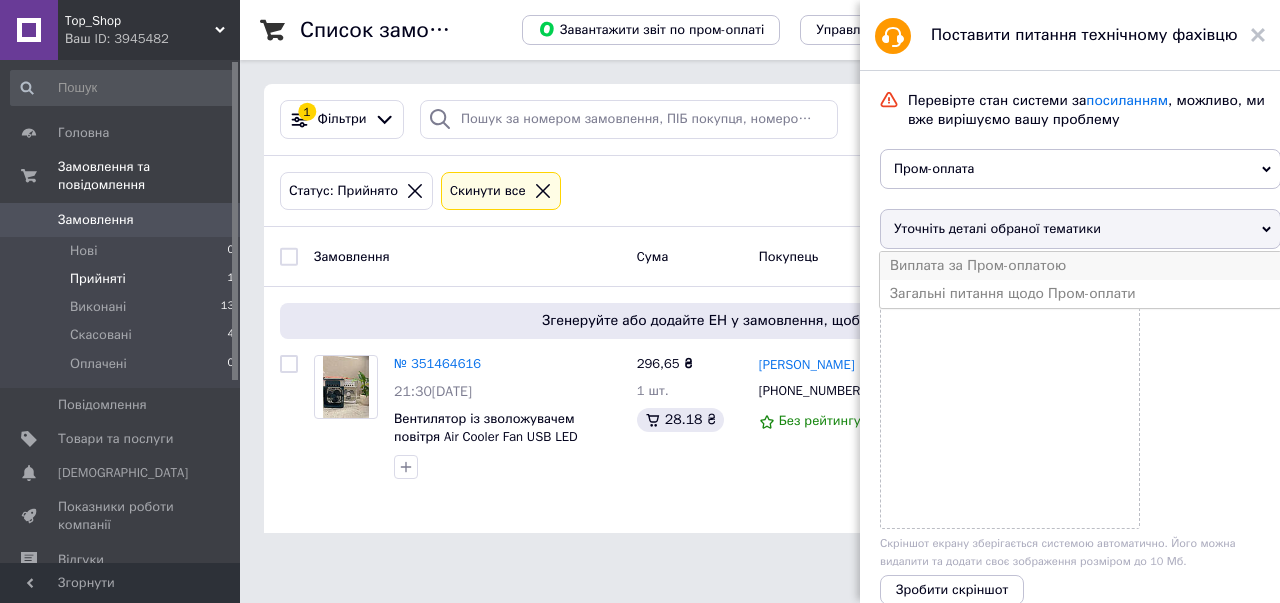 click on "Виплата за Пром-оплатою" at bounding box center [1080, 266] 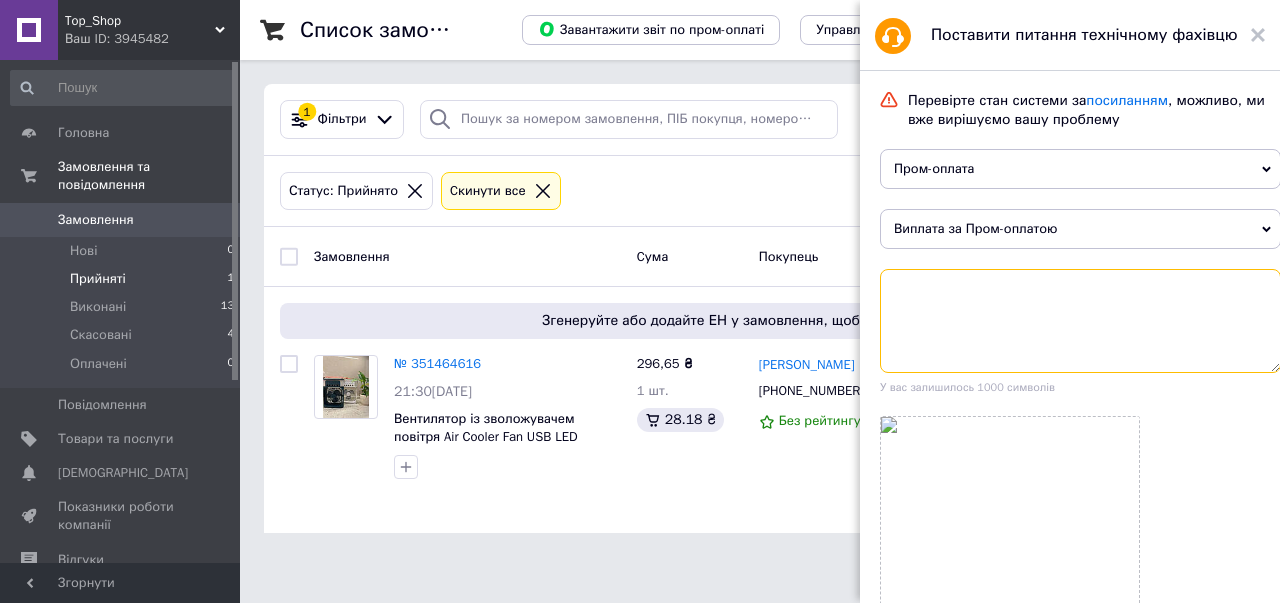 click at bounding box center (1080, 321) 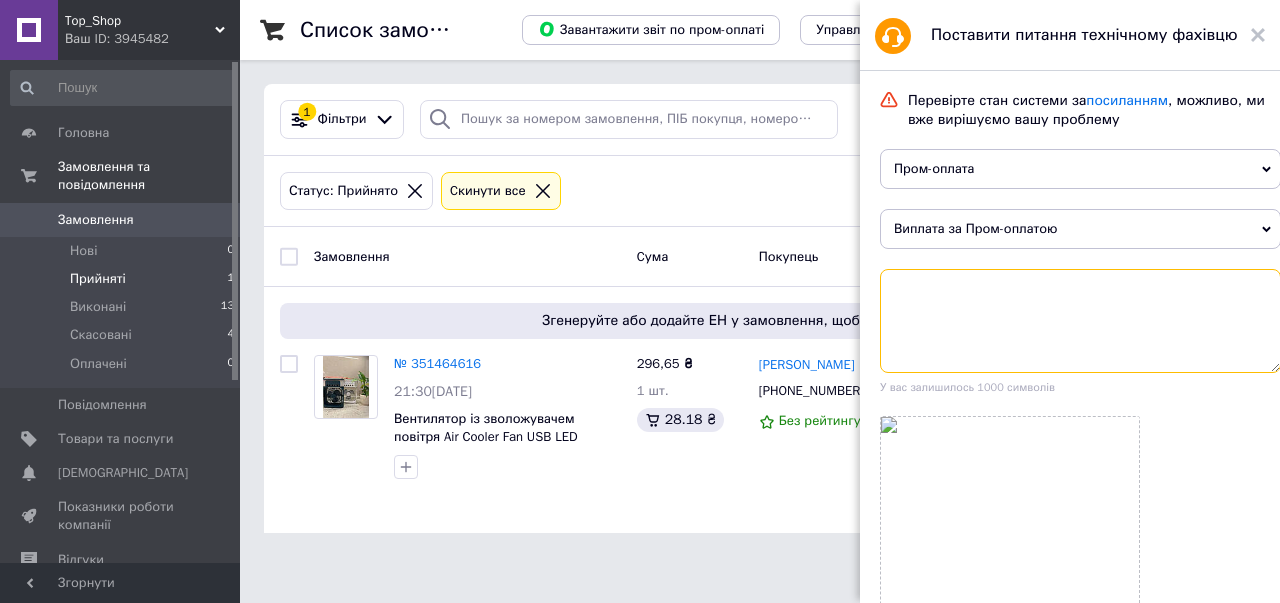 paste on "Здравствуйте!
Не удаётся подтянуть номер накладной к заказу — система сообщает, что произошли какие-то неполадки. Пожалуйста, уточните, с чем это может быть связано, и помогите решить проблему.
К письму прилагаю накладную от Суперпочты.
Заранее благодарю за помощь!" 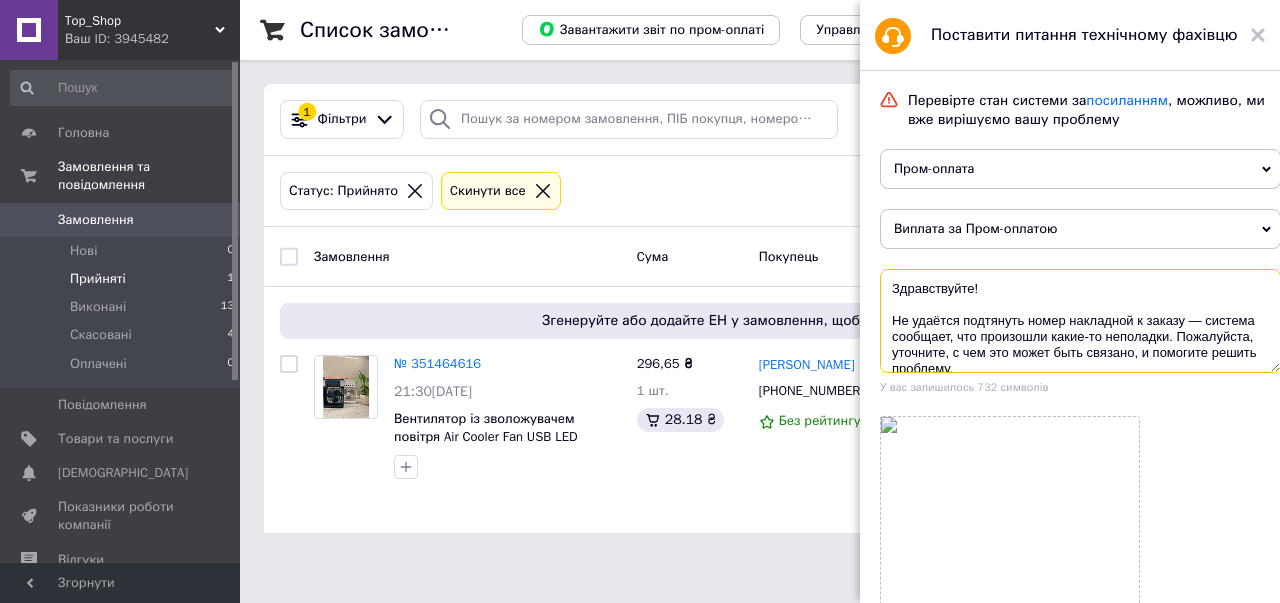 scroll, scrollTop: 68, scrollLeft: 0, axis: vertical 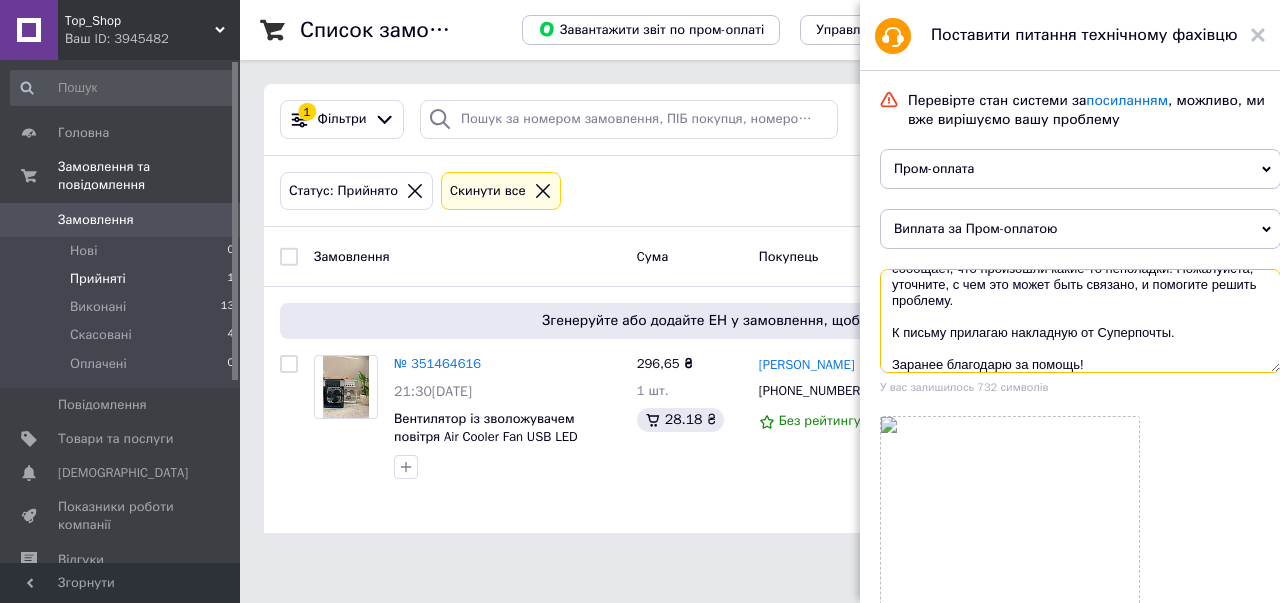 click on "Здравствуйте!
Не удаётся подтянуть номер накладной к заказу — система сообщает, что произошли какие-то неполадки. Пожалуйста, уточните, с чем это может быть связано, и помогите решить проблему.
К письму прилагаю накладную от Суперпочты.
Заранее благодарю за помощь!" at bounding box center [1080, 321] 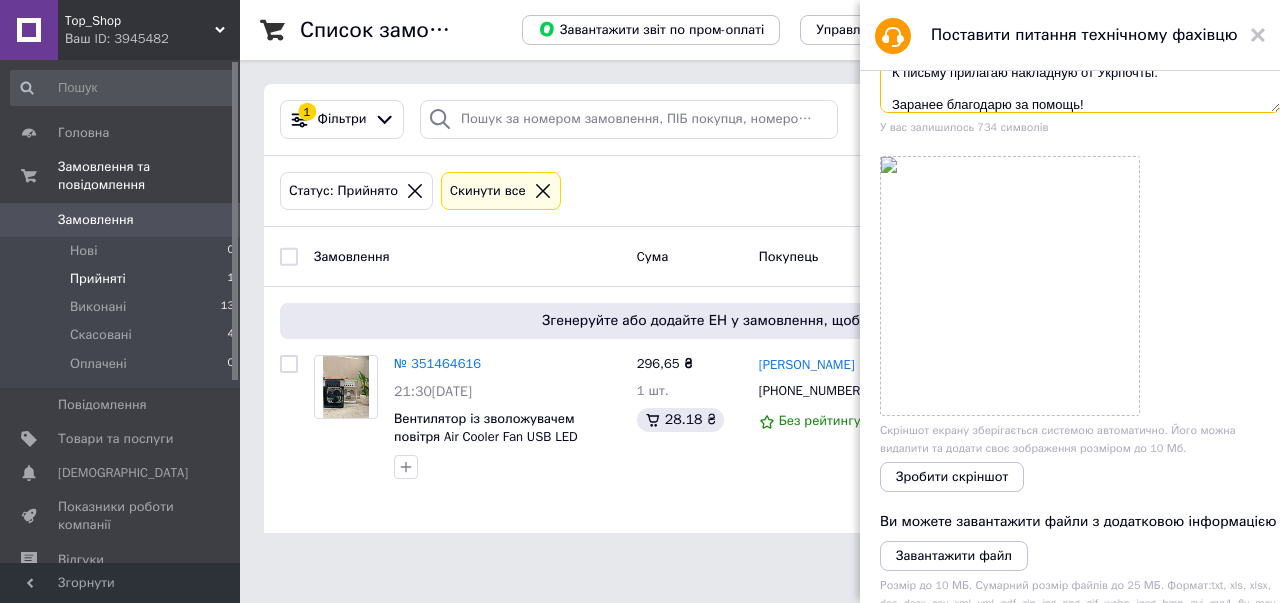 scroll, scrollTop: 284, scrollLeft: 0, axis: vertical 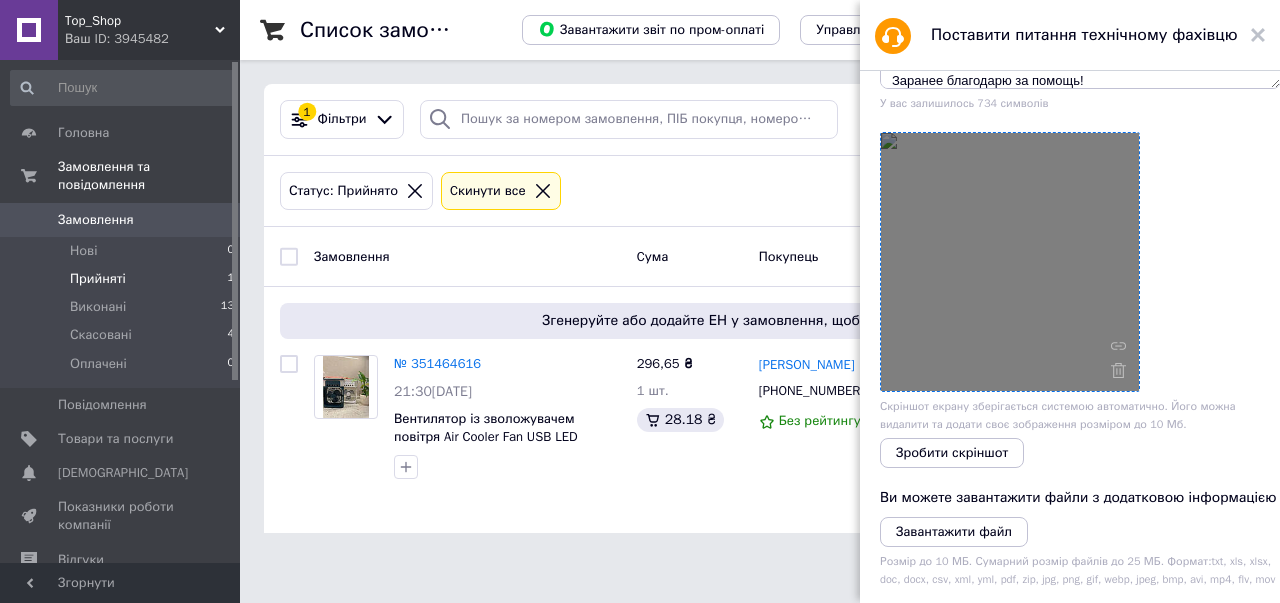 click at bounding box center [1010, 262] 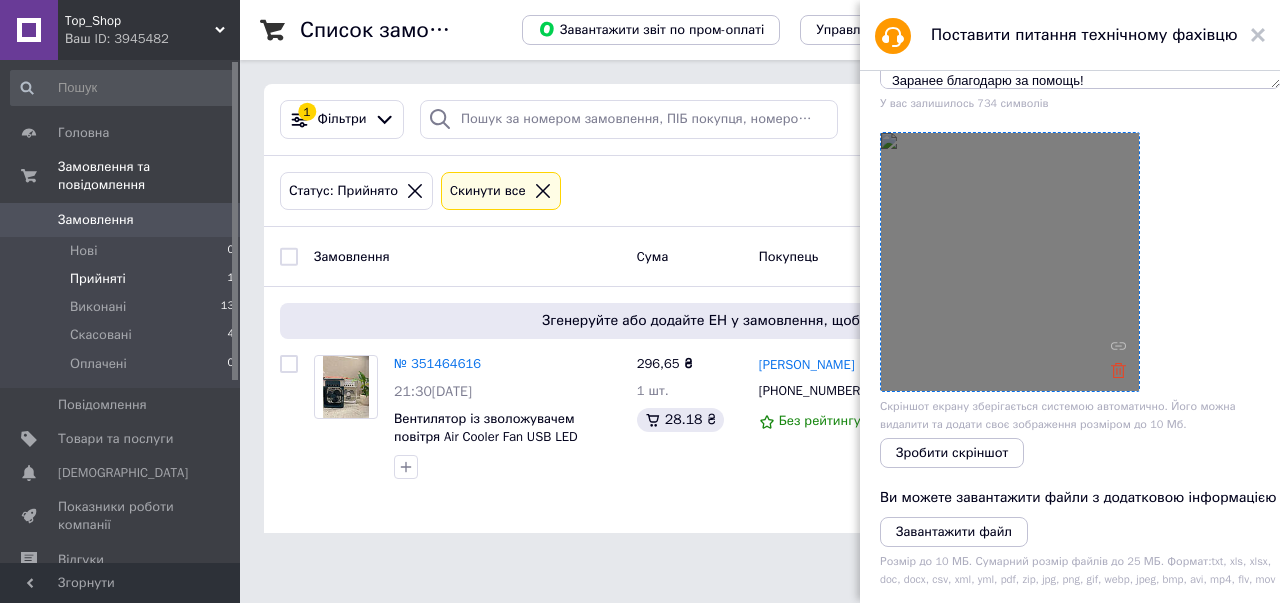 click 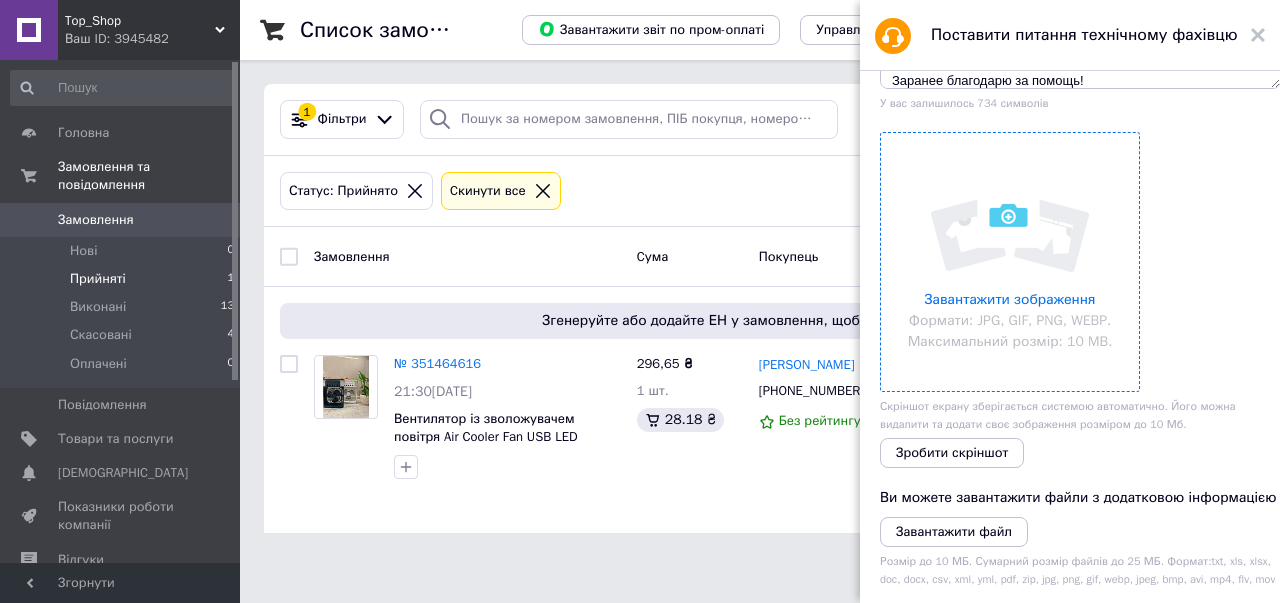 click at bounding box center [1010, 262] 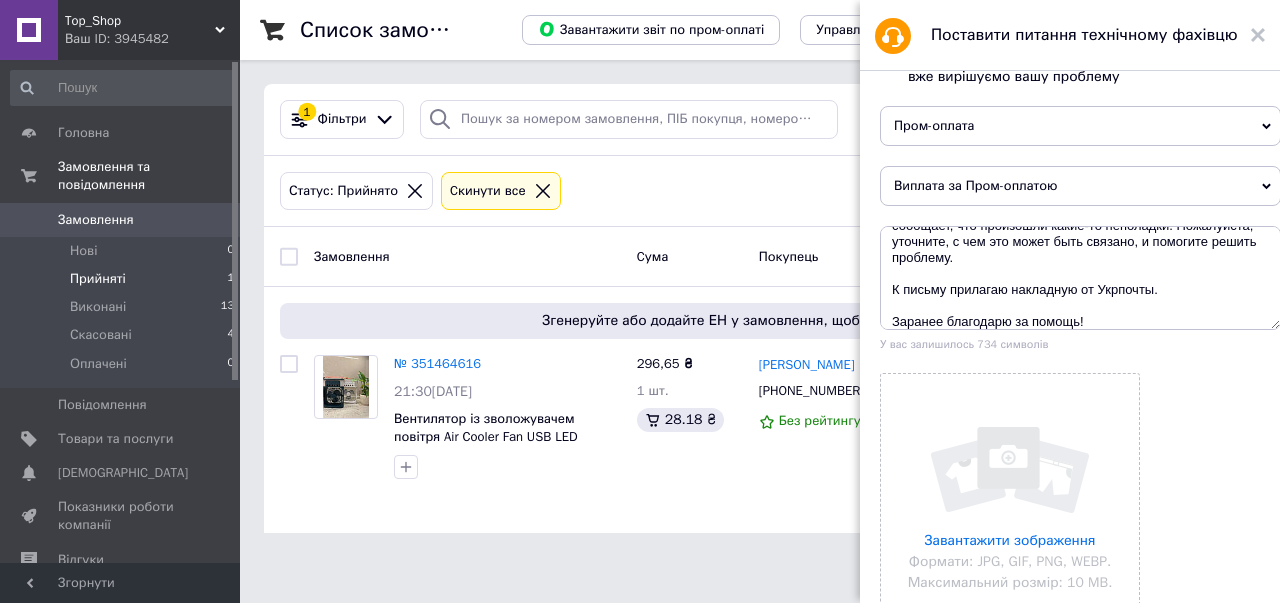 scroll, scrollTop: 42, scrollLeft: 0, axis: vertical 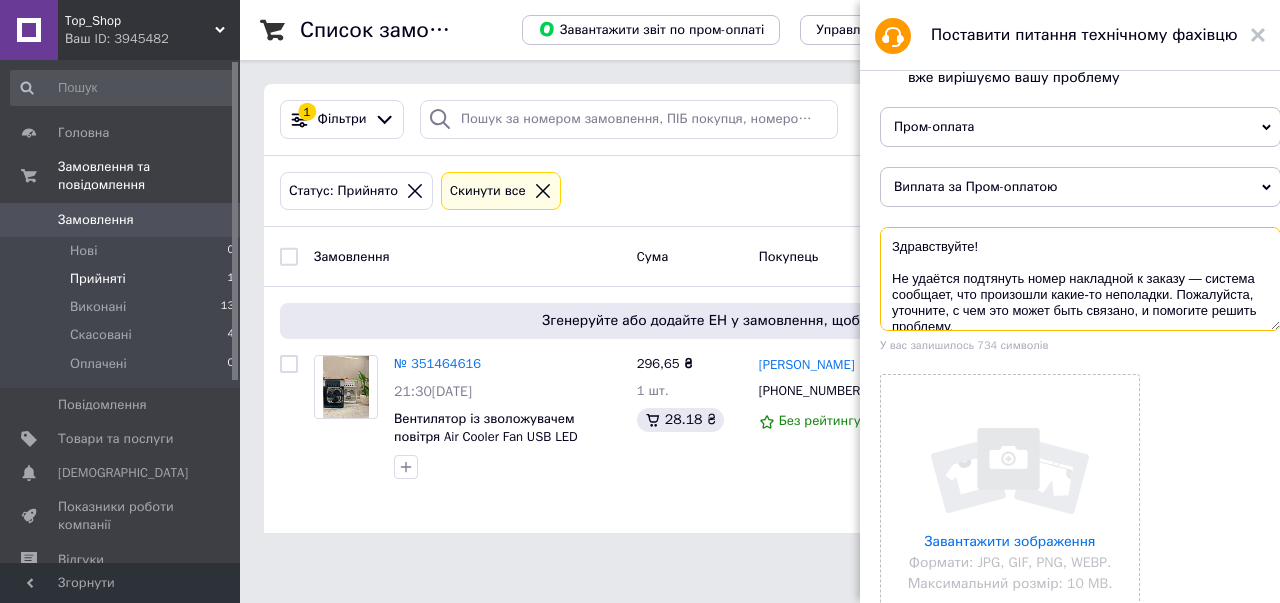 click on "Здравствуйте!
Не удаётся подтянуть номер накладной к заказу — система сообщает, что произошли какие-то неполадки. Пожалуйста, уточните, с чем это может быть связано, и помогите решить проблему.
К письму прилагаю накладную от Укрпочты.
Заранее благодарю за помощь!" at bounding box center [1080, 279] 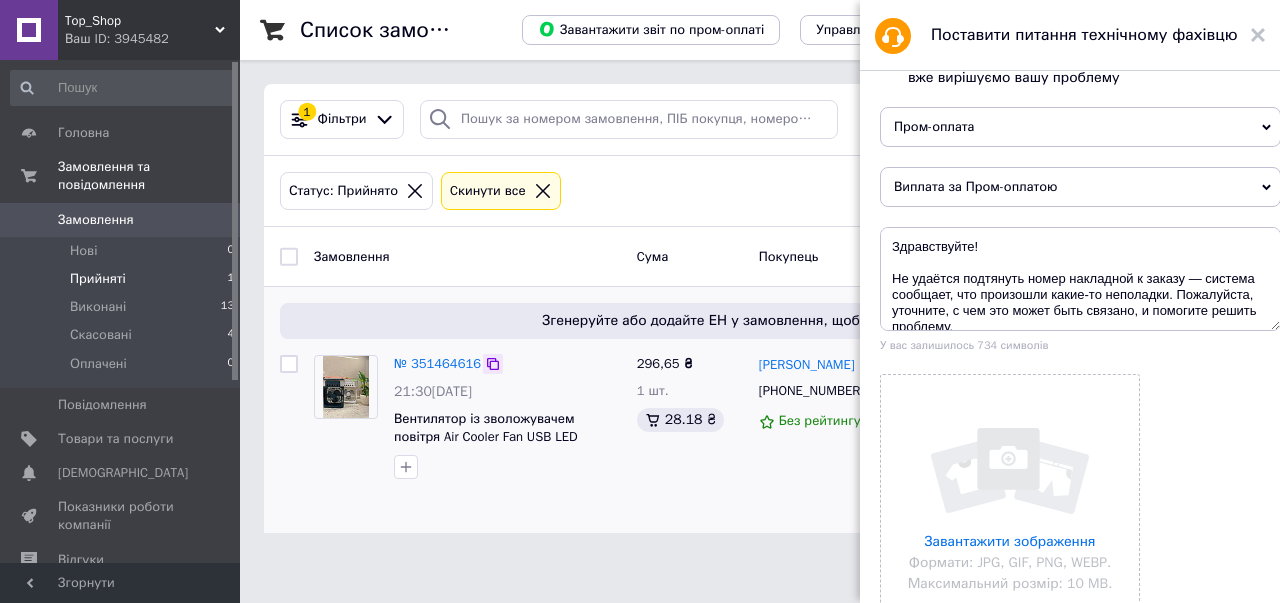 click 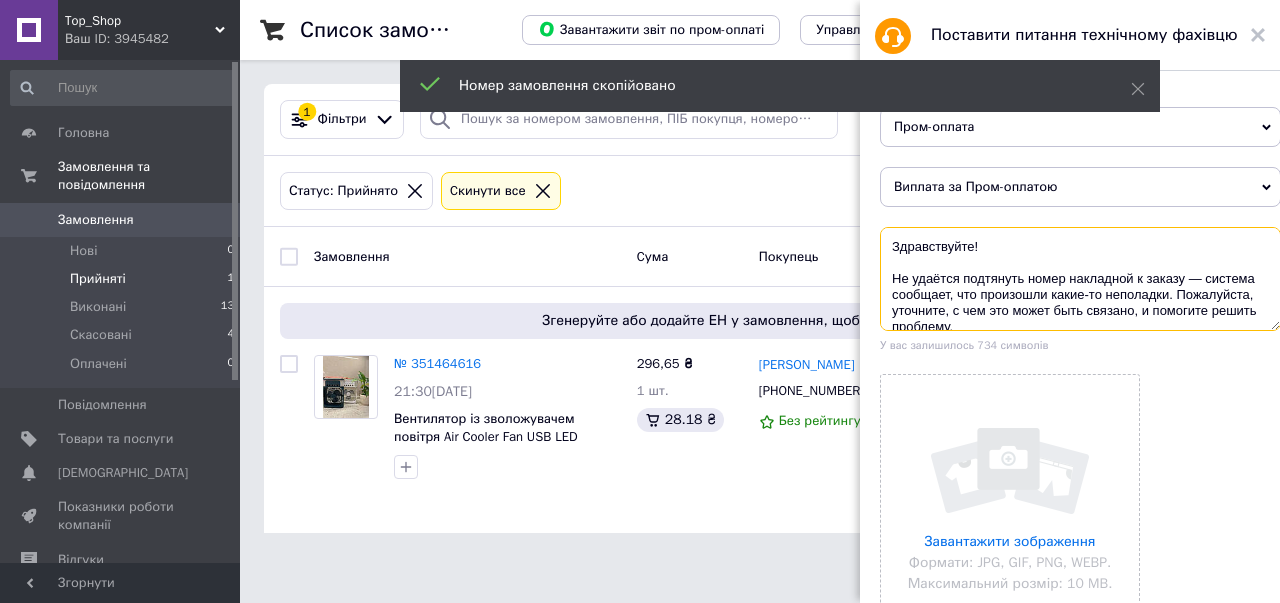 click on "Здравствуйте!
Не удаётся подтянуть номер накладной к заказу — система сообщает, что произошли какие-то неполадки. Пожалуйста, уточните, с чем это может быть связано, и помогите решить проблему.
К письму прилагаю накладную от Укрпочты.
Заранее благодарю за помощь!" at bounding box center [1080, 279] 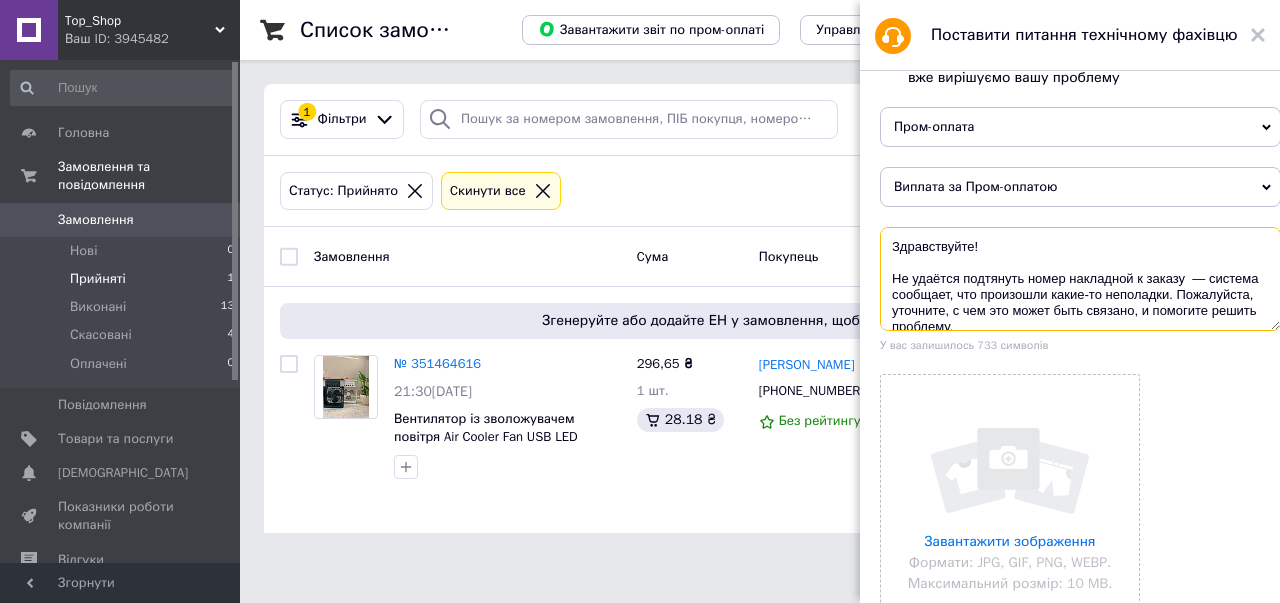 paste on "351464616" 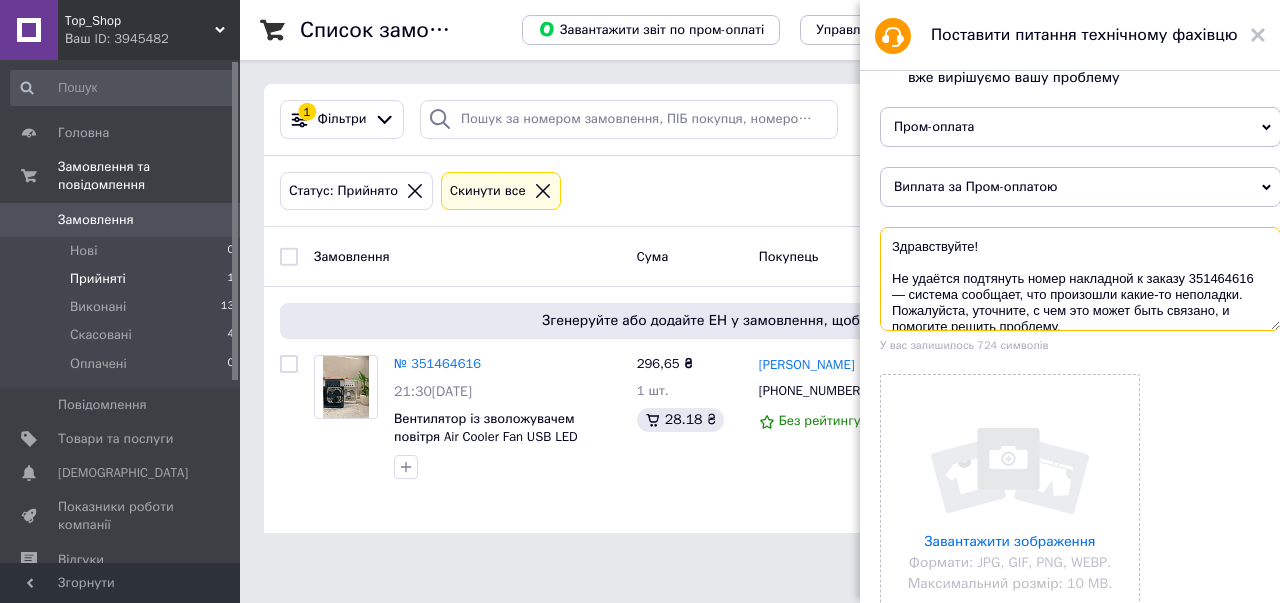 type on "Здравствуйте!
Не удаётся подтянуть номер накладной к заказу 351464616 — система сообщает, что произошли какие-то неполадки. Пожалуйста, уточните, с чем это может быть связано, и помогите решить проблему.
К письму прилагаю накладную от Укрпочты.
Заранее благодарю за помощь!" 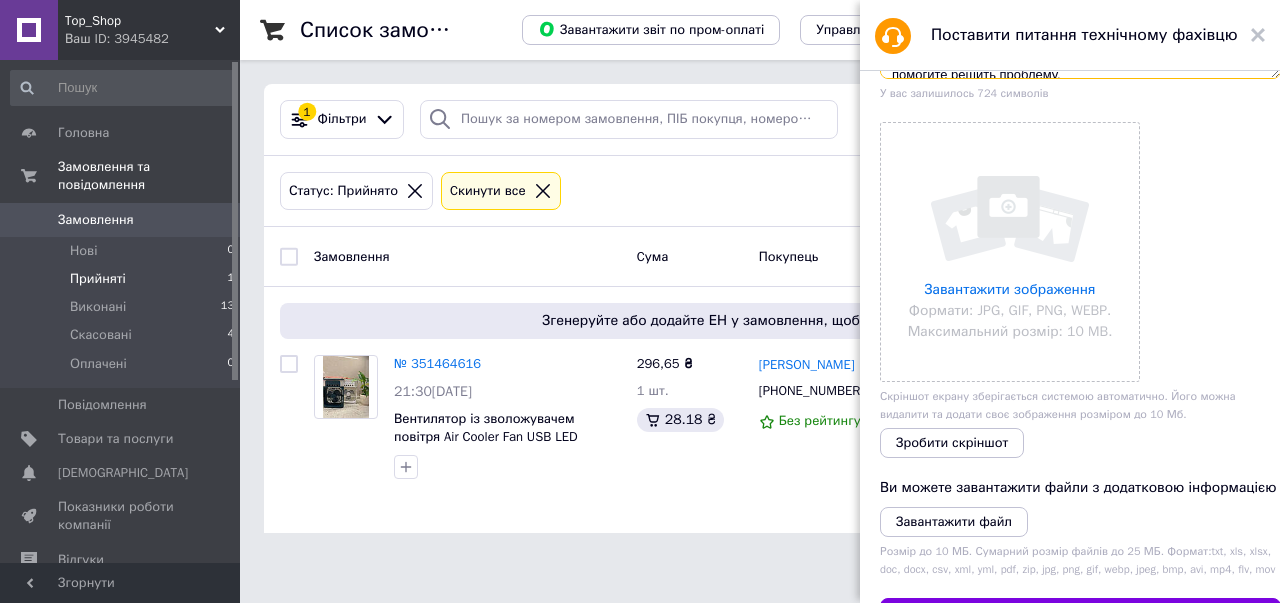 scroll, scrollTop: 502, scrollLeft: 0, axis: vertical 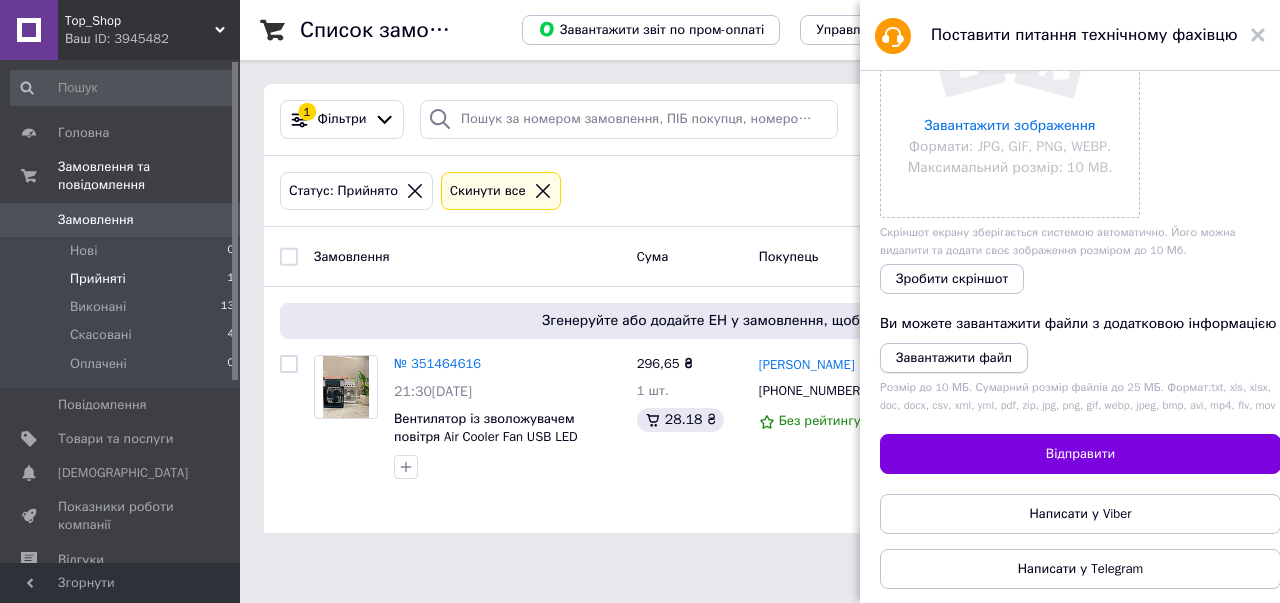 click on "Завантажити файл" at bounding box center [954, 357] 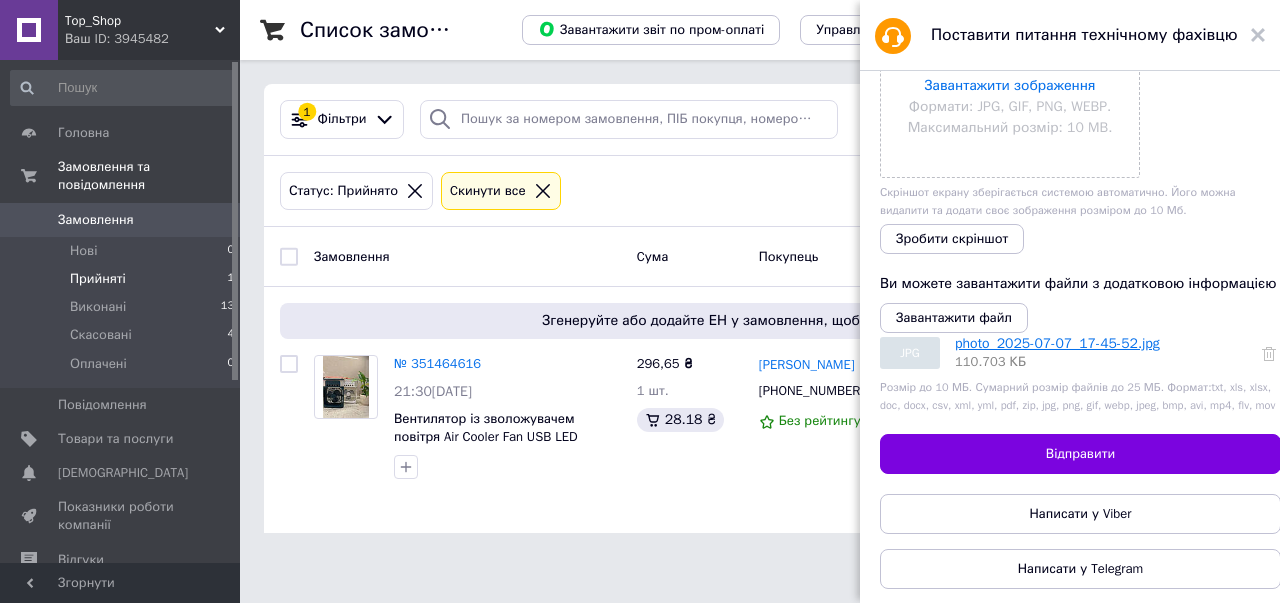 click on "photo_2025-07-07_17-45-52.jpg" at bounding box center (1057, 343) 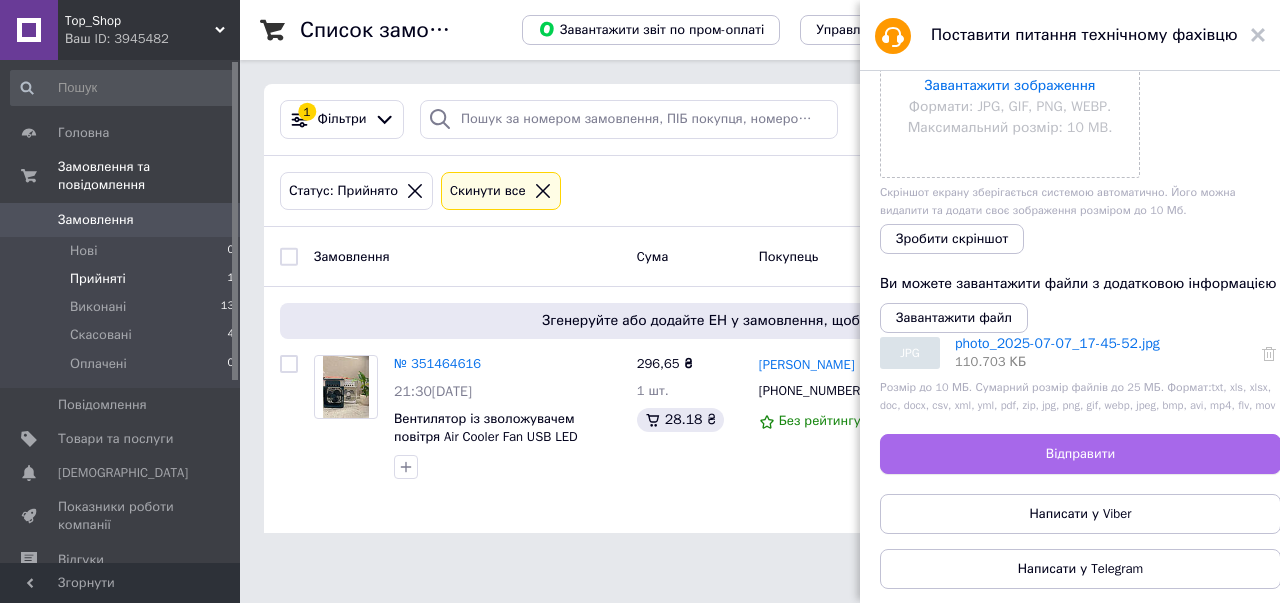 click on "Відправити" at bounding box center (1080, 454) 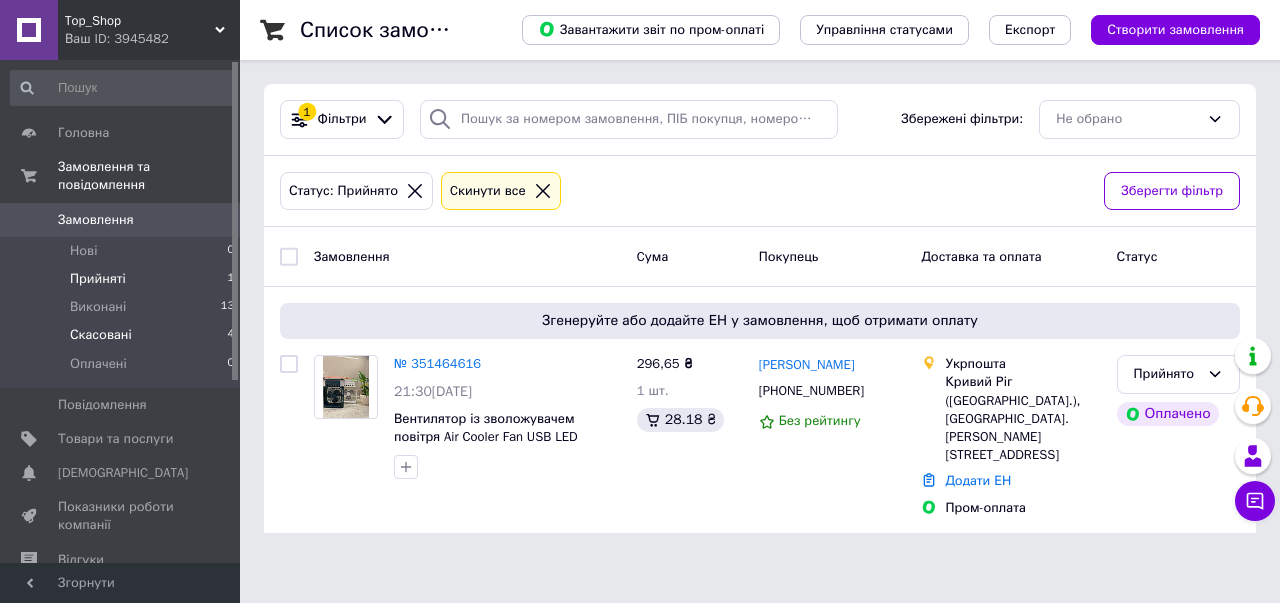 click on "Скасовані 4" at bounding box center (123, 335) 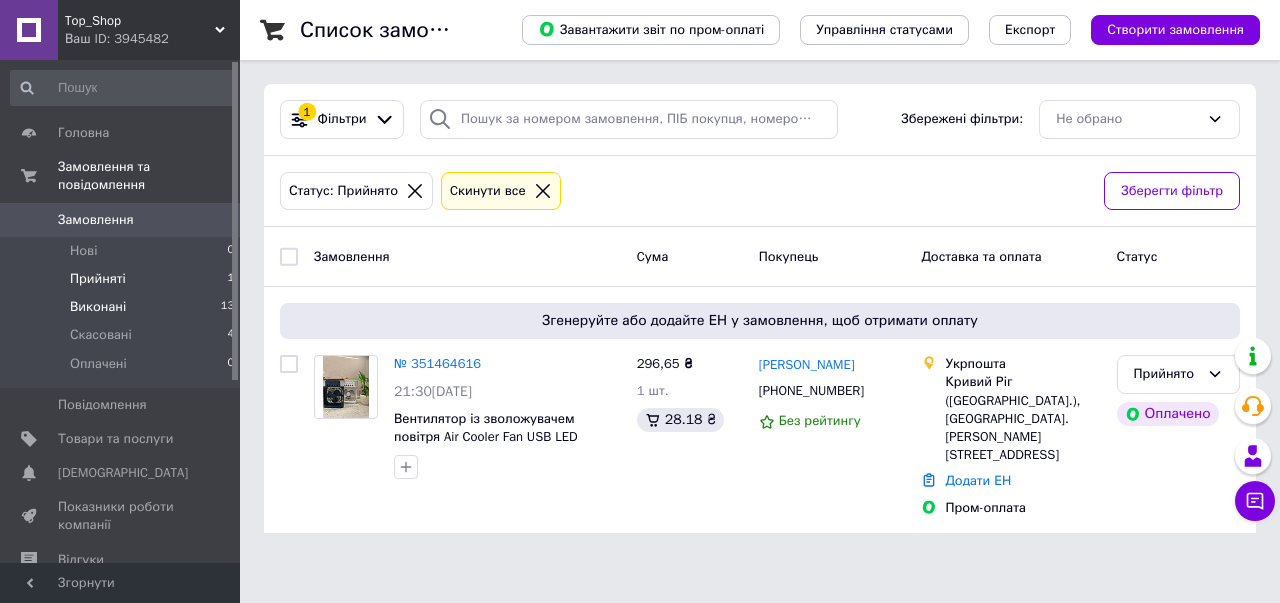 click on "Виконані 13" at bounding box center (123, 307) 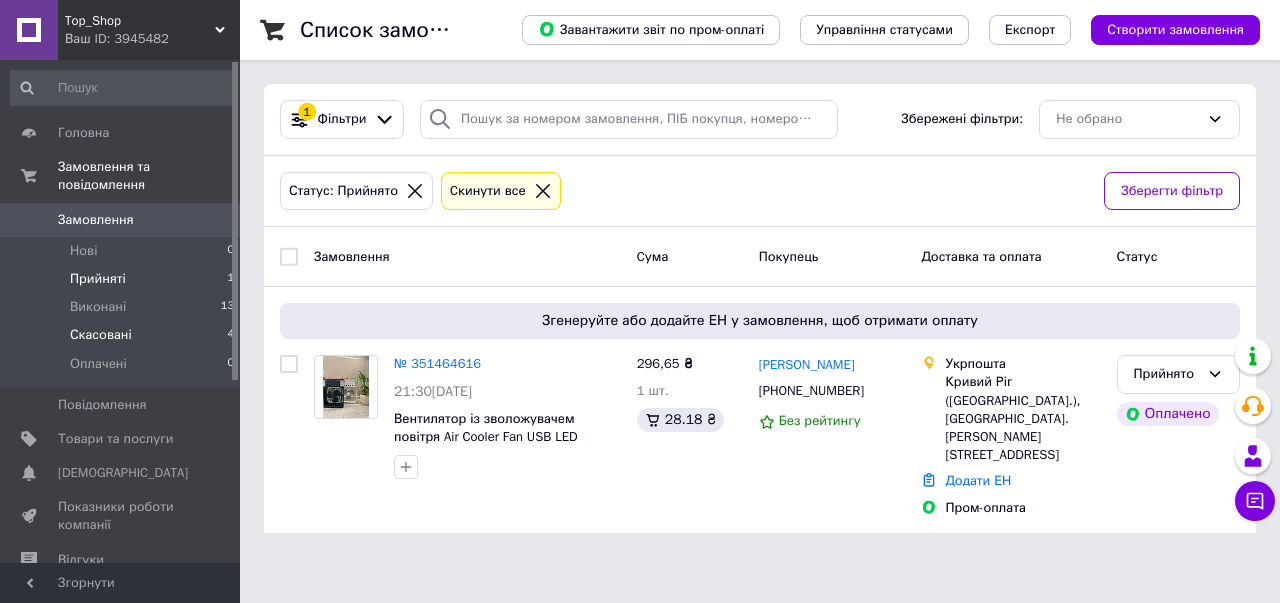 click on "Скасовані" at bounding box center (101, 335) 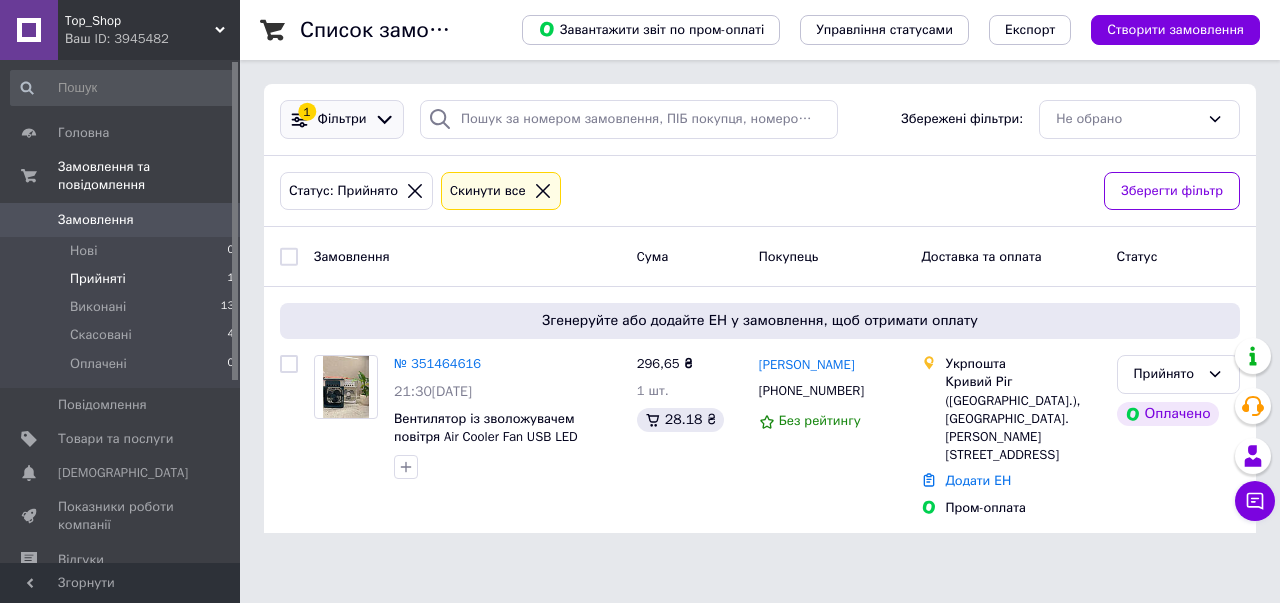 click on "Фільтри" at bounding box center (342, 119) 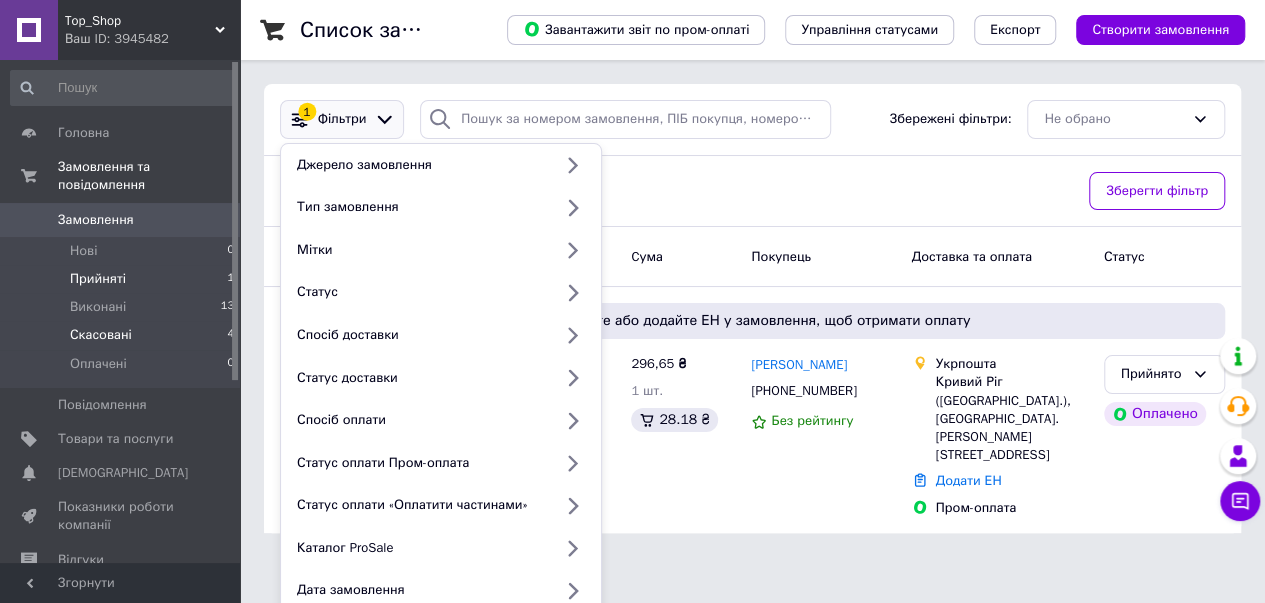 click on "Скасовані" at bounding box center (101, 335) 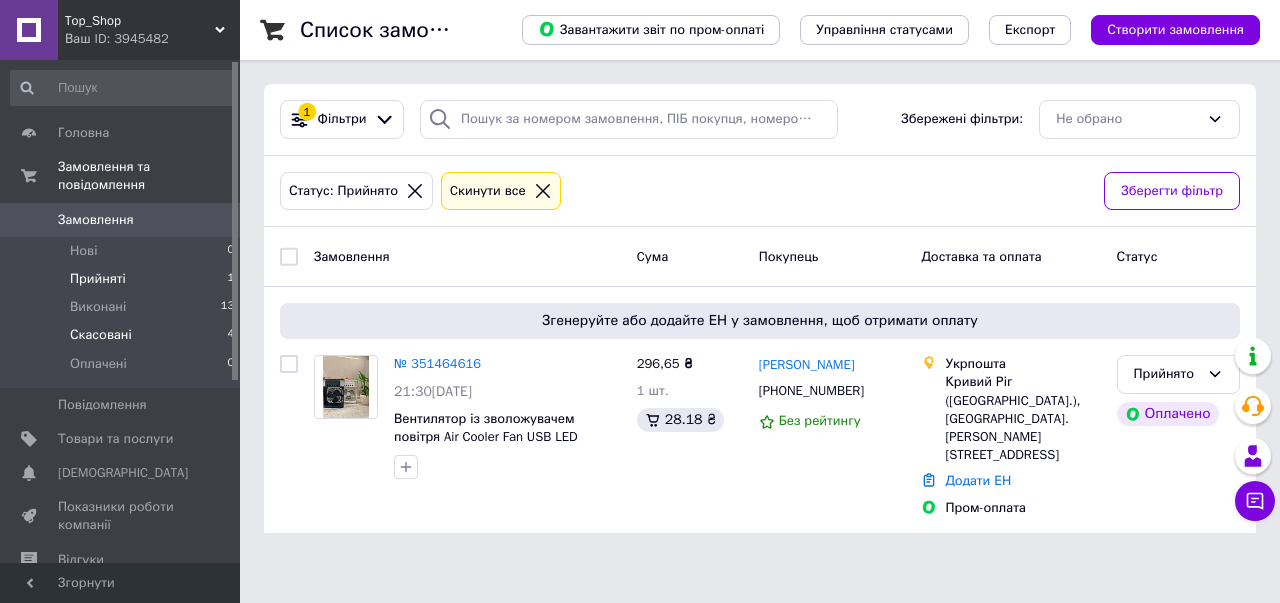 click on "Скасовані" at bounding box center (101, 335) 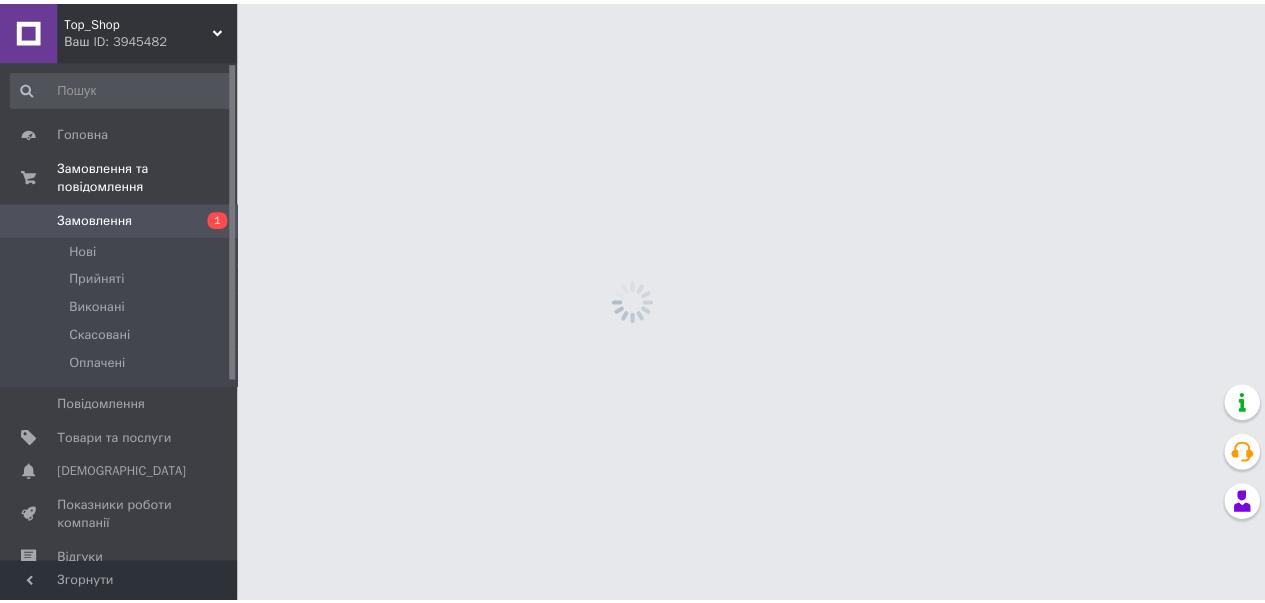 scroll, scrollTop: 0, scrollLeft: 0, axis: both 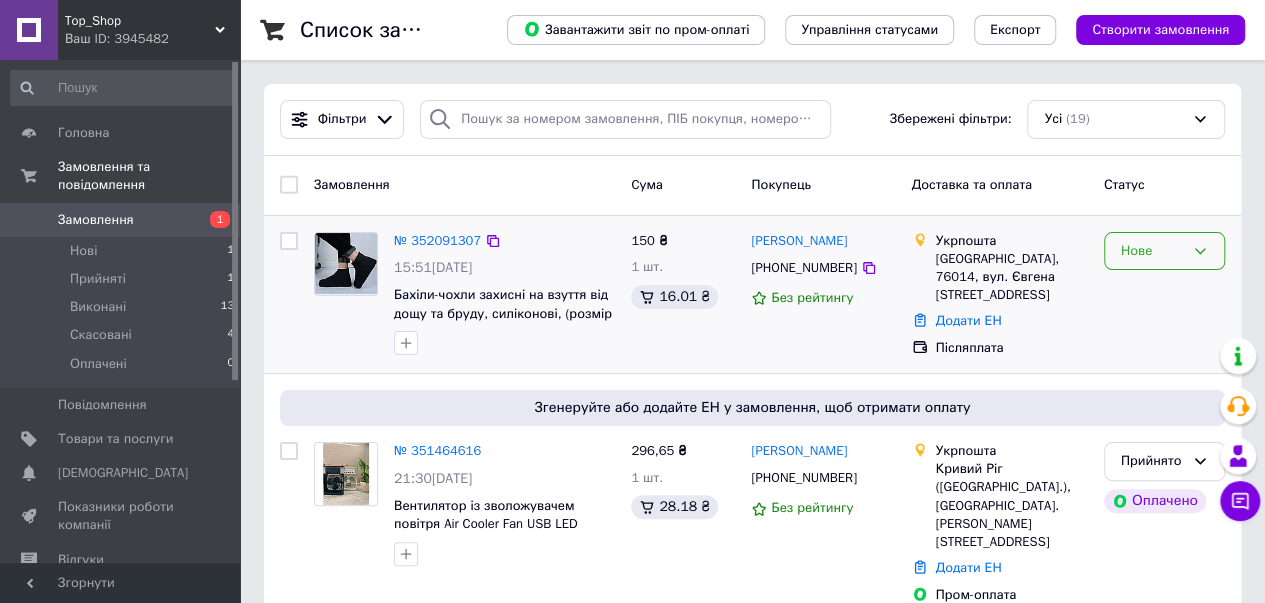 click on "Нове" at bounding box center (1152, 251) 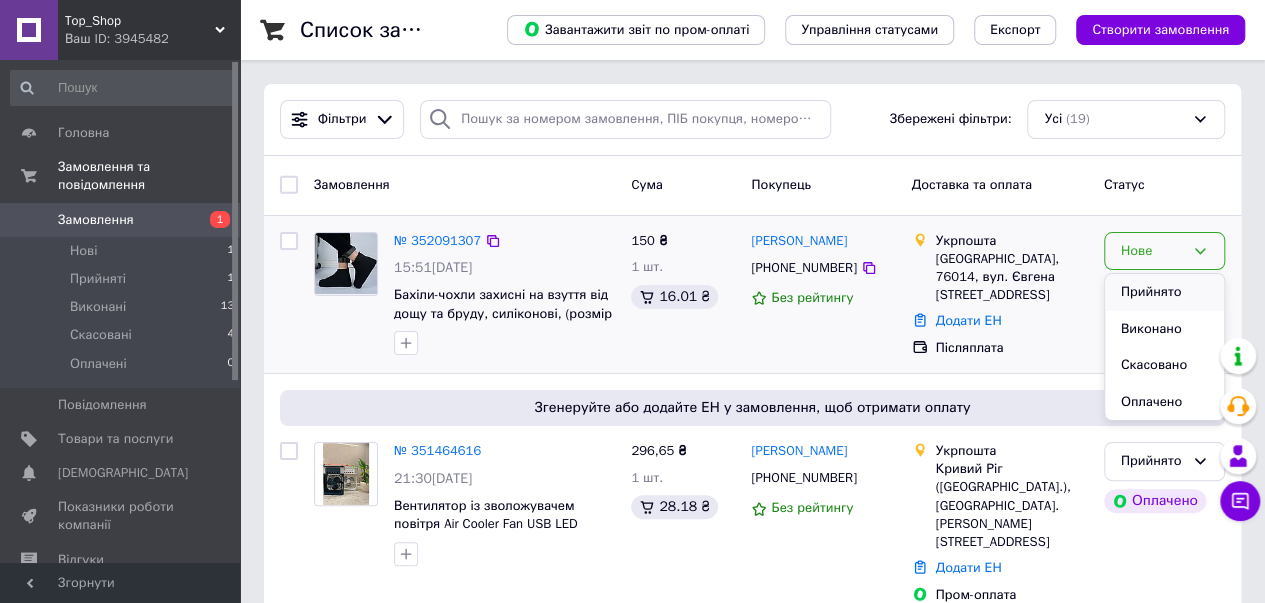 click on "Прийнято" at bounding box center [1164, 292] 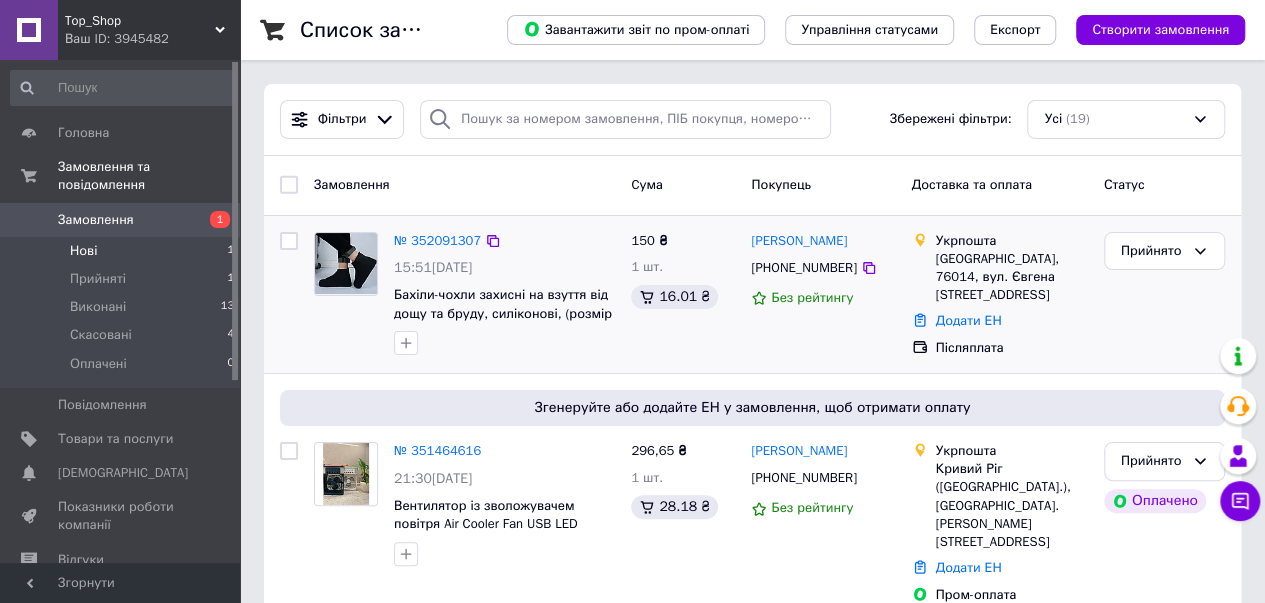 click on "Нові 1" at bounding box center (123, 251) 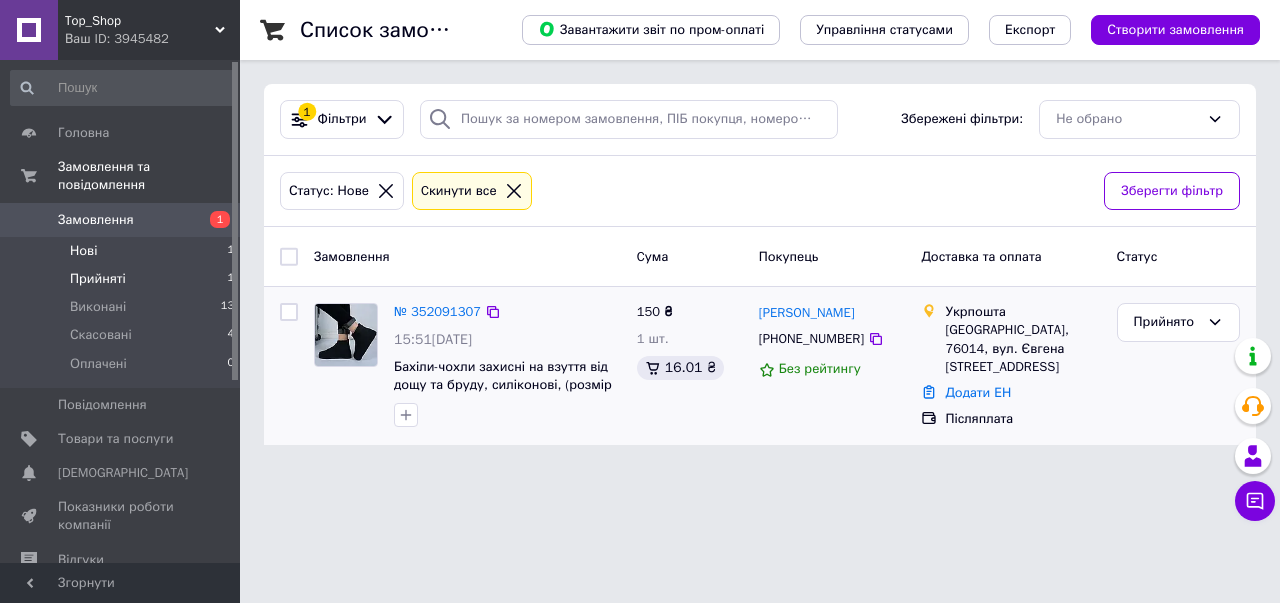 click on "Прийняті 1" at bounding box center [123, 279] 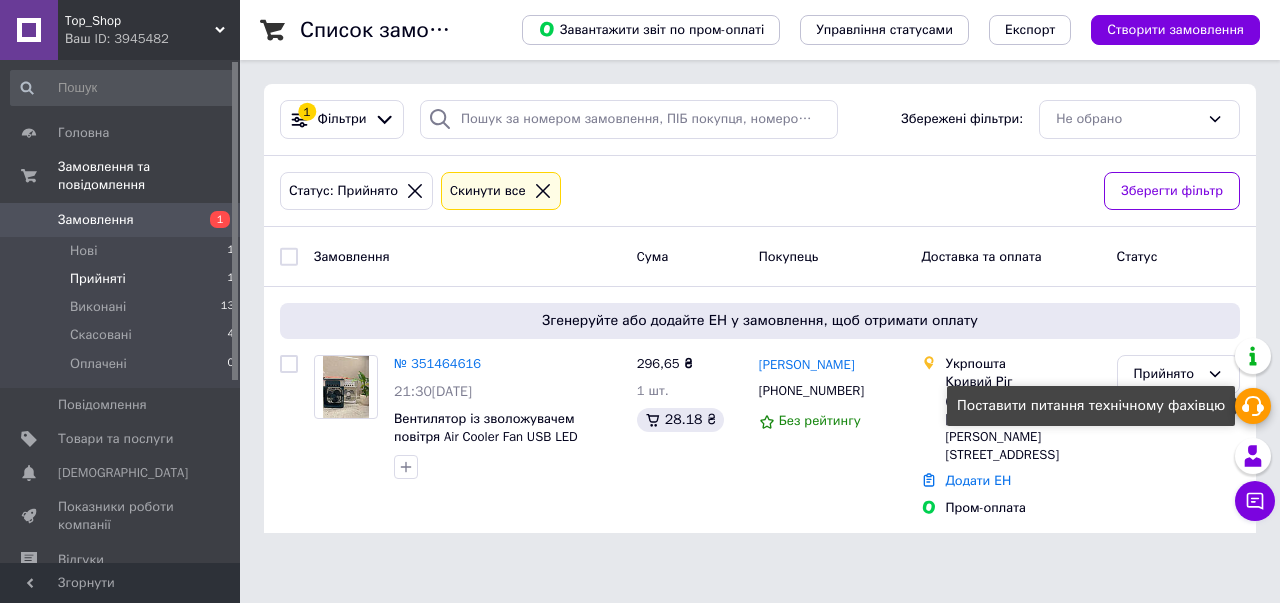 click 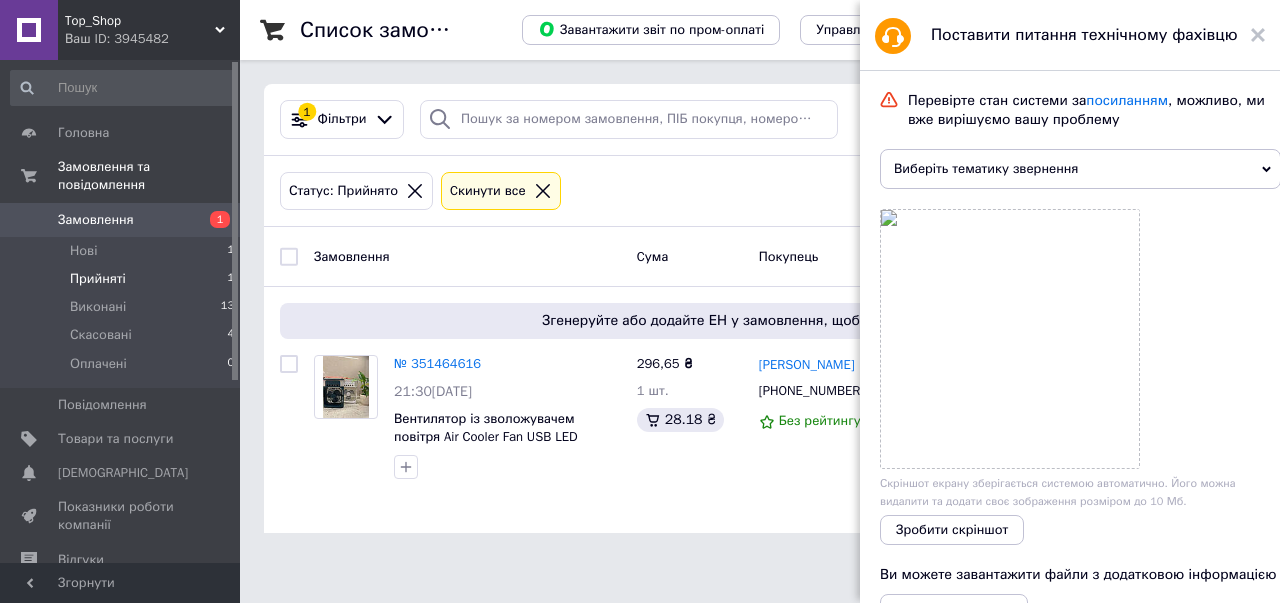 click on "Поставити питання технічному фахівцю" at bounding box center (1070, 35) 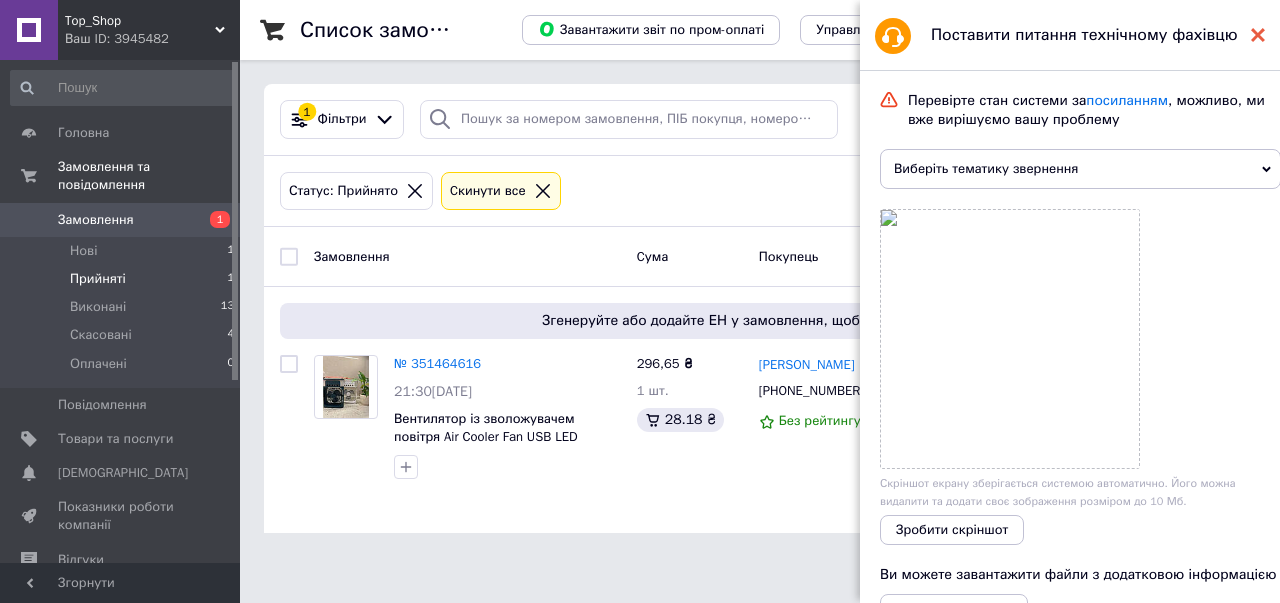 click 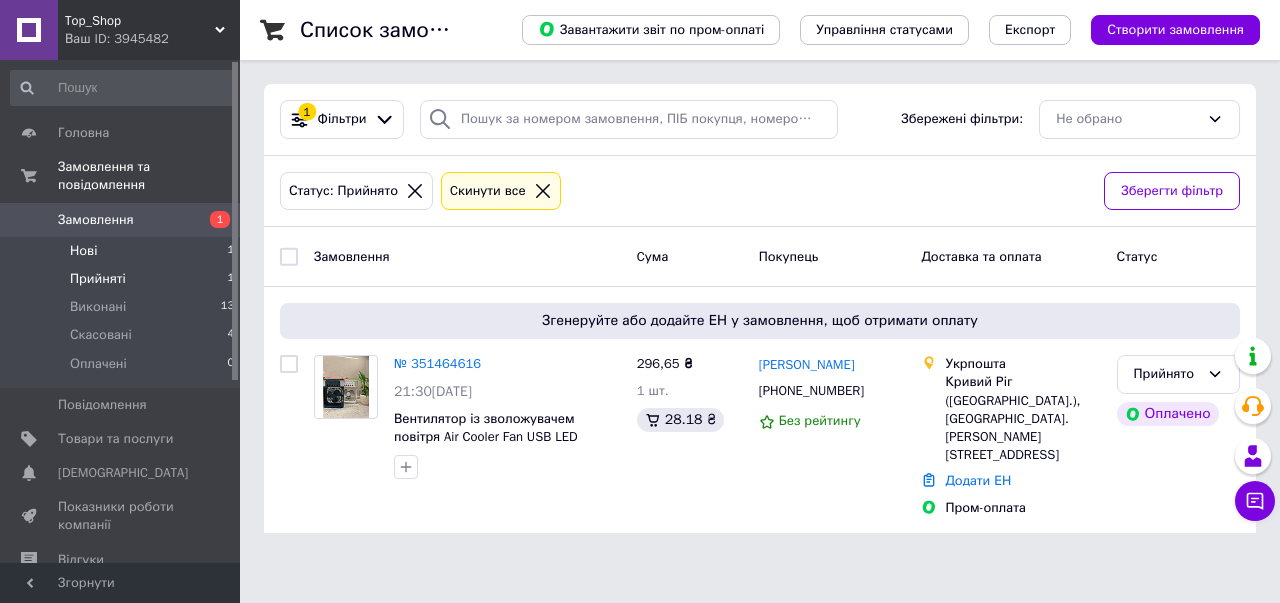 click on "Нові 1" at bounding box center (123, 251) 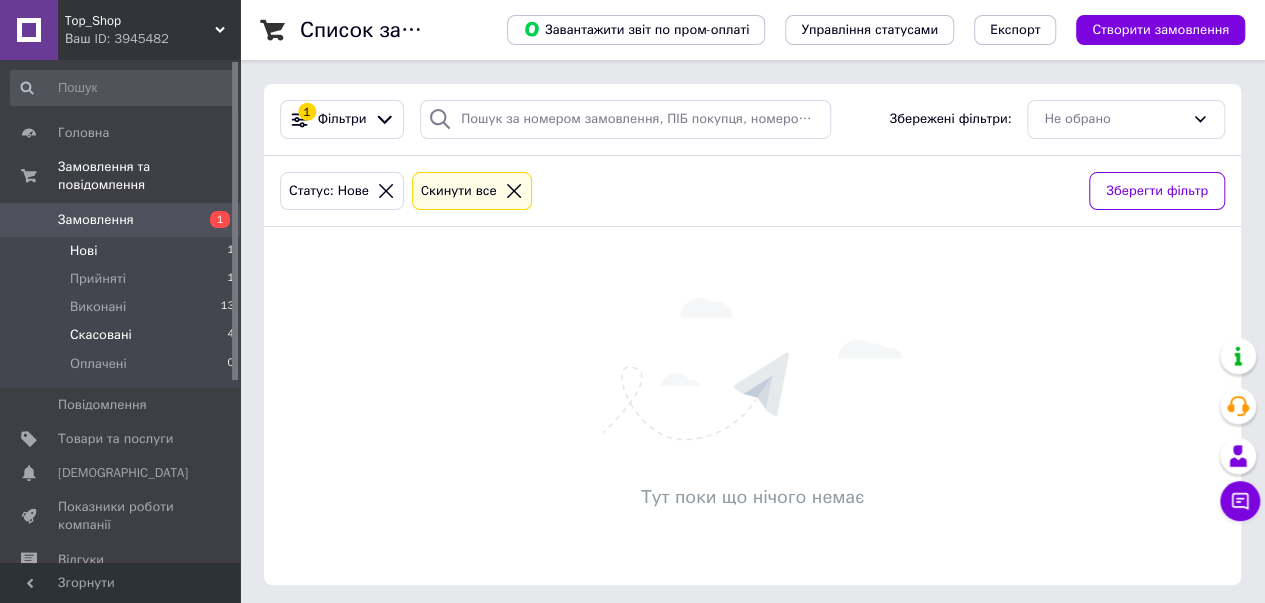 click on "Скасовані 4" at bounding box center (123, 335) 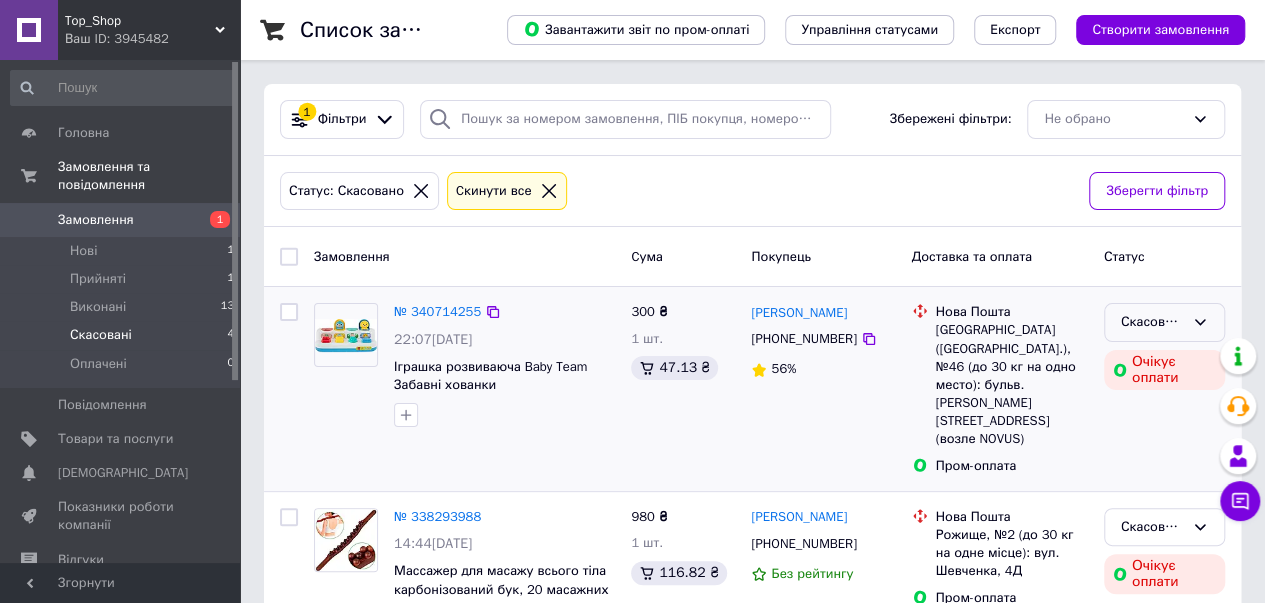 click 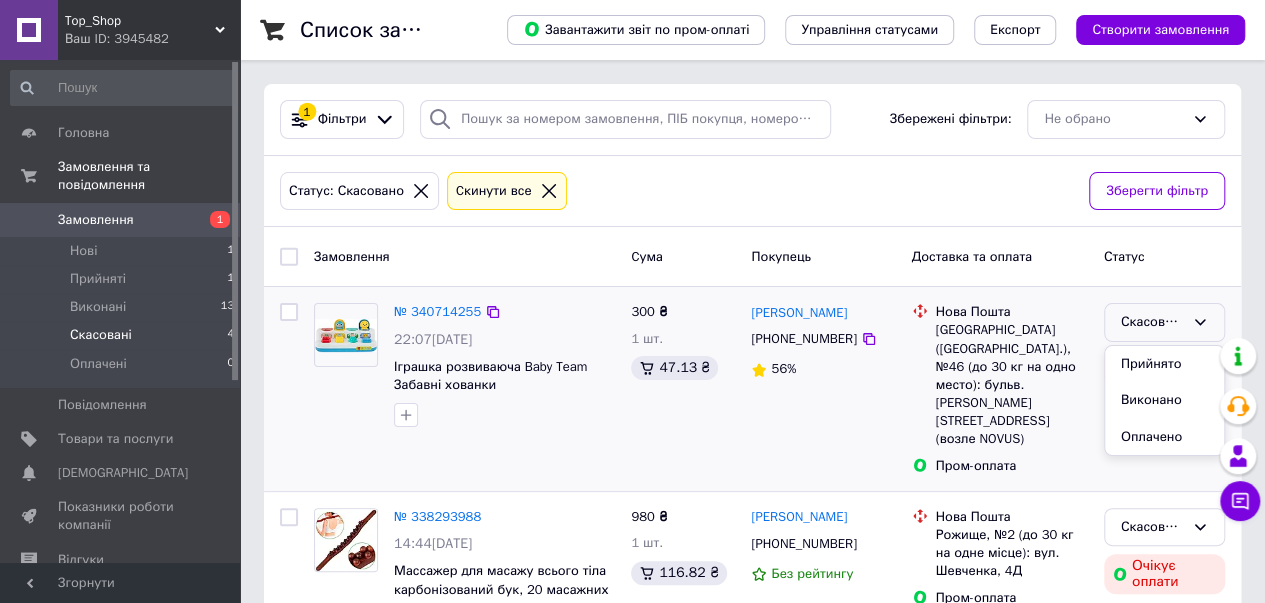 click on "Пром-оплата" at bounding box center (1012, 466) 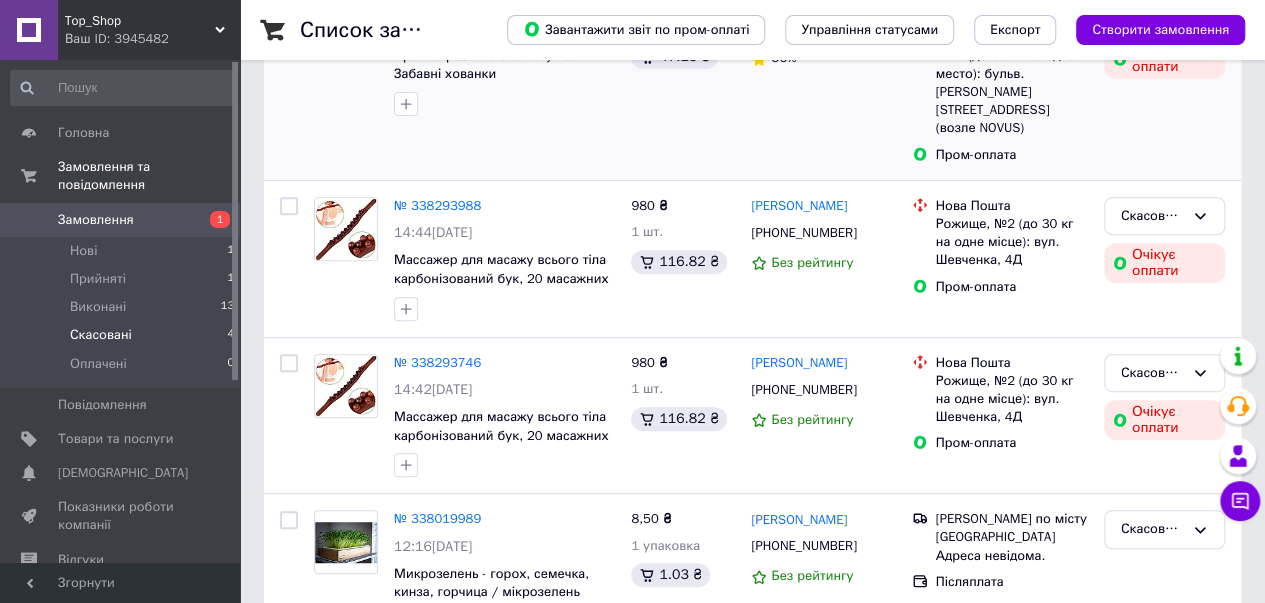 scroll, scrollTop: 312, scrollLeft: 0, axis: vertical 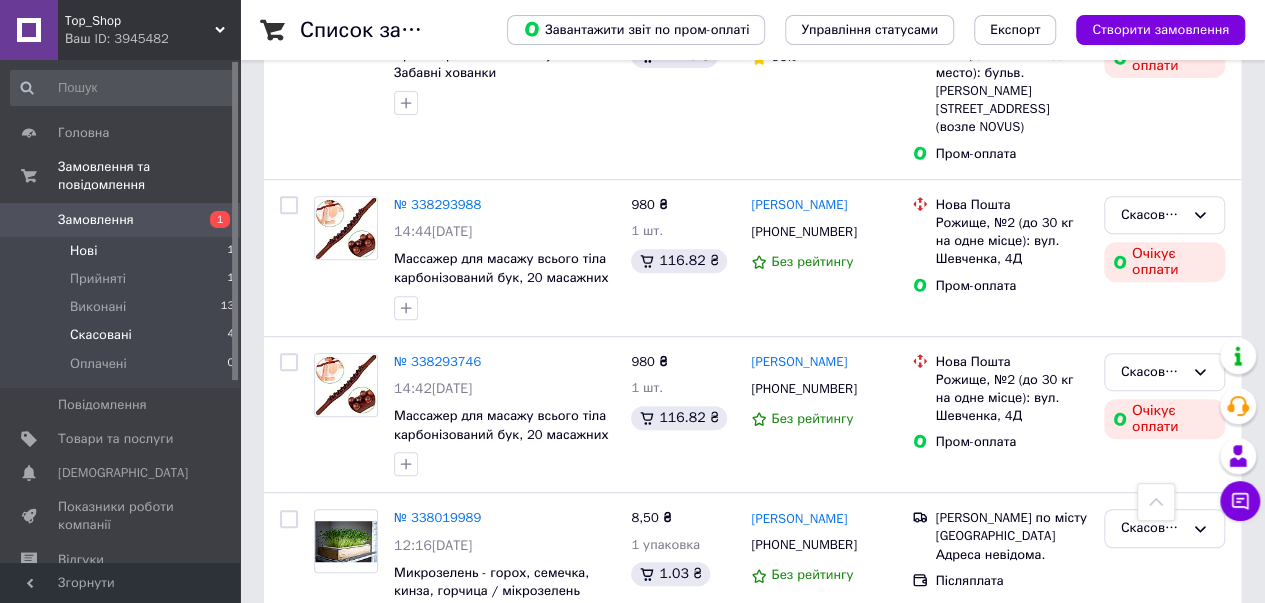 click on "Нові 1" at bounding box center (123, 251) 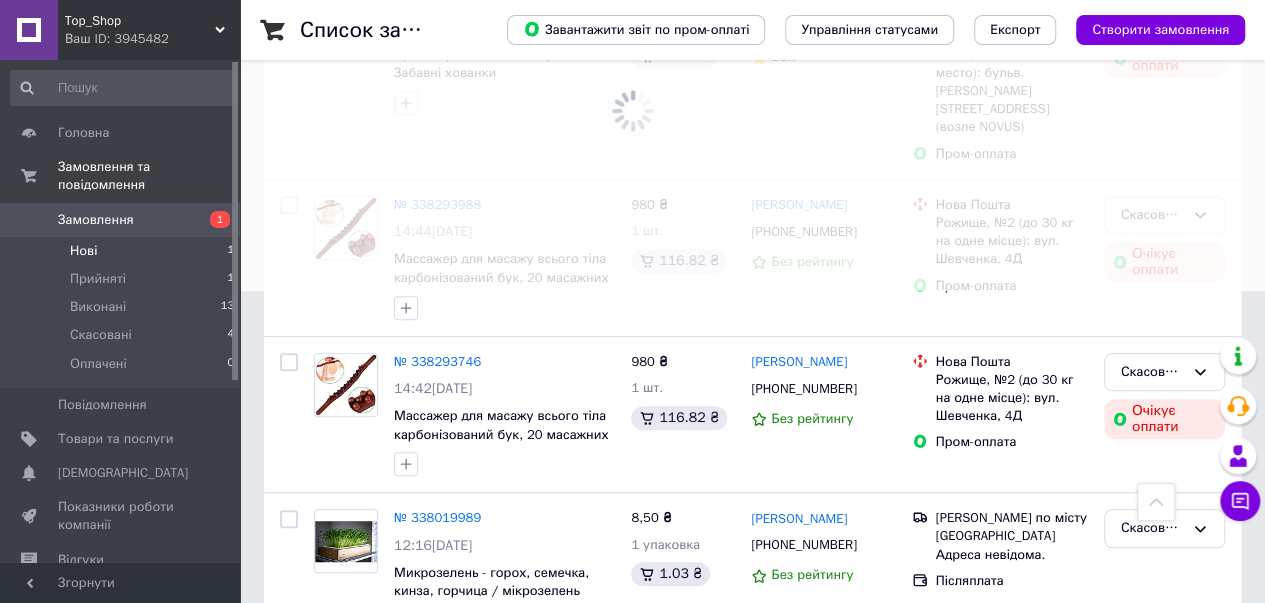 scroll, scrollTop: 0, scrollLeft: 0, axis: both 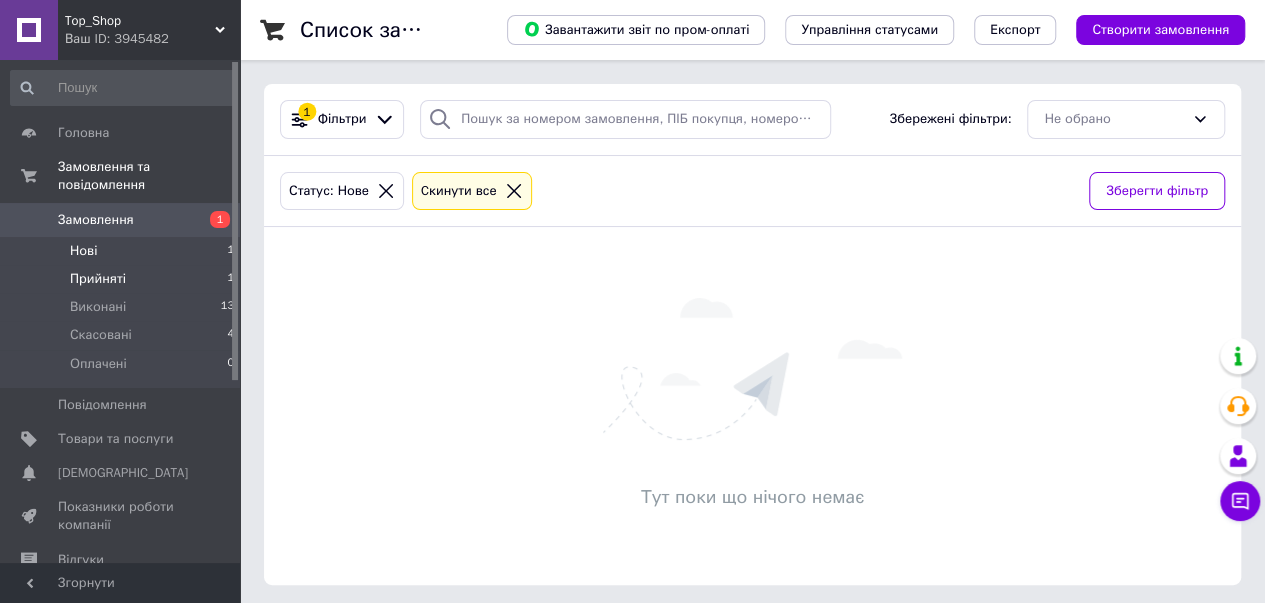 click on "Прийняті" at bounding box center (98, 279) 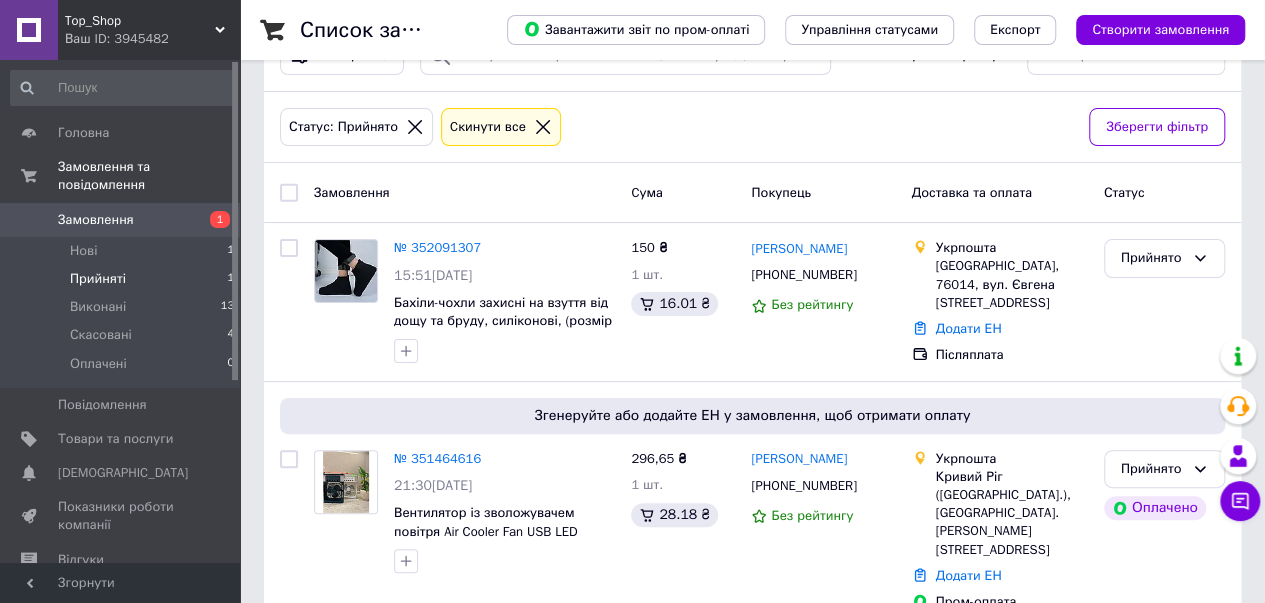 scroll, scrollTop: 92, scrollLeft: 0, axis: vertical 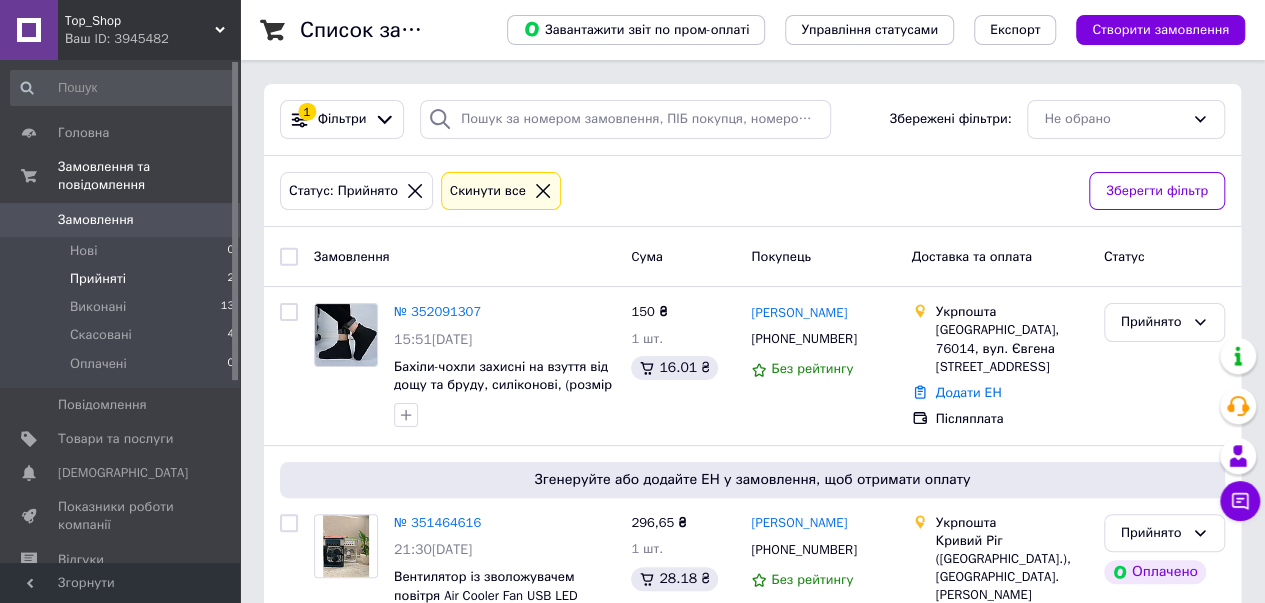 click on "Прийняті 2" at bounding box center (123, 279) 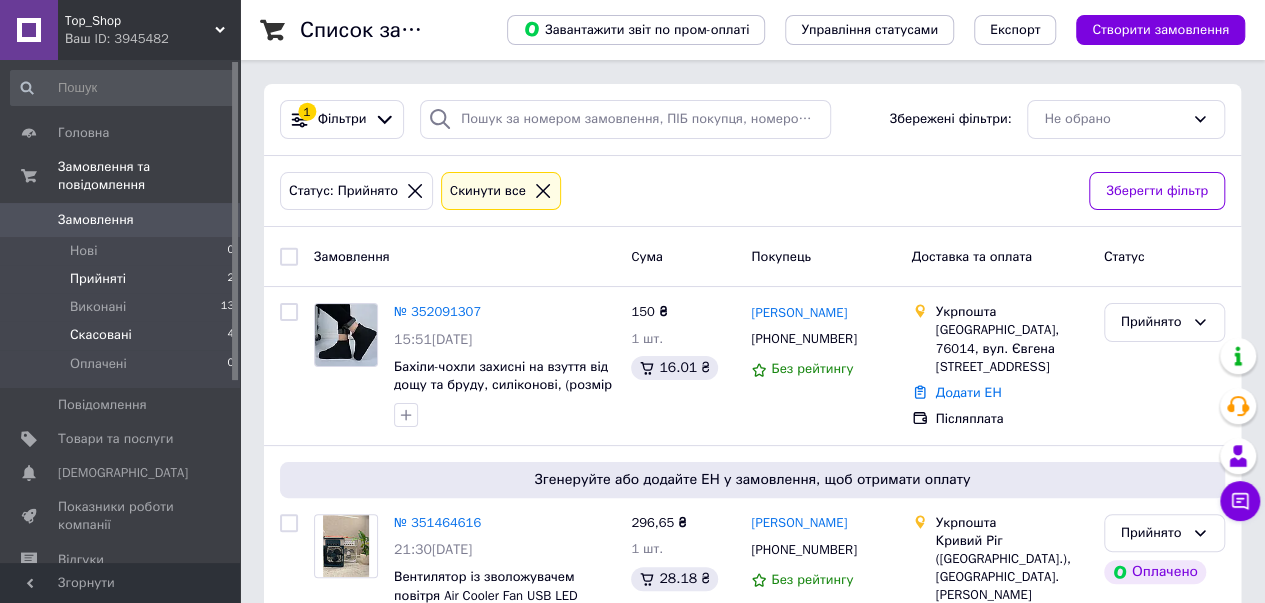 click on "Скасовані 4" at bounding box center (123, 335) 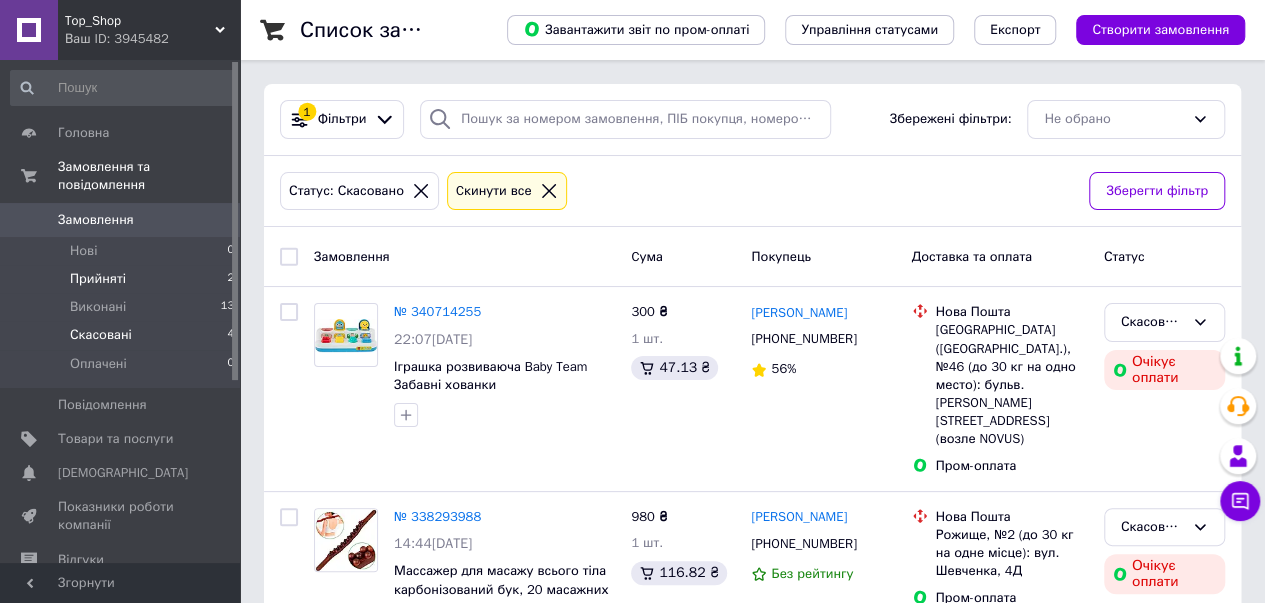 click on "Прийняті 2" at bounding box center [123, 279] 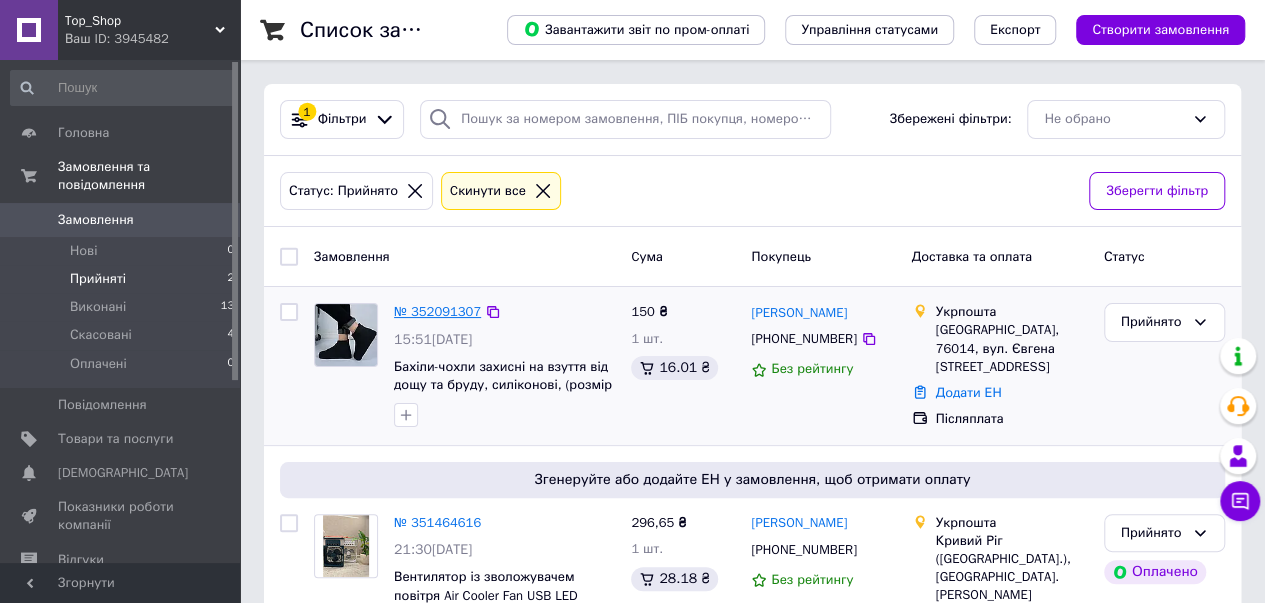 click on "№ 352091307" at bounding box center [437, 311] 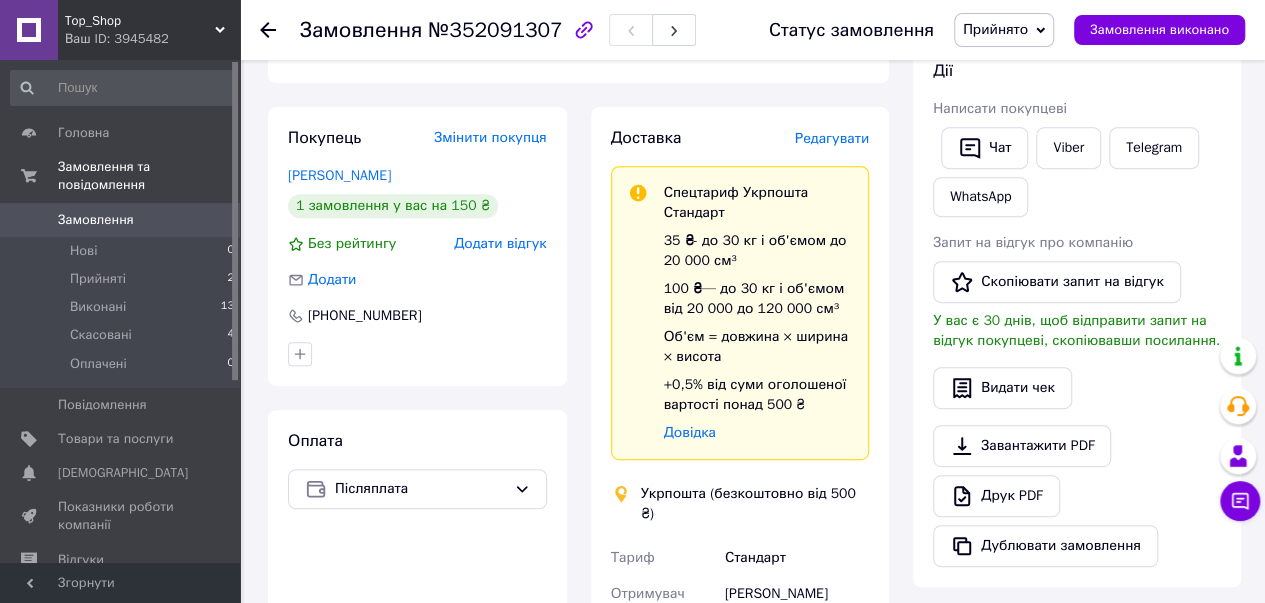scroll, scrollTop: 422, scrollLeft: 0, axis: vertical 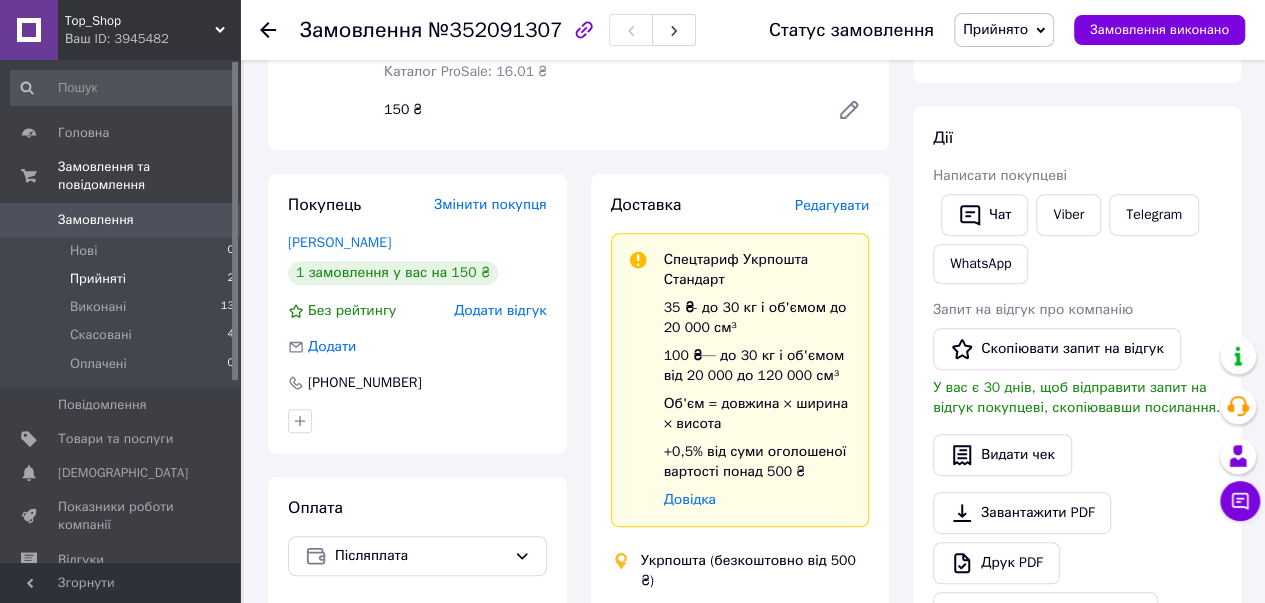 click on "Прийняті" at bounding box center (98, 279) 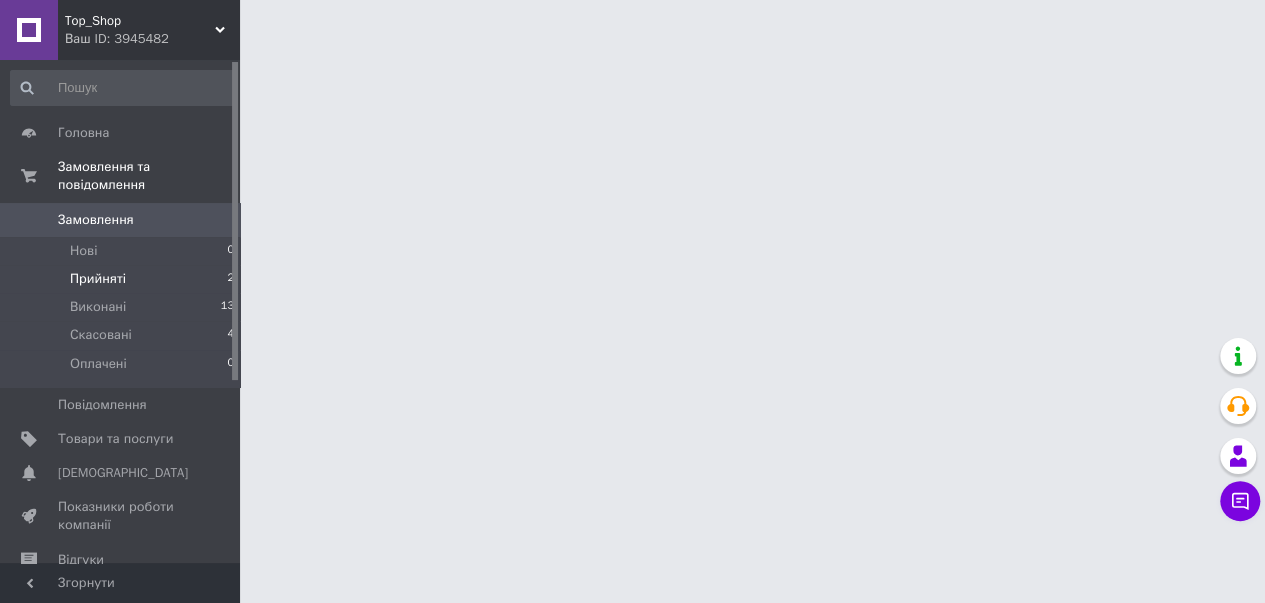 scroll, scrollTop: 0, scrollLeft: 0, axis: both 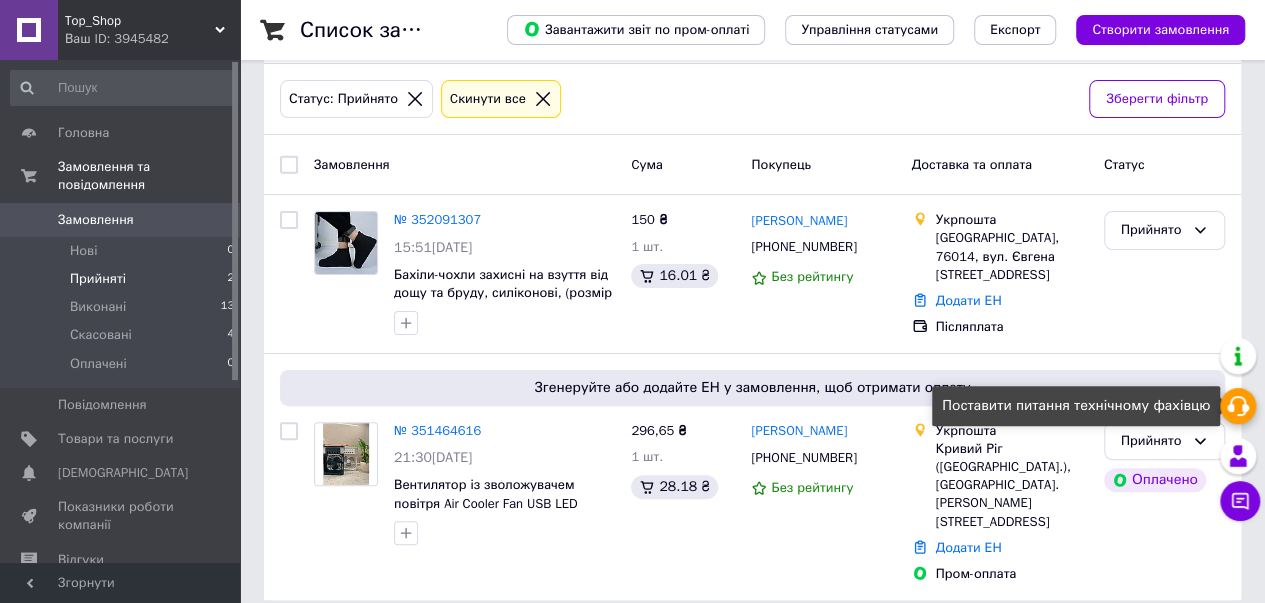 click 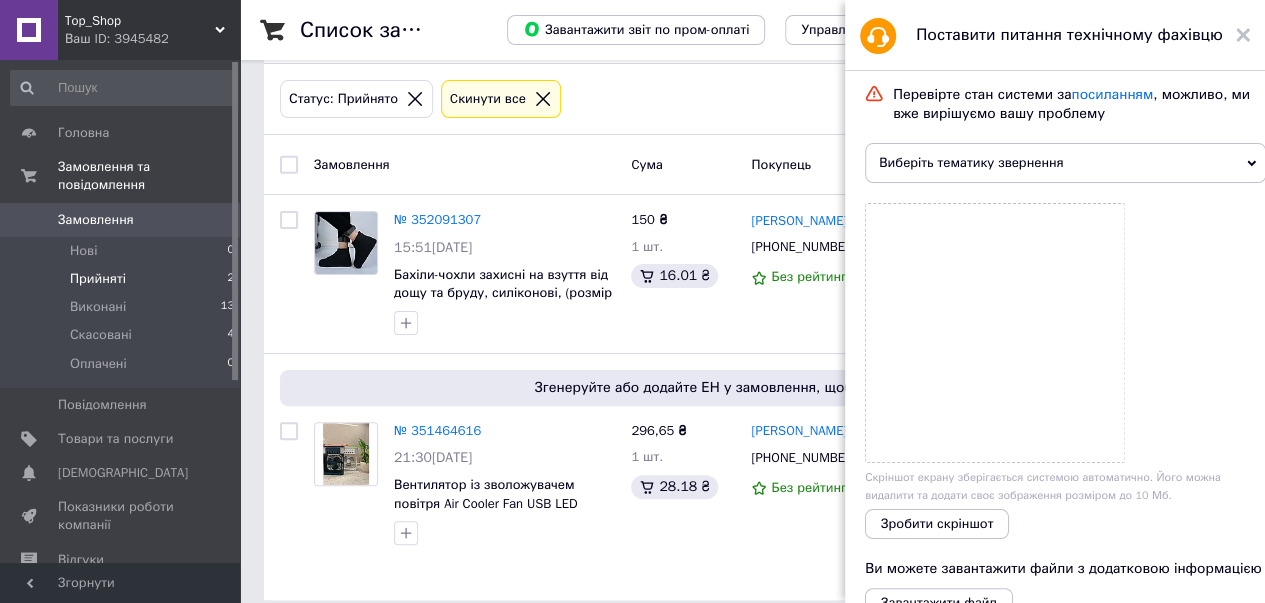scroll, scrollTop: 0, scrollLeft: 0, axis: both 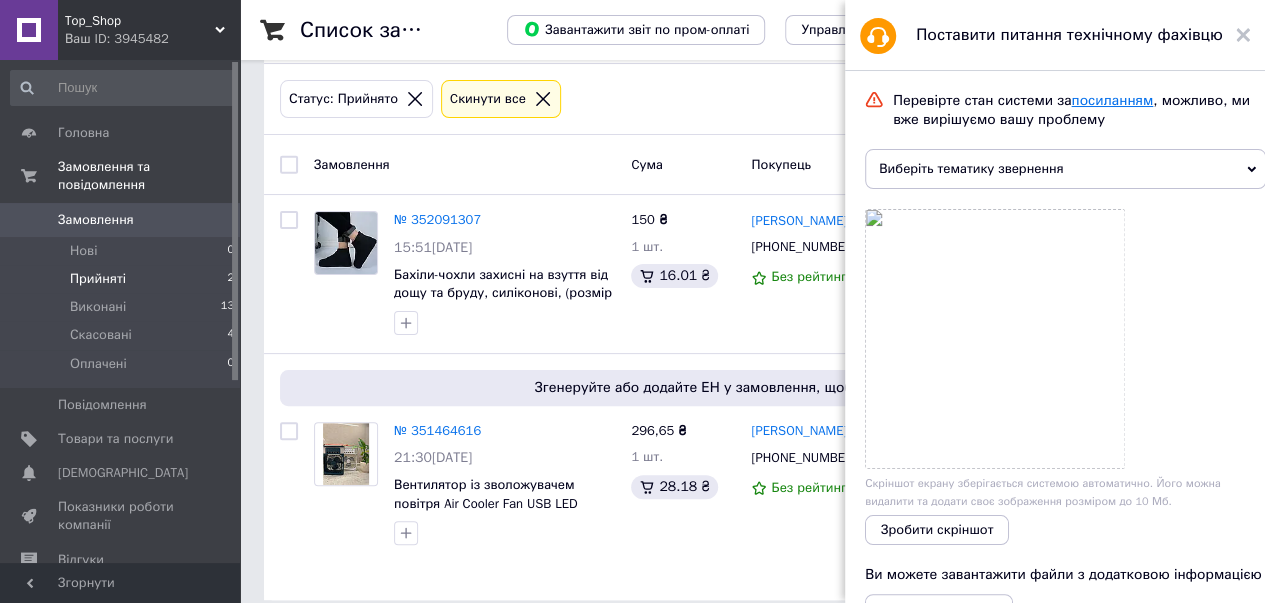 click on "посиланням" at bounding box center [1112, 100] 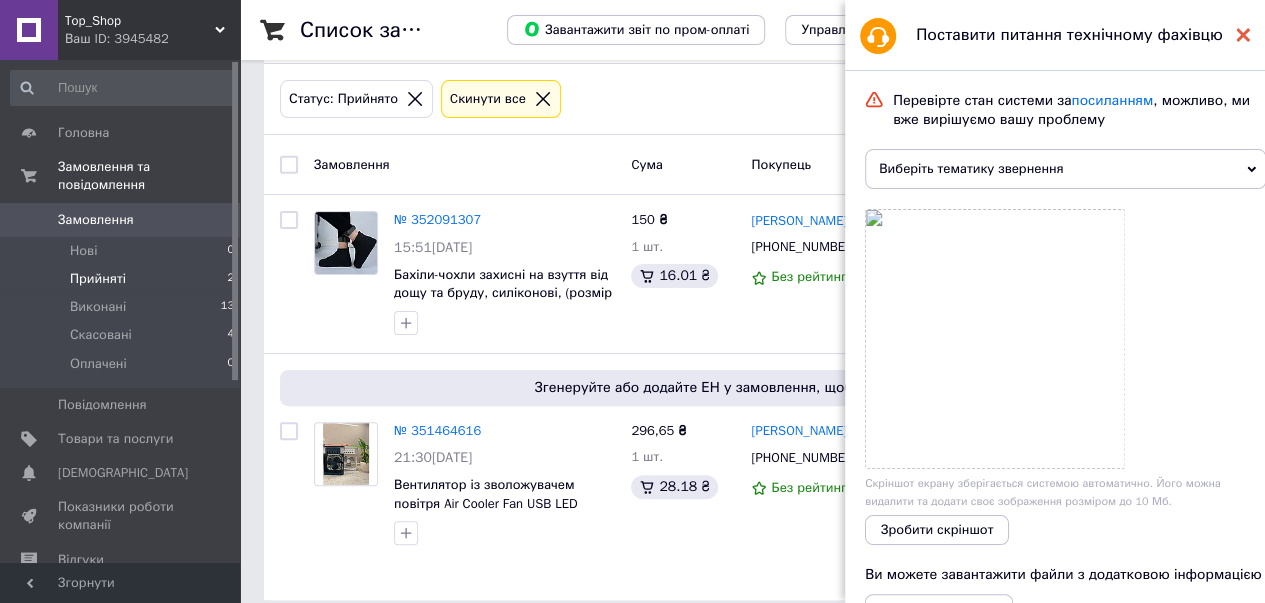 click 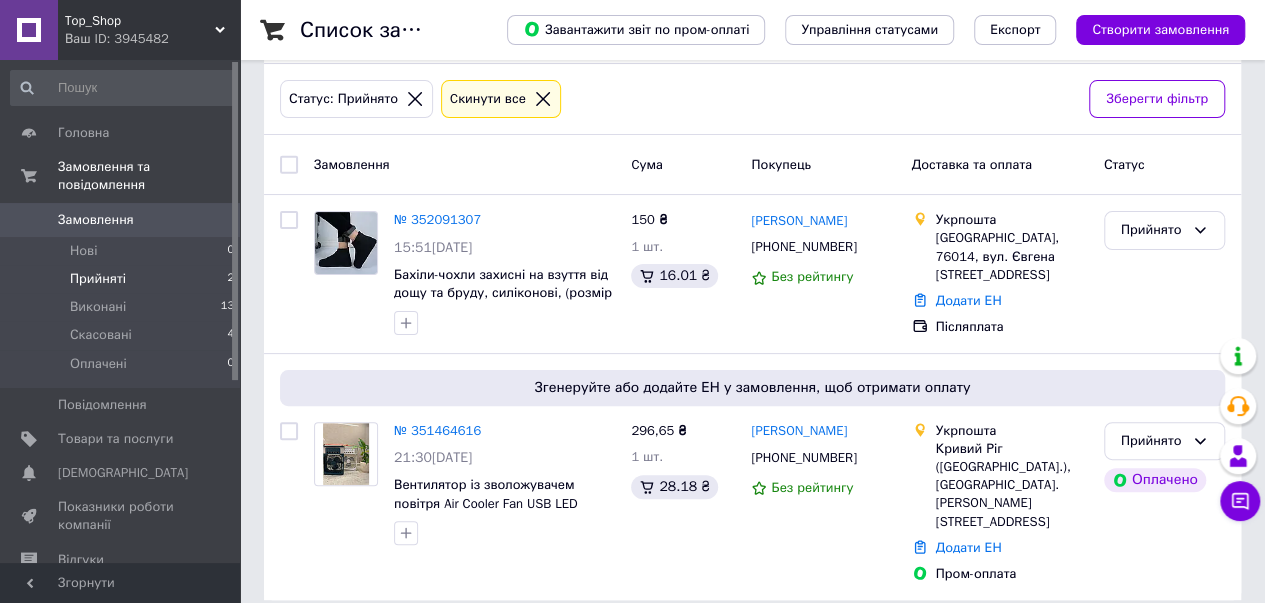 click on "Список замовлень   Завантажити звіт по пром-оплаті Управління статусами Експорт Створити замовлення 1 Фільтри Збережені фільтри: Не обрано Статус: Прийнято Cкинути все Зберегти фільтр Замовлення Cума Покупець Доставка та оплата Статус № 352091307 15:51, 10.07.2025 Бахіли-чохли захисні на взуття від дощу та бруду, силіконові, (розмір L). Чорні 150 ₴ 1 шт. 16.01 ₴ Микола Гільтайчук +380669019163 Без рейтингу Укрпошта Івано-Франківськ, 76014, вул. Євгена Коновальця, 128 Додати ЕН Післяплата Прийнято Згенеруйте або додайте ЕН у замовлення, щоб отримати оплату № 351464616 21:30, 06.07.2025 296,65 ₴" at bounding box center [752, 266] 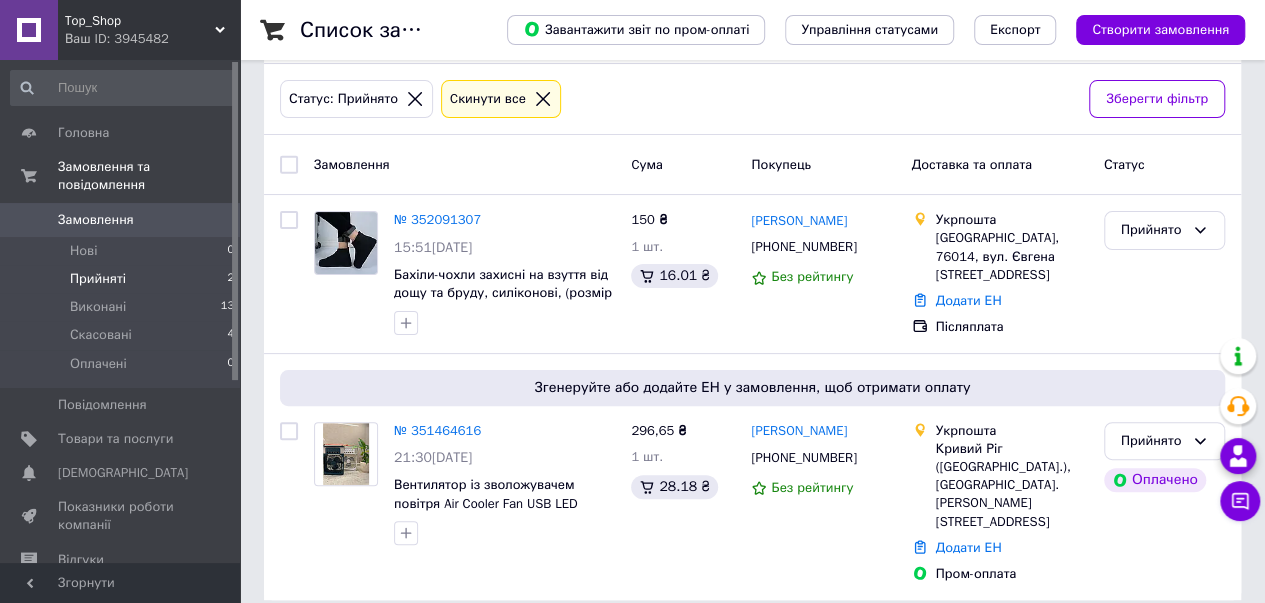 click 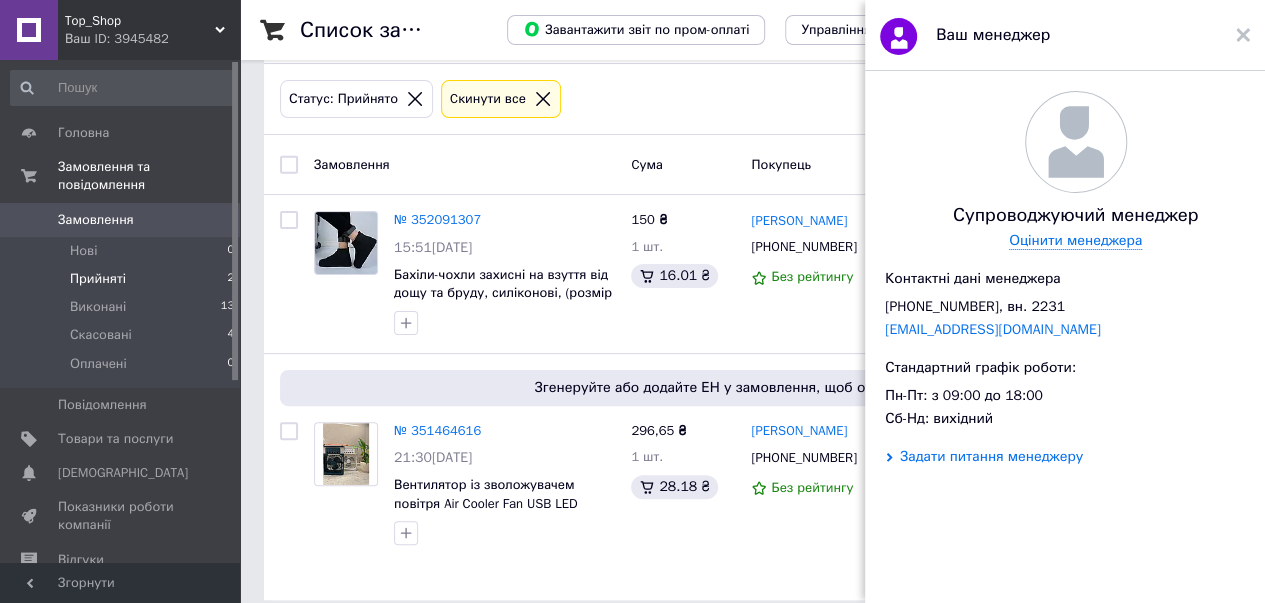click on "Задати питання менеджеру" at bounding box center [991, 457] 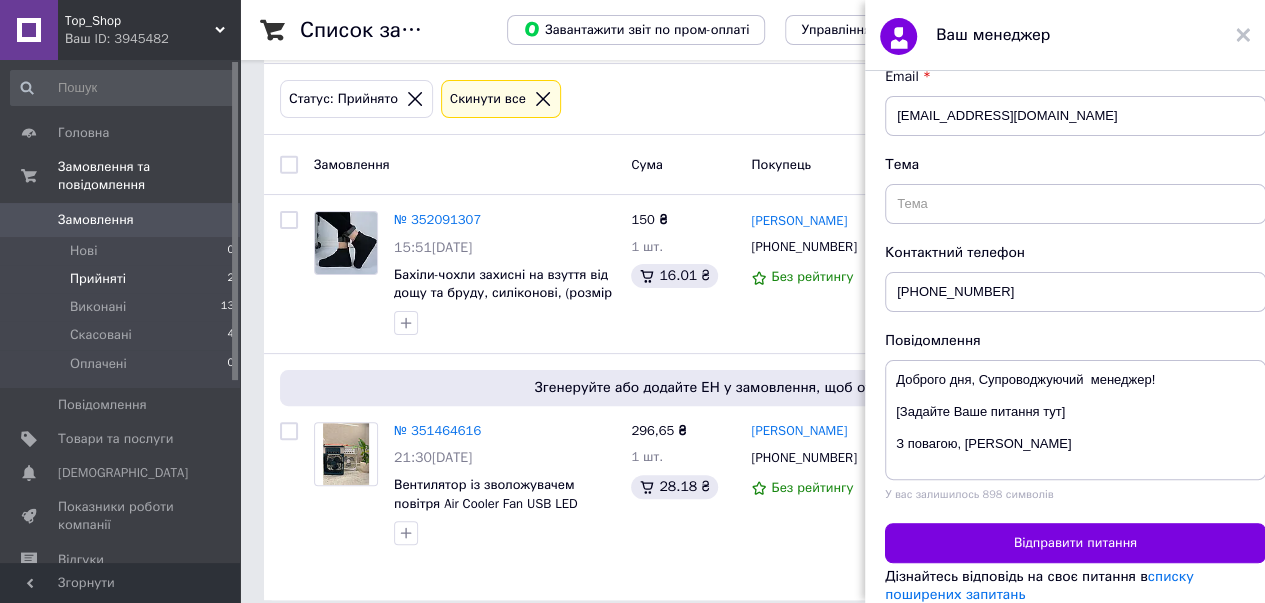 scroll, scrollTop: 531, scrollLeft: 0, axis: vertical 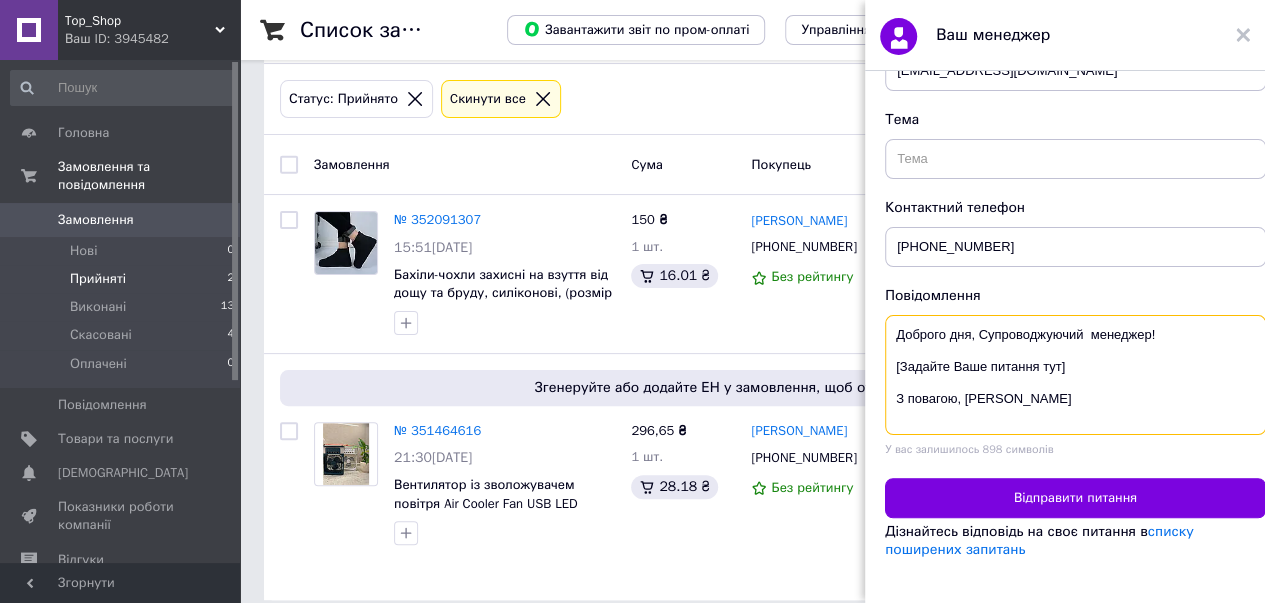 drag, startPoint x: 1058, startPoint y: 359, endPoint x: 897, endPoint y: 363, distance: 161.04968 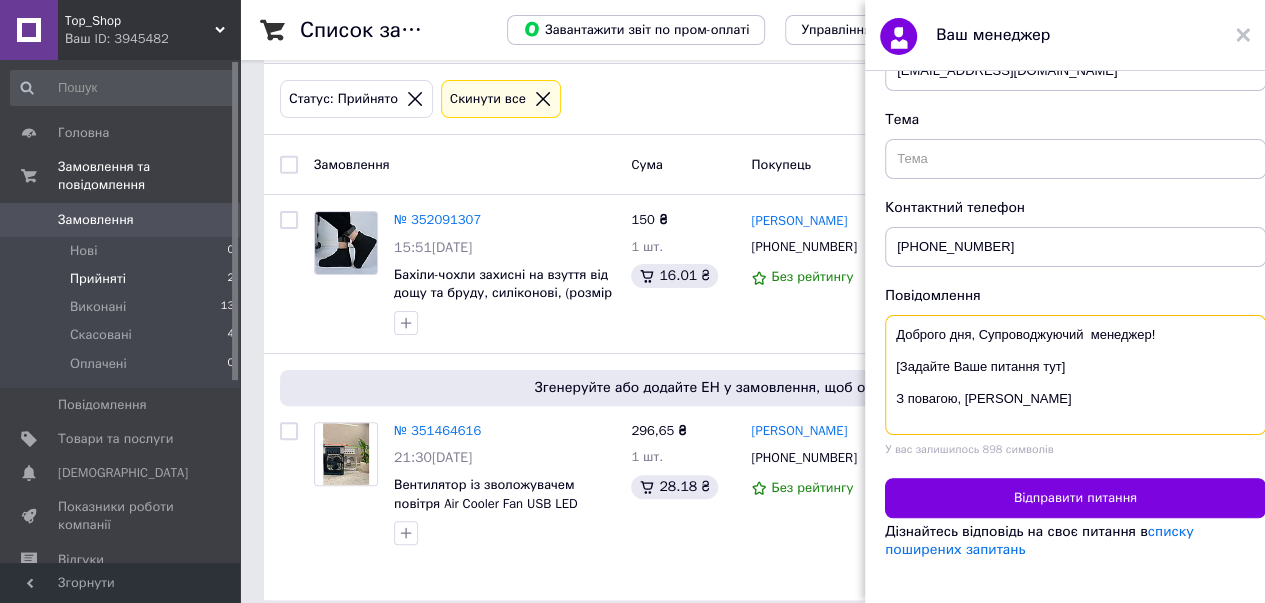 paste on "е вдається підтягнути номер накладної до замовлення система повідомляє, що відбулися якісь неполадки. Будь ласка, уточніть, з чим це пов'язано, і допоможіть вирішити проблему.
До листа додаю накладну від Суперпошти.
Заздалегідь дякую за допомогу!" 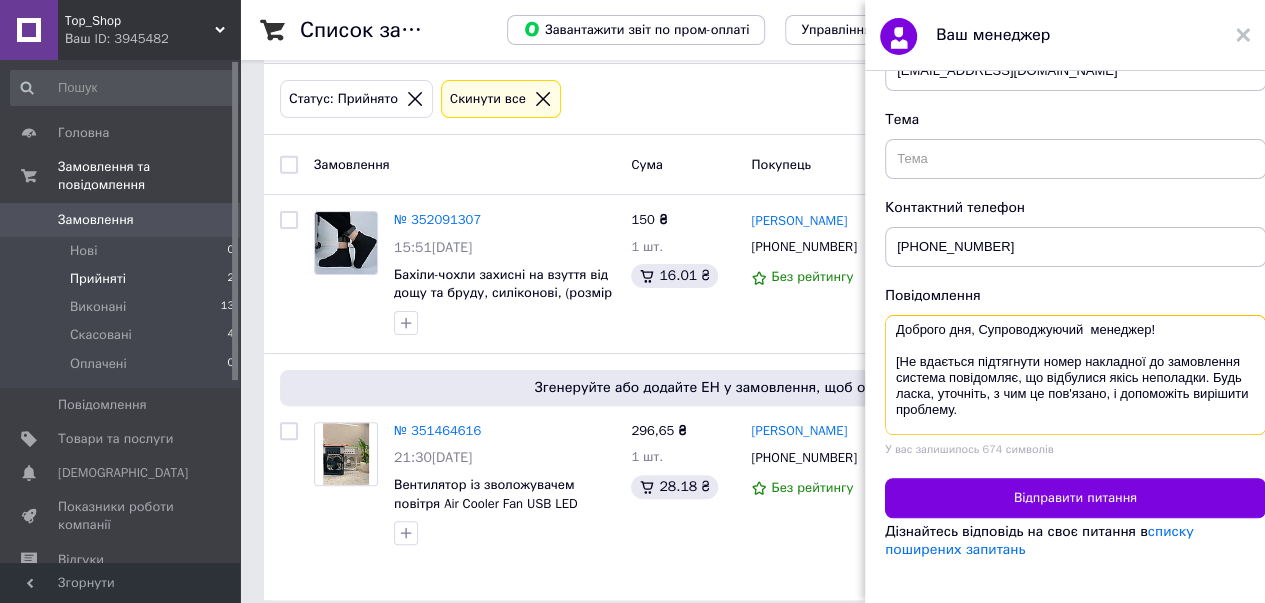 scroll, scrollTop: 0, scrollLeft: 0, axis: both 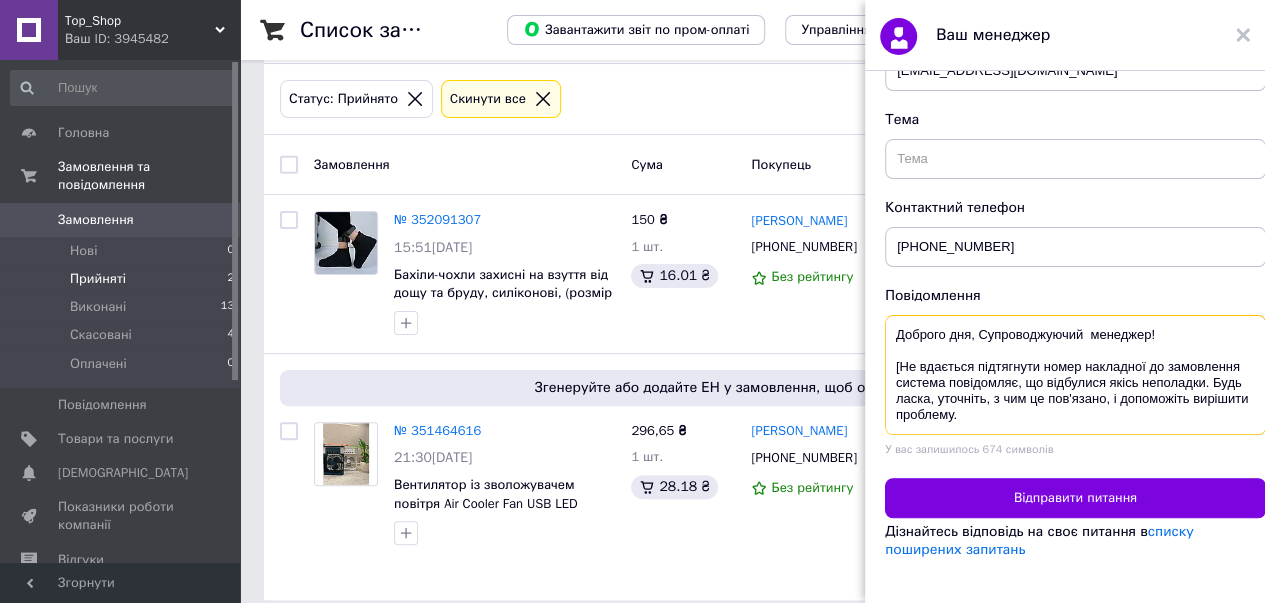 click on "Доброго дня, Супроводжуючий  менеджер!
[Не вдається підтягнути номер накладної до замовлення система повідомляє, що відбулися якісь неполадки. Будь ласка, уточніть, з чим це пов'язано, і допоможіть вирішити проблему.
До листа додаю накладну від Суперпошти.
Заздалегідь дякую за допомогу!
З повагою, Артем Петрович" at bounding box center (1075, 375) 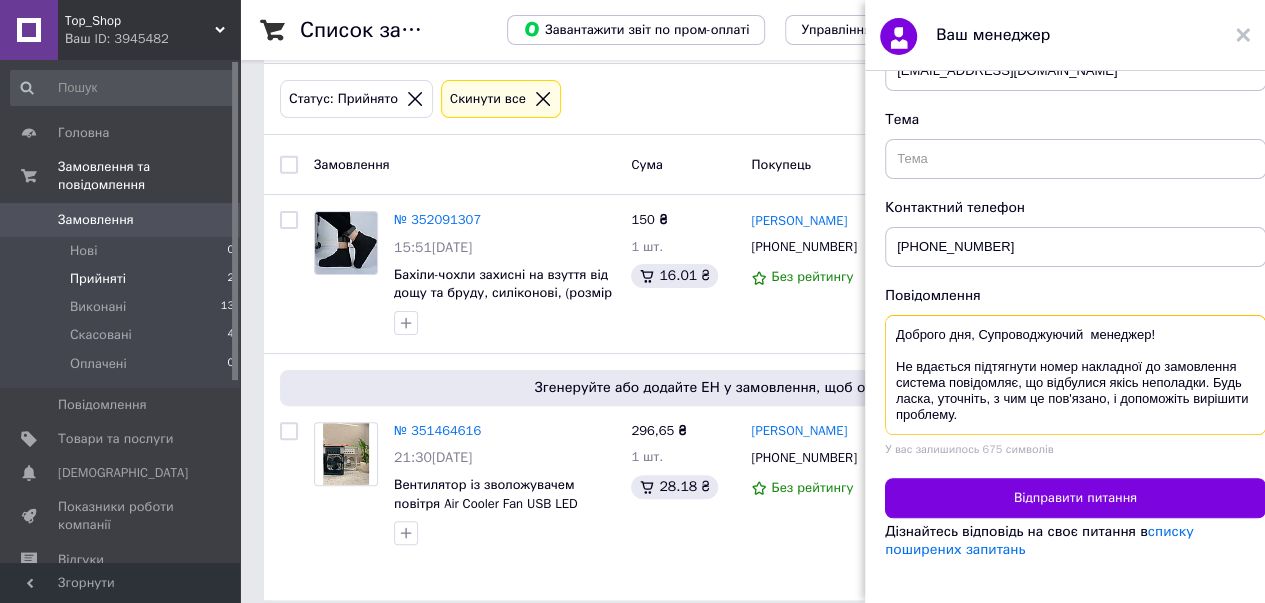 click on "Доброго дня, Супроводжуючий  менеджер!
Не вдається підтягнути номер накладної до замовлення система повідомляє, що відбулися якісь неполадки. Будь ласка, уточніть, з чим це пов'язано, і допоможіть вирішити проблему.
До листа додаю накладну від Суперпошти.
Заздалегідь дякую за допомогу!
З повагою, Артем Петрович" at bounding box center [1075, 375] 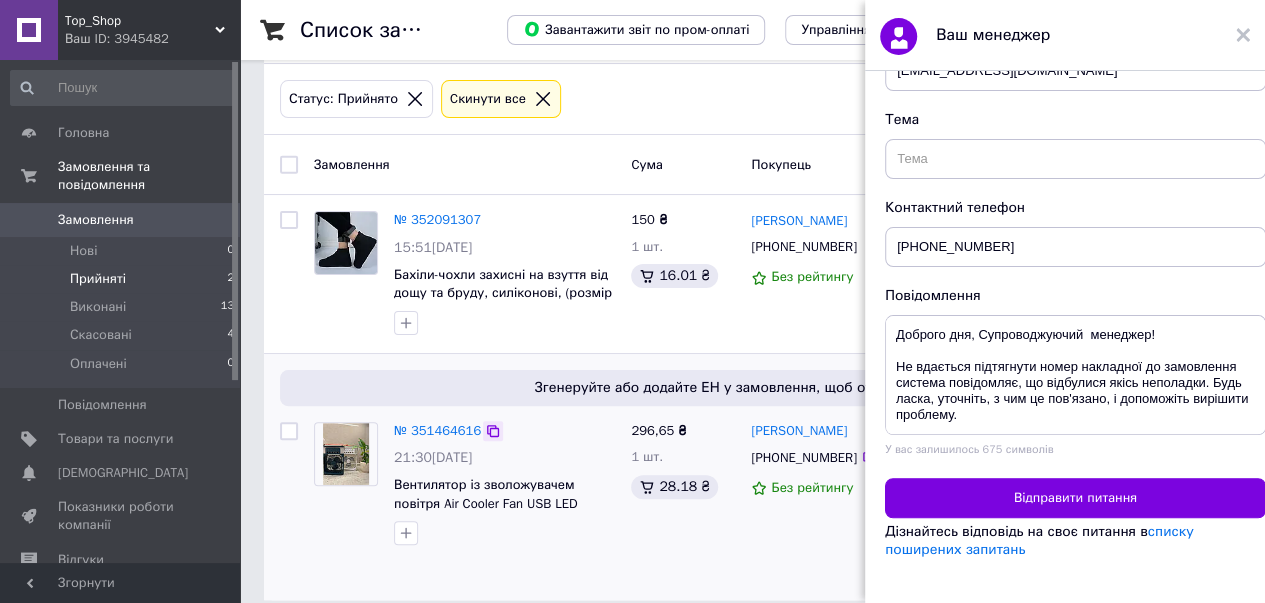 click 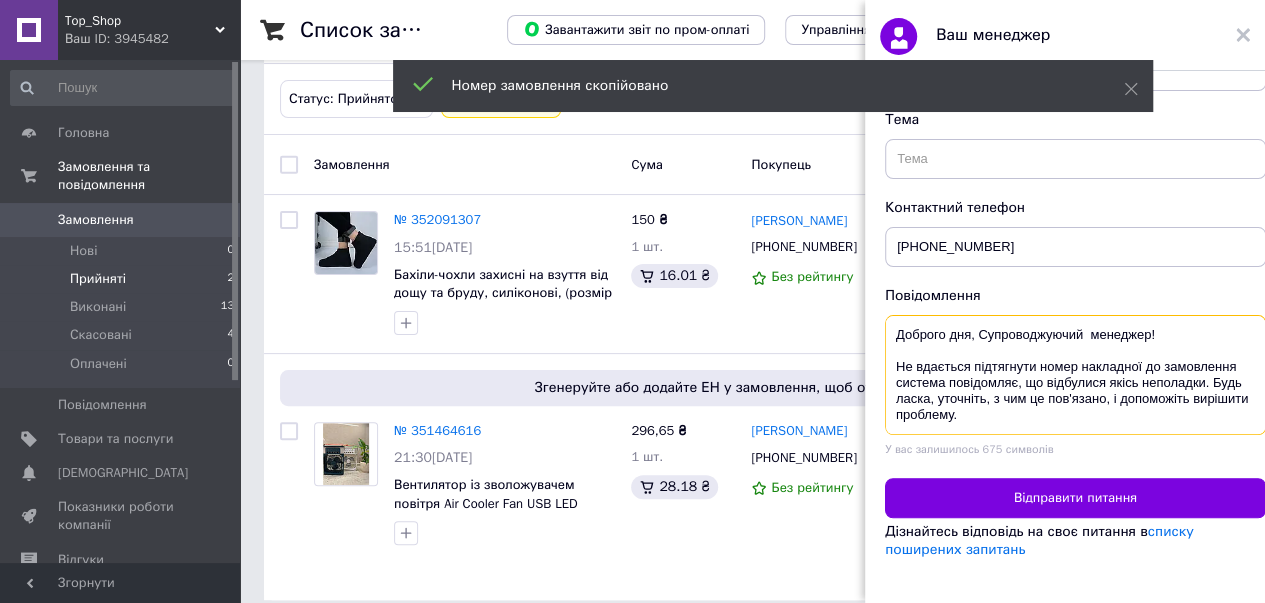 click on "Доброго дня, Супроводжуючий  менеджер!
Не вдається підтягнути номер накладної до замовлення система повідомляє, що відбулися якісь неполадки. Будь ласка, уточніть, з чим це пов'язано, і допоможіть вирішити проблему.
До листа додаю накладну від Суперпошти.
Заздалегідь дякую за допомогу!
З повагою, Артем Петрович" at bounding box center [1075, 375] 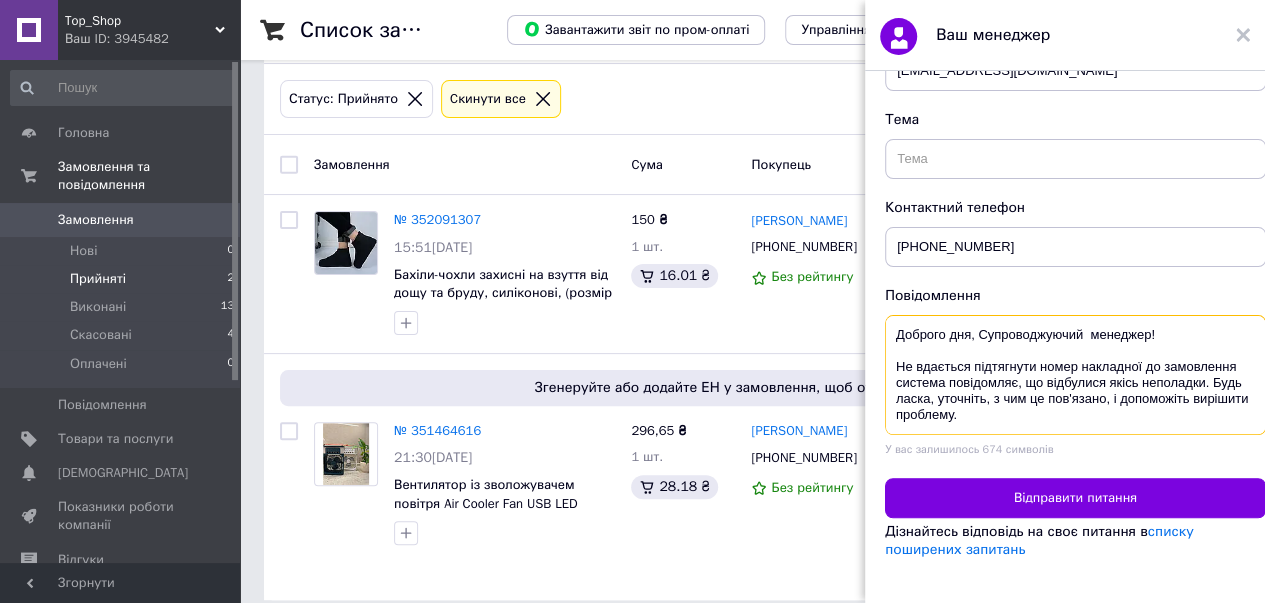 paste on "351464616" 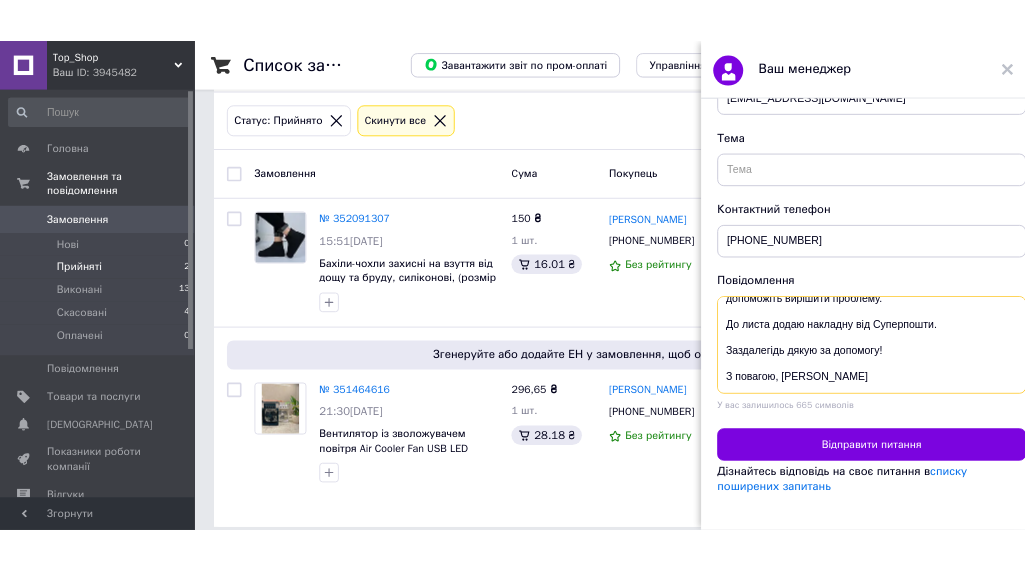 scroll, scrollTop: 112, scrollLeft: 0, axis: vertical 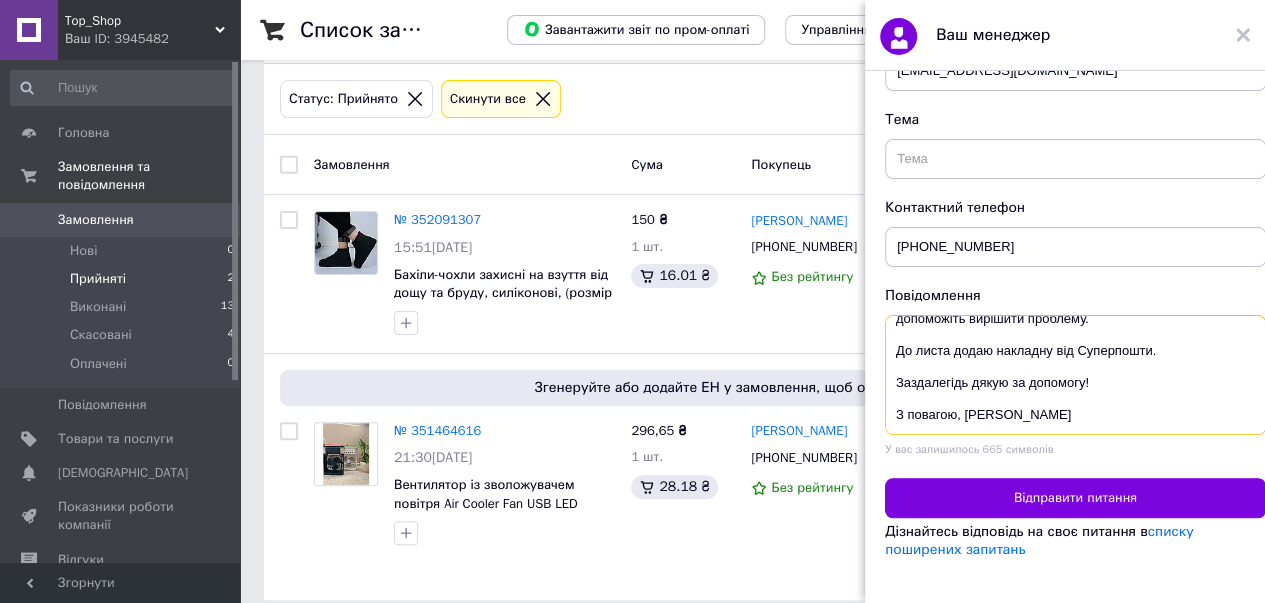 click on "Доброго дня, Супроводжуючий  менеджер!
Не вдається підтягнути номер накладної до замовлення 351464616 система повідомляє, що відбулися якісь неполадки. Будь ласка, уточніть, з чим це пов'язано, і допоможіть вирішити проблему.
До листа додаю накладну від Суперпошти.
Заздалегідь дякую за допомогу!
З повагою, Артем Петрович" at bounding box center [1075, 375] 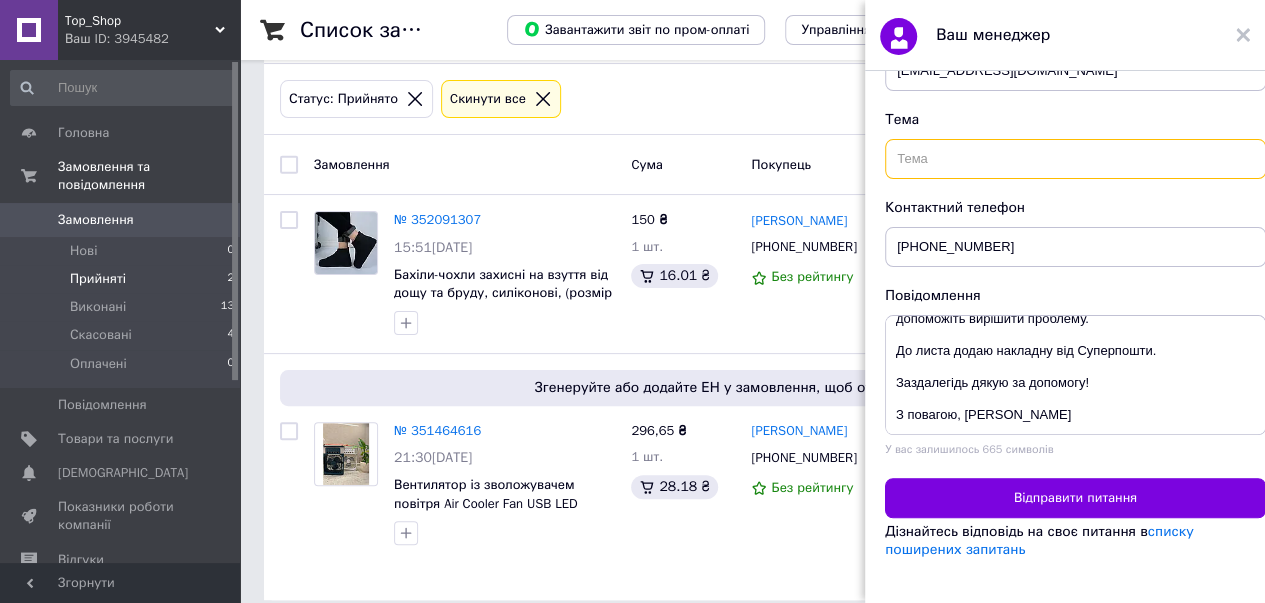 click at bounding box center [1075, 159] 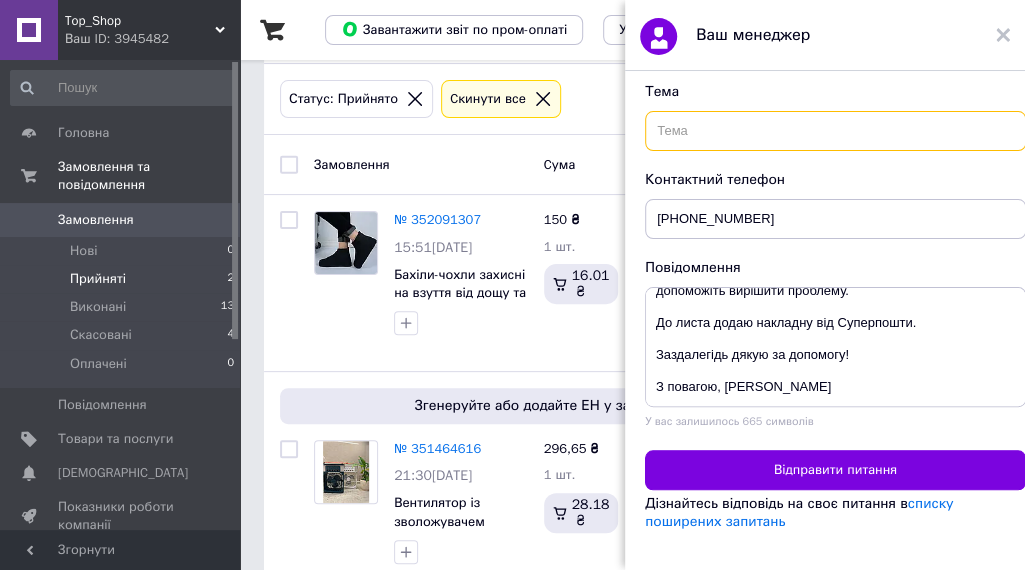 scroll, scrollTop: 558, scrollLeft: 0, axis: vertical 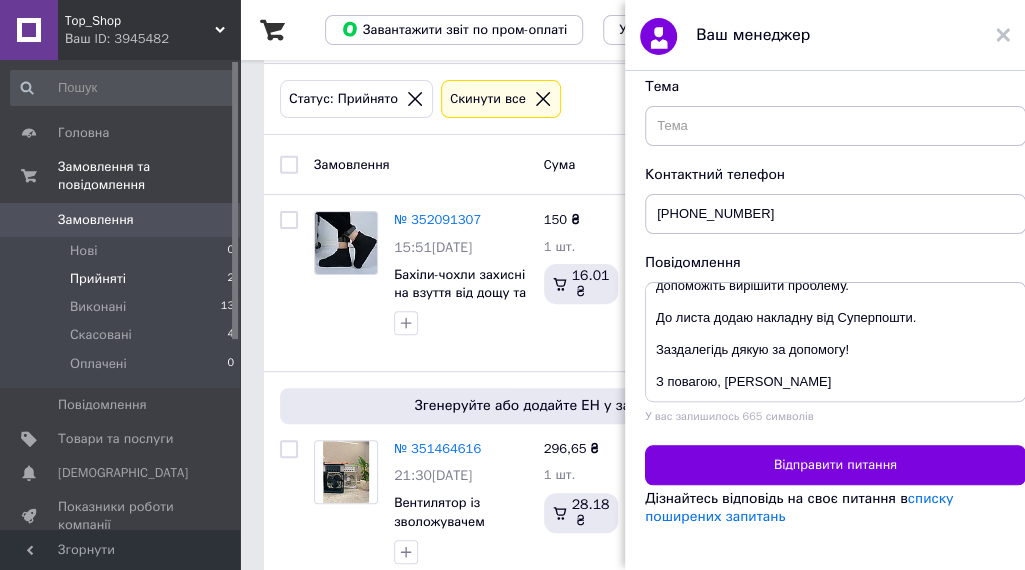 click on "Повідомлення" at bounding box center [835, 263] 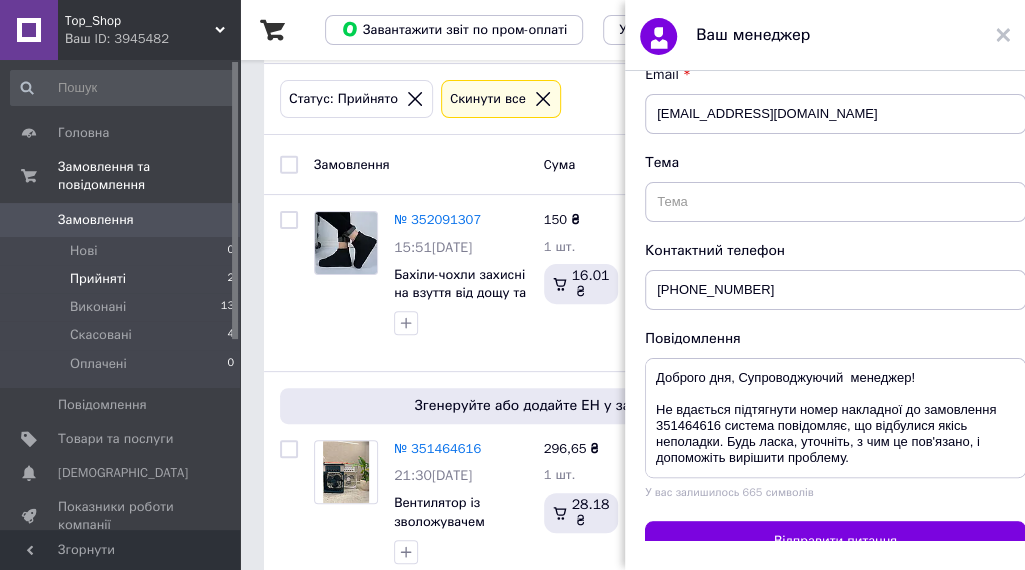 scroll, scrollTop: 489, scrollLeft: 0, axis: vertical 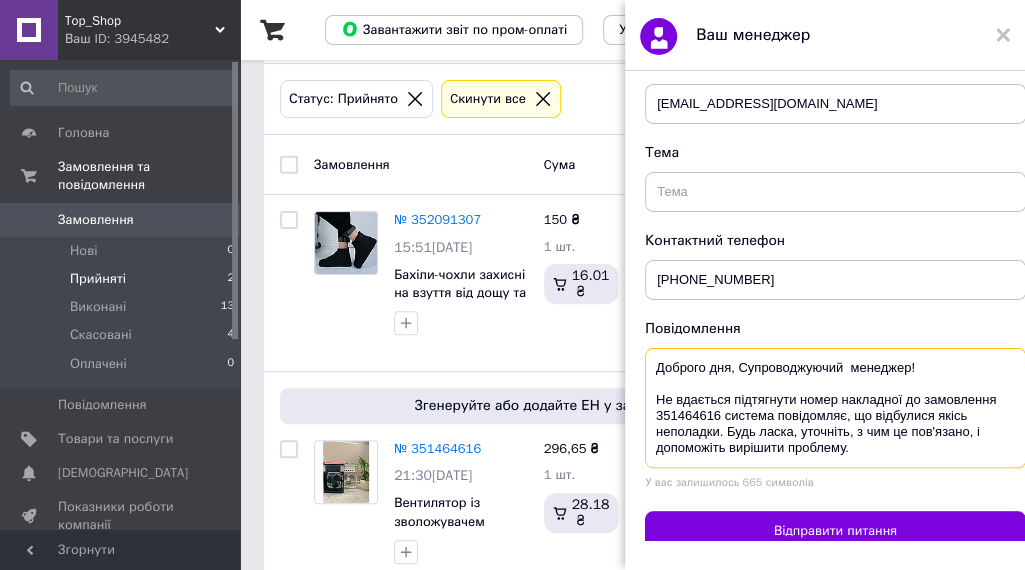 drag, startPoint x: 798, startPoint y: 401, endPoint x: 904, endPoint y: 399, distance: 106.01887 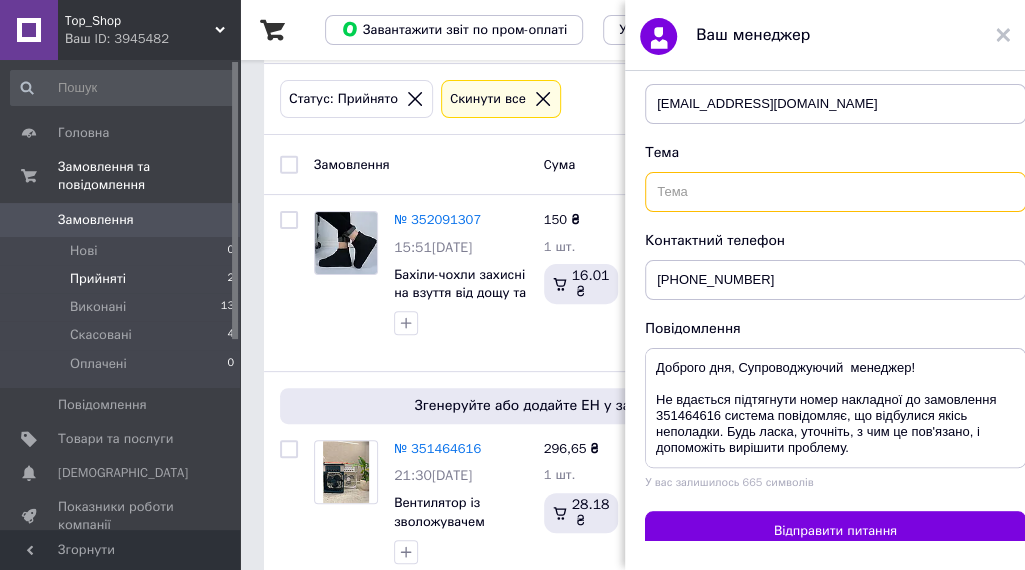 click at bounding box center [835, 192] 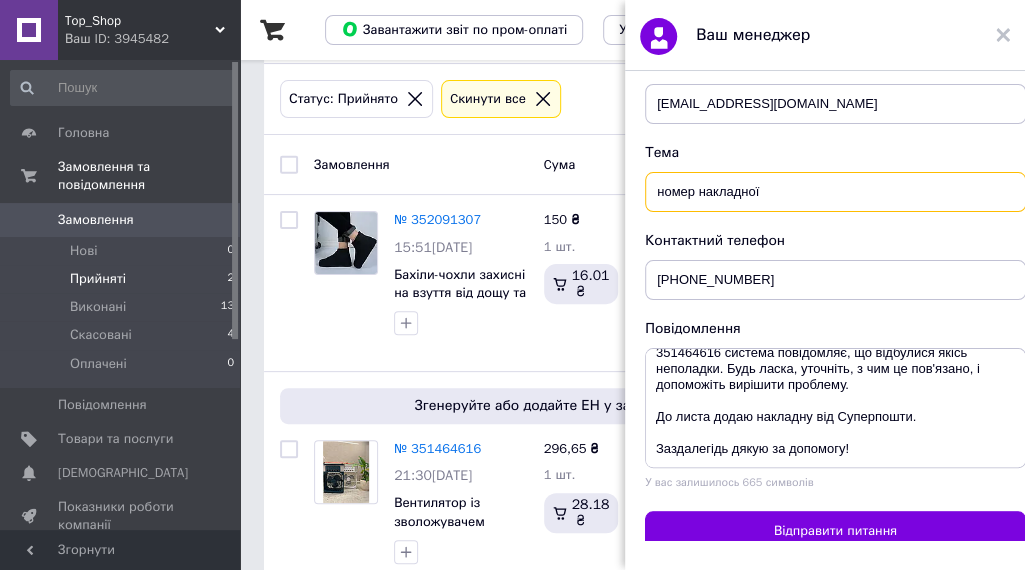 scroll, scrollTop: 112, scrollLeft: 0, axis: vertical 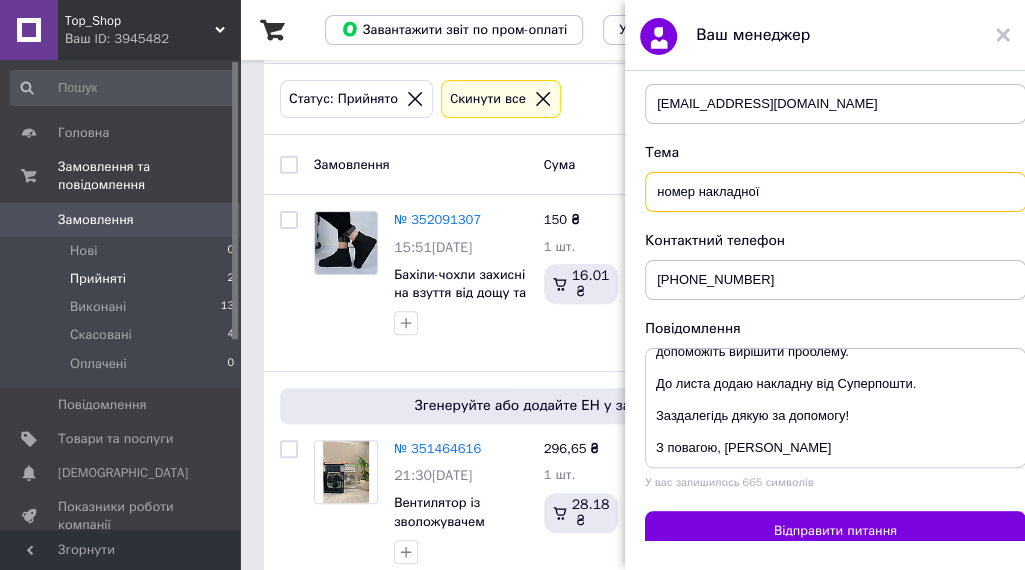 type on "номер накладної" 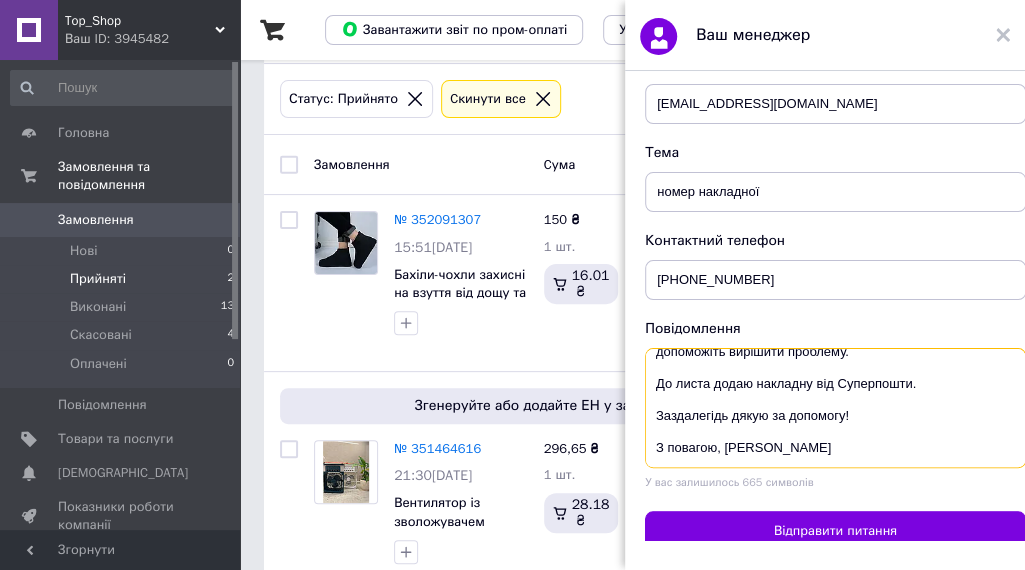 click on "Доброго дня, Супроводжуючий  менеджер!
Не вдається підтягнути номер накладної до замовлення 351464616 система повідомляє, що відбулися якісь неполадки. Будь ласка, уточніть, з чим це пов'язано, і допоможіть вирішити проблему.
До листа додаю накладну від Суперпошти.
Заздалегідь дякую за допомогу!
З повагою, Артем Петрович" at bounding box center (835, 408) 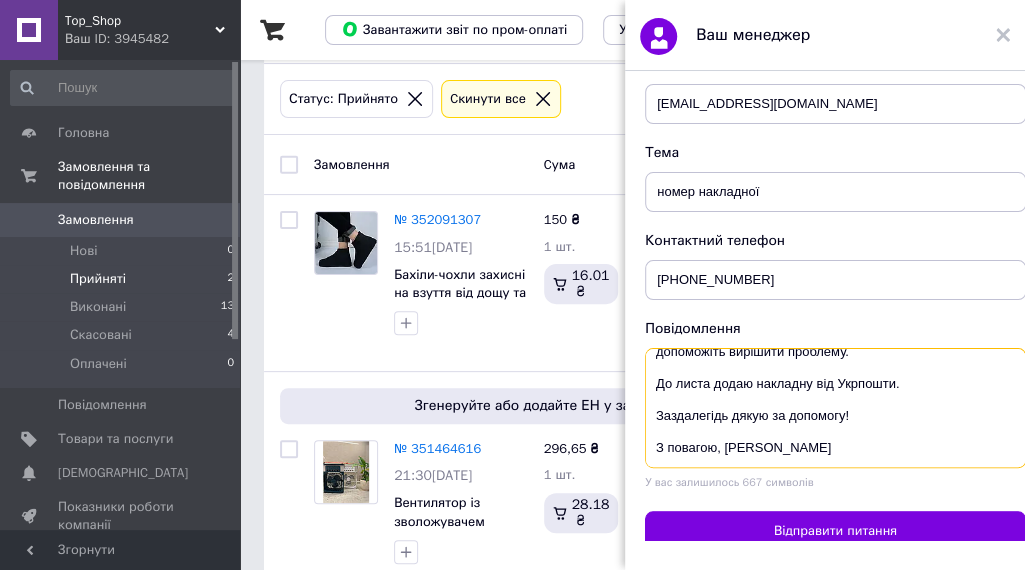 click on "Доброго дня, Супроводжуючий  менеджер!
Не вдається підтягнути номер накладної до замовлення 351464616 система повідомляє, що відбулися якісь неполадки. Будь ласка, уточніть, з чим це пов'язано, і допоможіть вирішити проблему.
До листа додаю накладну від Укрпошти.
Заздалегідь дякую за допомогу!
З повагою, Артем Петрович" at bounding box center [835, 408] 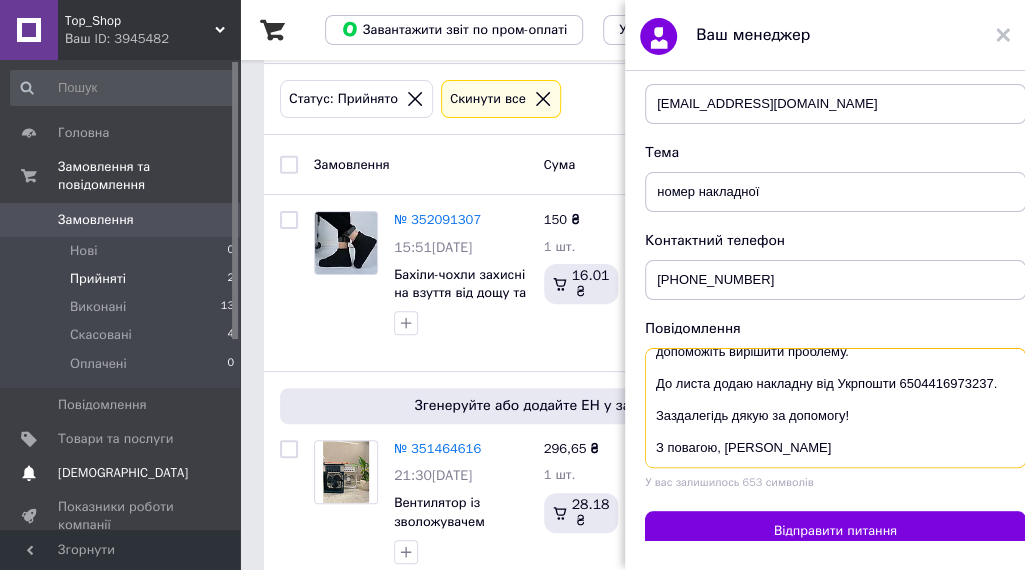 type on "Доброго дня, Супроводжуючий  менеджер!
Не вдається підтягнути номер накладної до замовлення 351464616 система повідомляє, що відбулися якісь неполадки. Будь ласка, уточніть, з чим це пов'язано, і допоможіть вирішити проблему.
До листа додаю накладну від Укрпошти 6504416973237.
Заздалегідь дякую за допомогу!
З повагою, Артем Петрович" 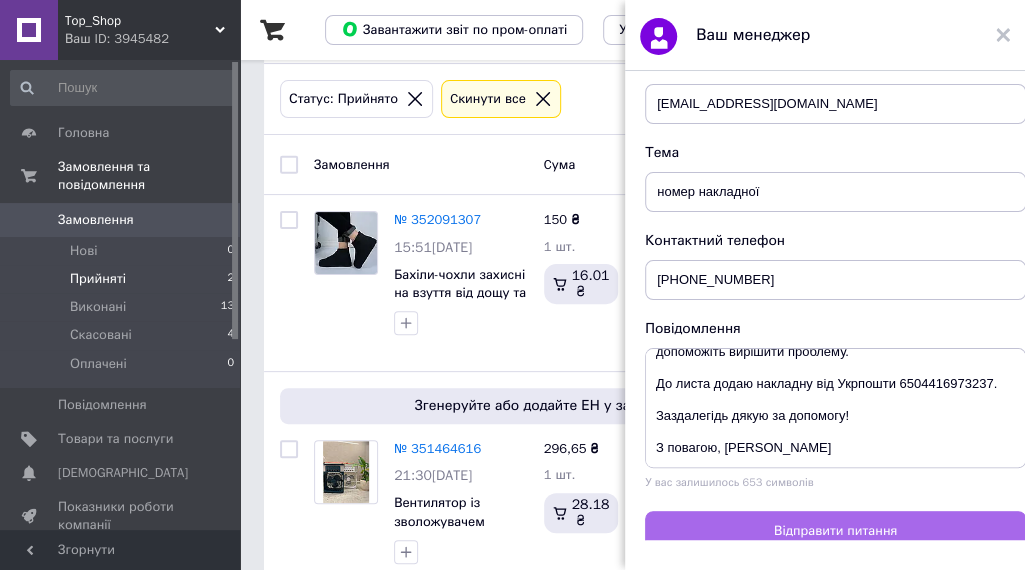 click on "Відправити питання" at bounding box center (835, 531) 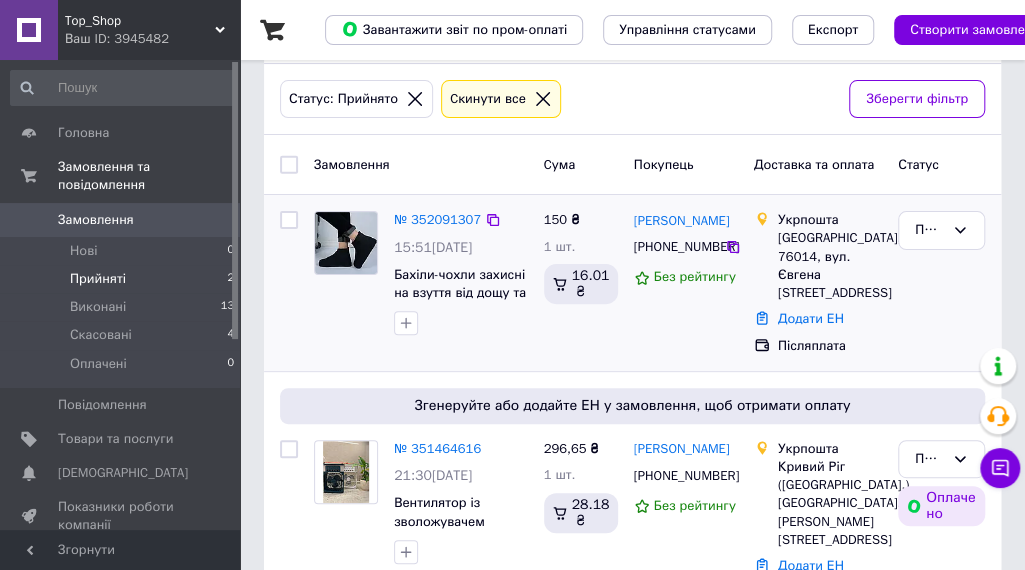 click at bounding box center [346, 242] 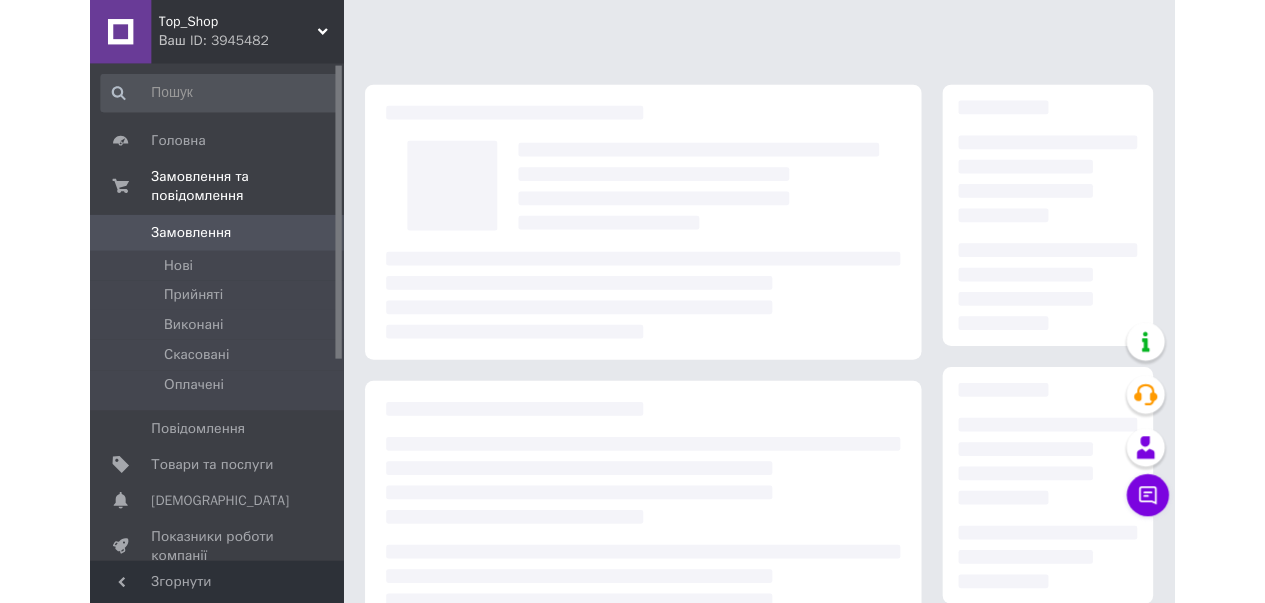 scroll, scrollTop: 0, scrollLeft: 0, axis: both 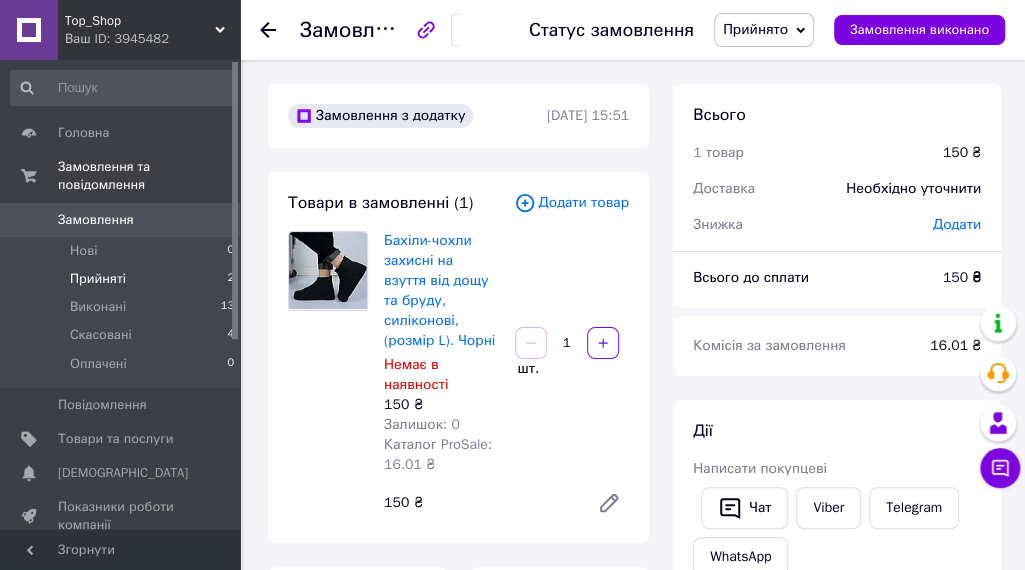 click on "Прийняті 2" at bounding box center [123, 279] 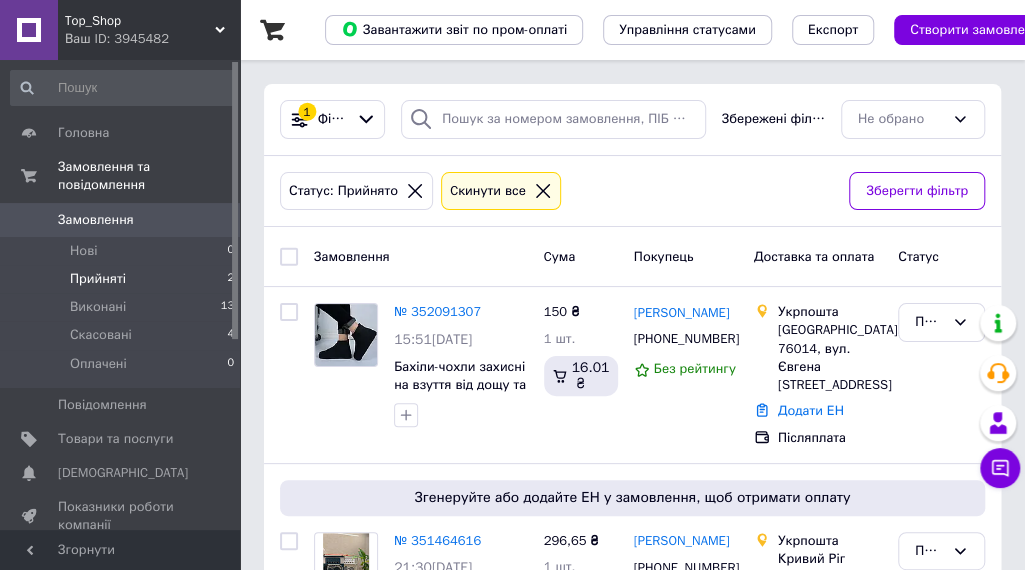 click 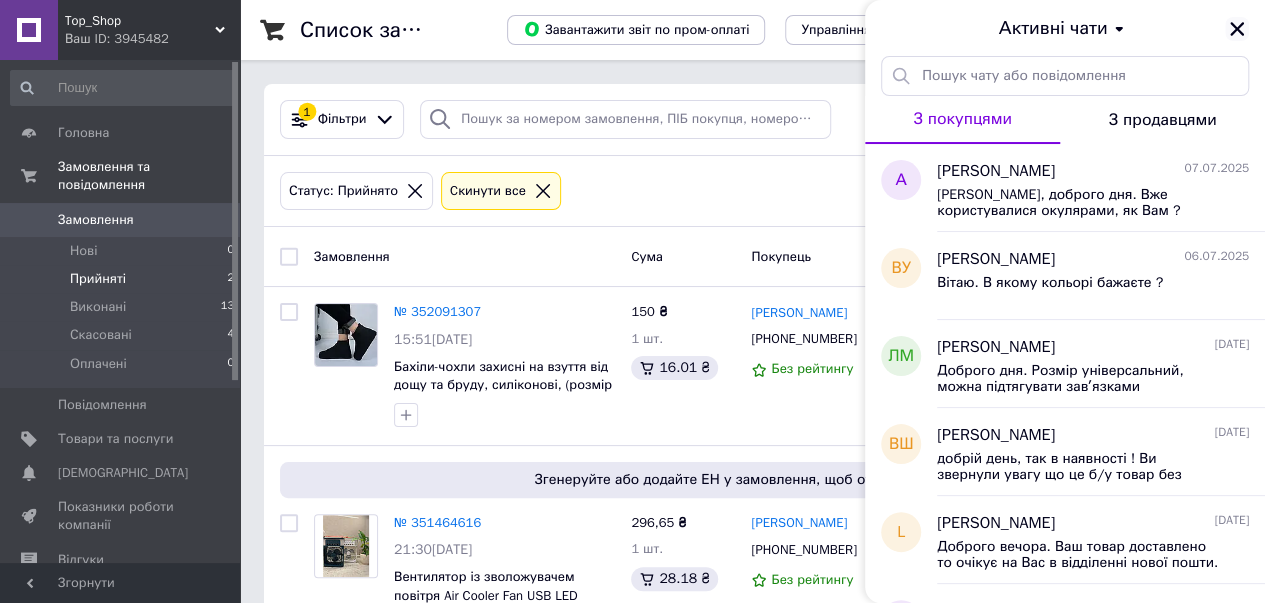 click 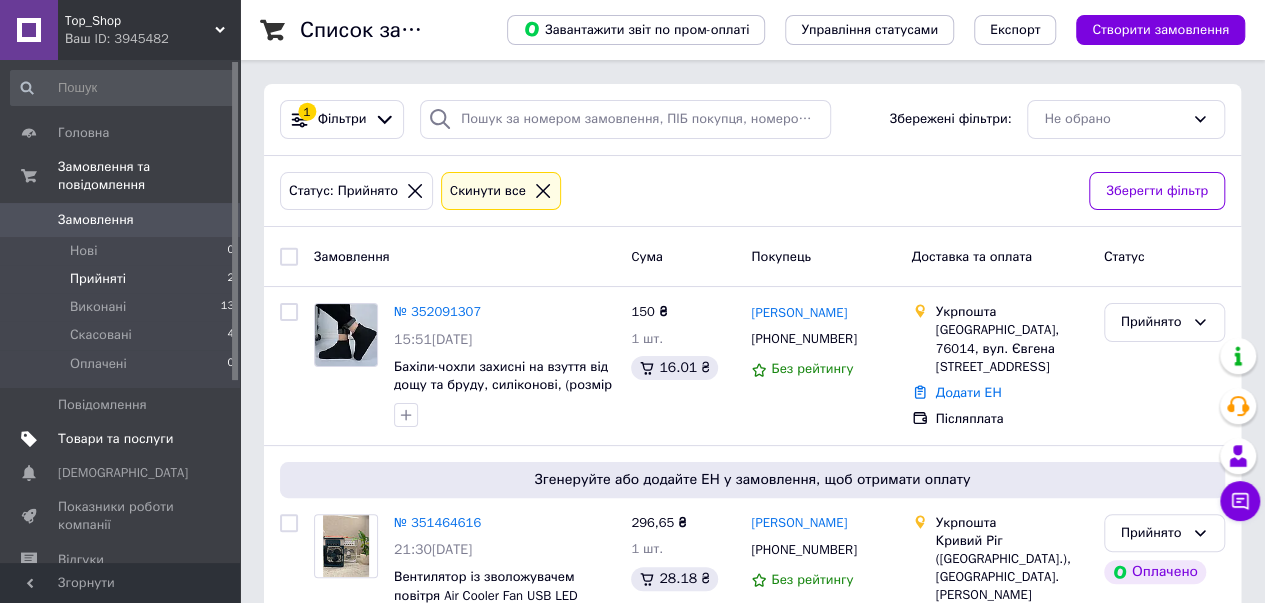 click on "Товари та послуги" at bounding box center [123, 439] 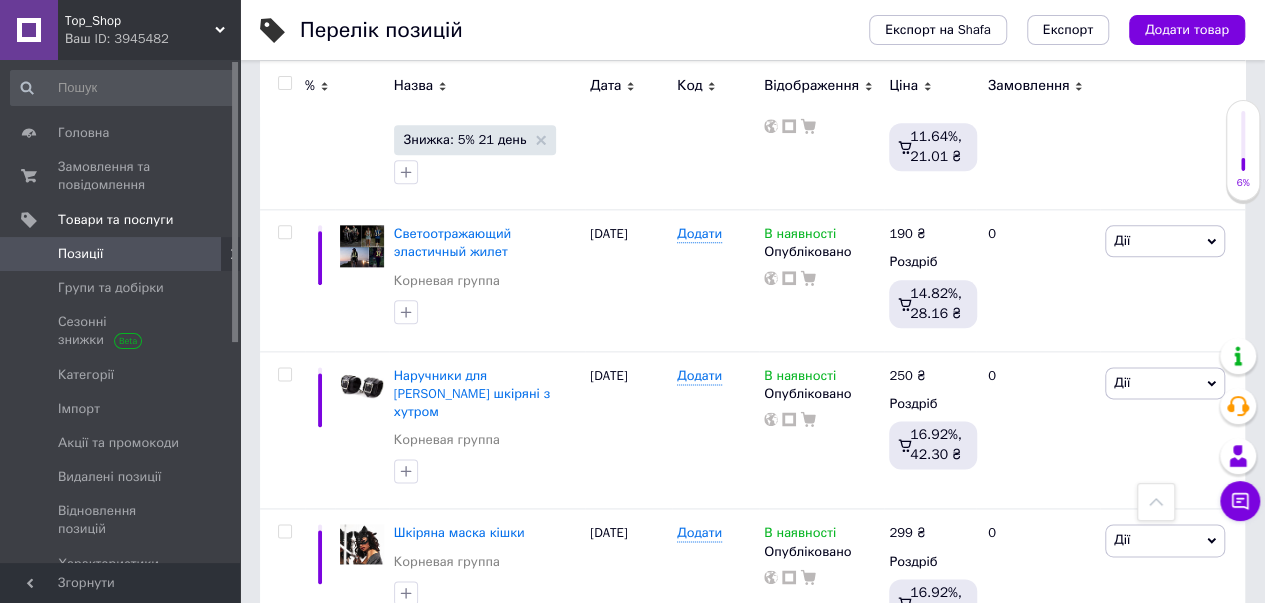 scroll, scrollTop: 1104, scrollLeft: 0, axis: vertical 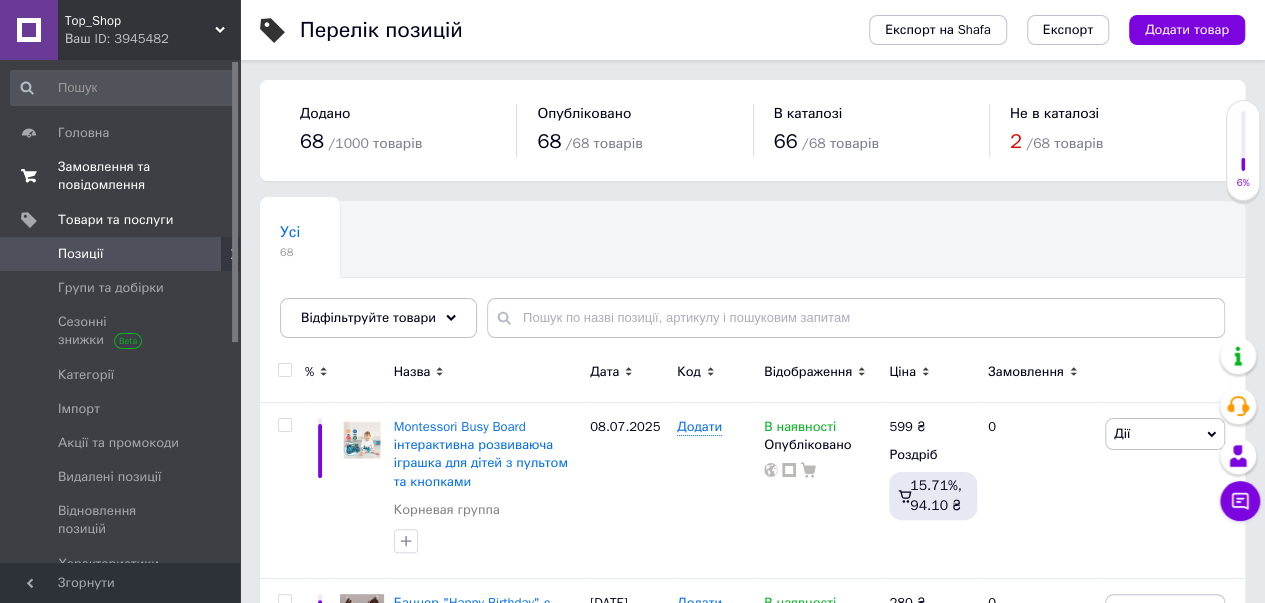 click on "Замовлення та повідомлення" at bounding box center [121, 176] 